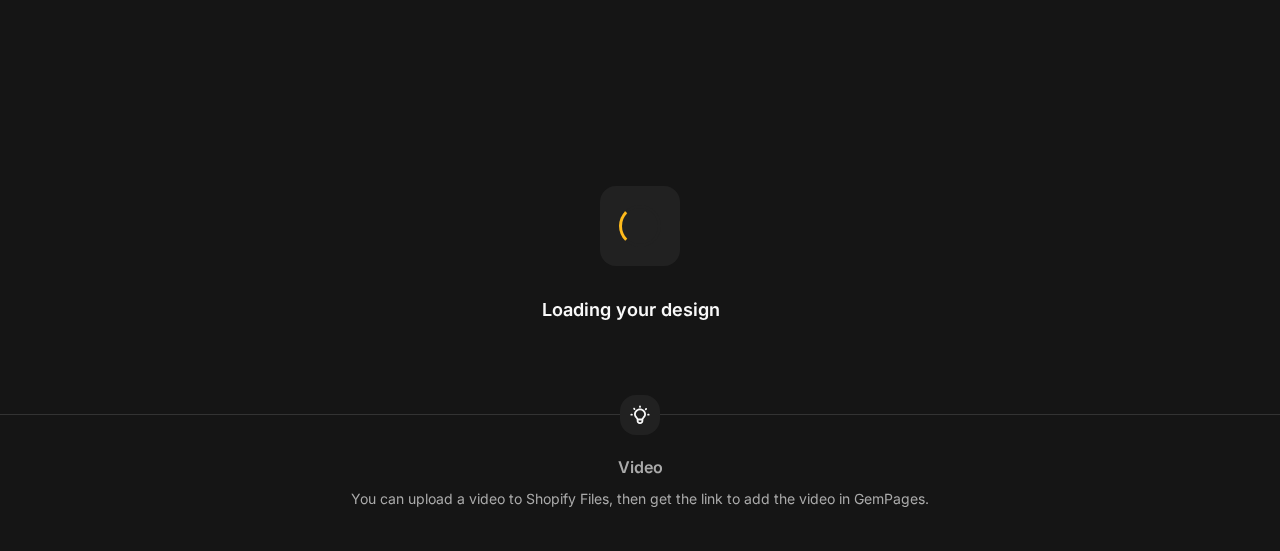 scroll, scrollTop: 0, scrollLeft: 0, axis: both 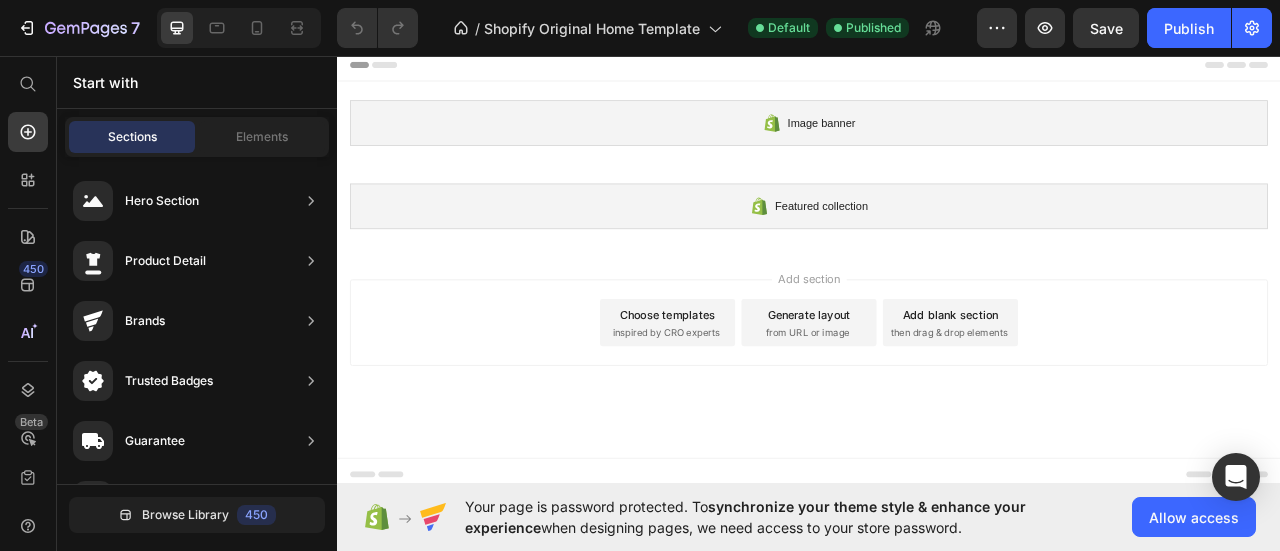 click on "inspired by CRO experts" at bounding box center (755, 409) 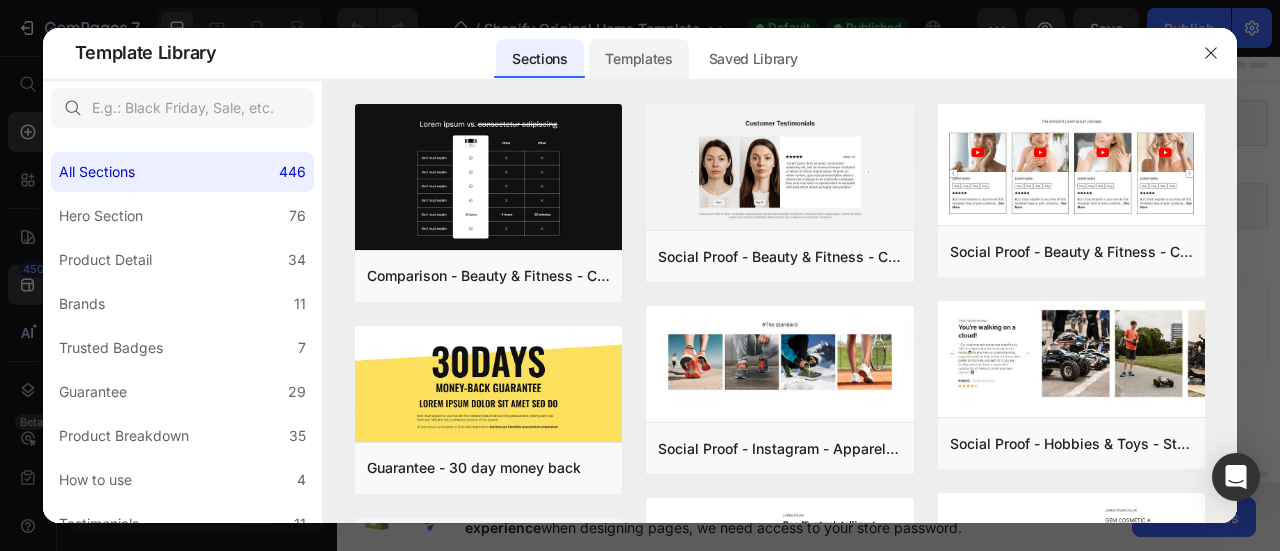 click on "Templates" 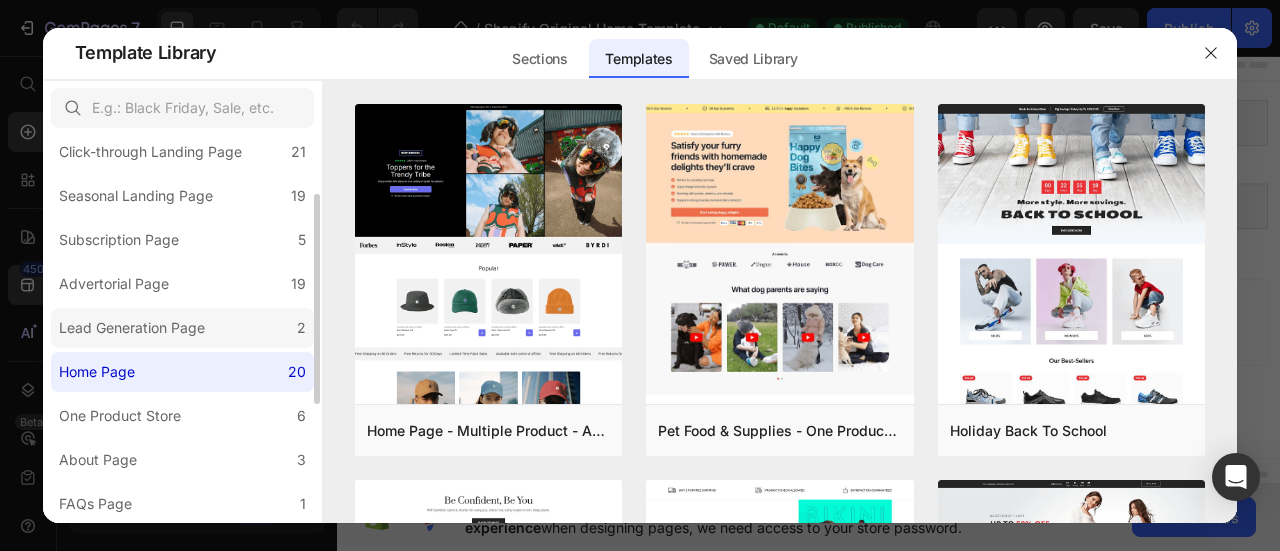 scroll, scrollTop: 109, scrollLeft: 0, axis: vertical 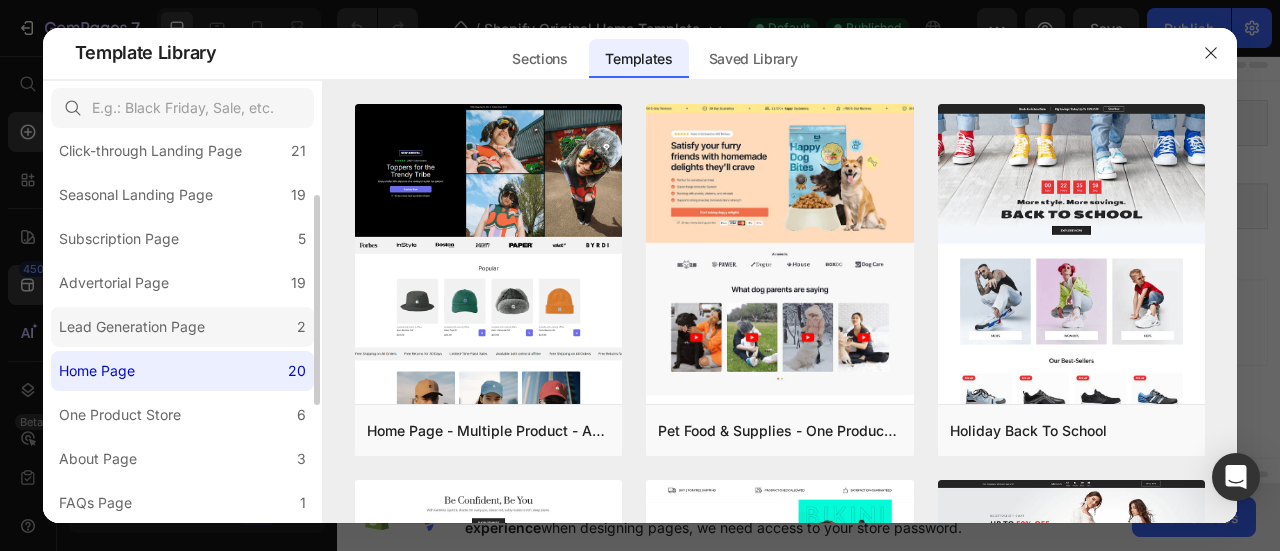 click on "One Product Store" at bounding box center [120, 415] 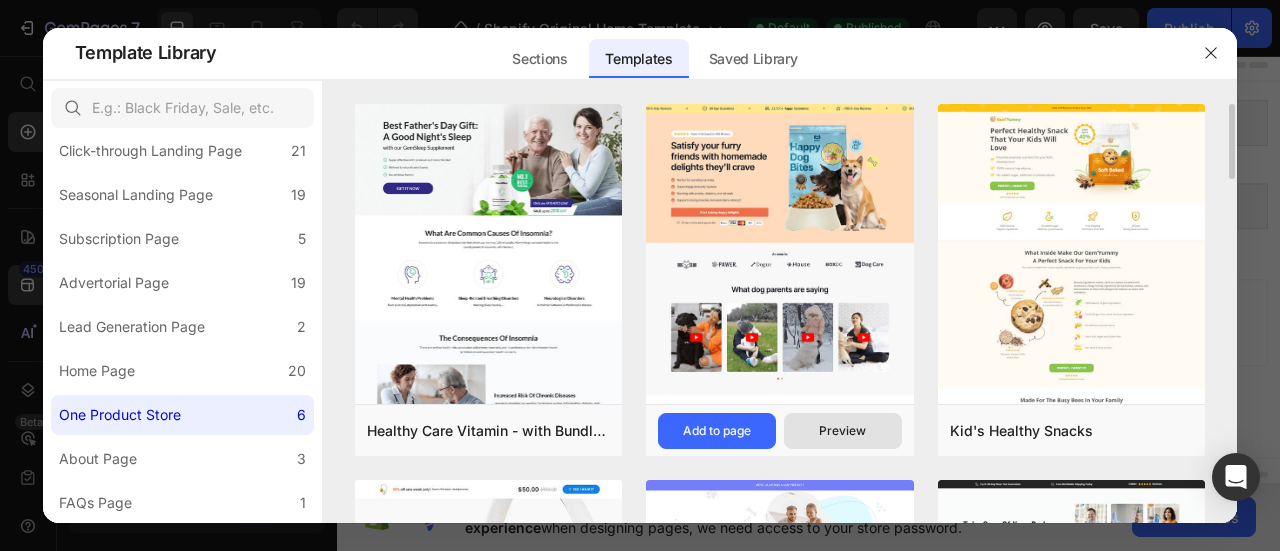 click on "Preview" at bounding box center (843, 431) 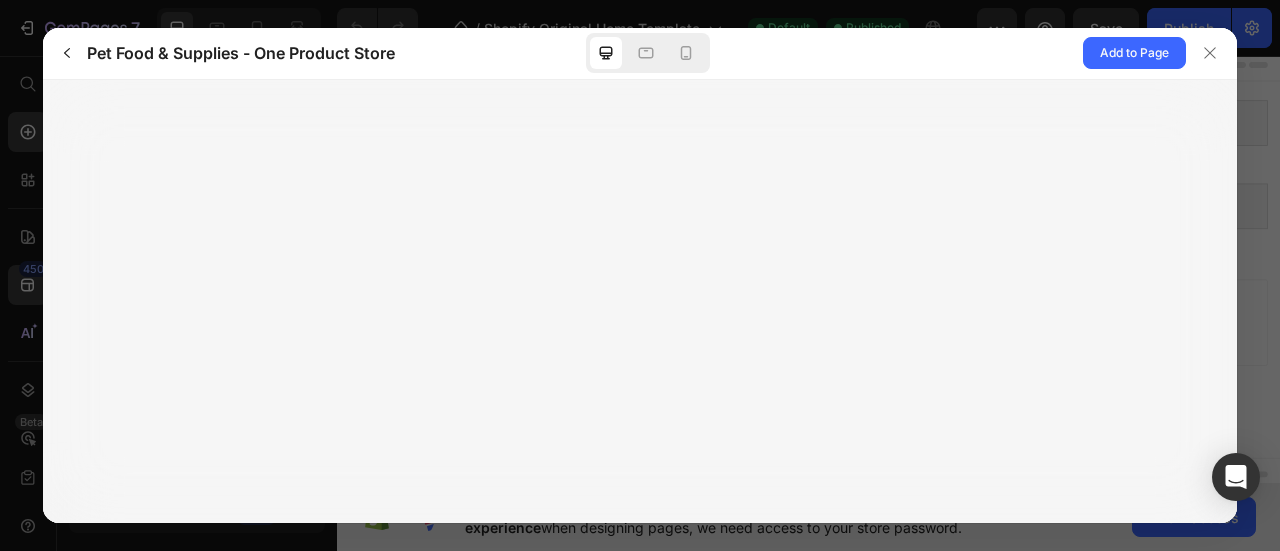 scroll, scrollTop: 0, scrollLeft: 0, axis: both 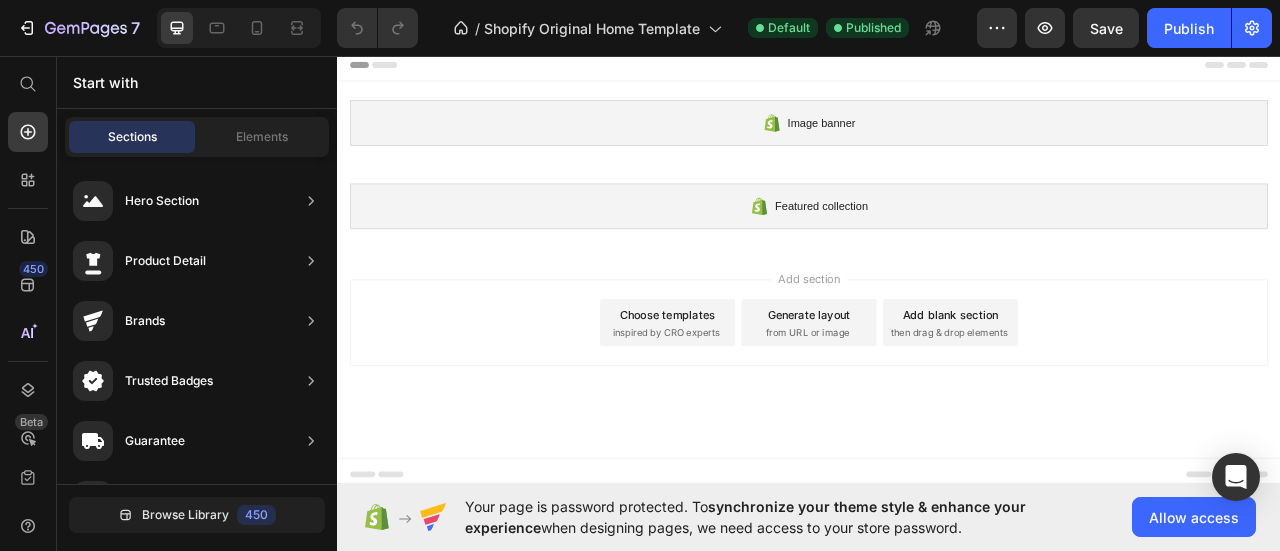 click on "inspired by CRO experts" at bounding box center [755, 409] 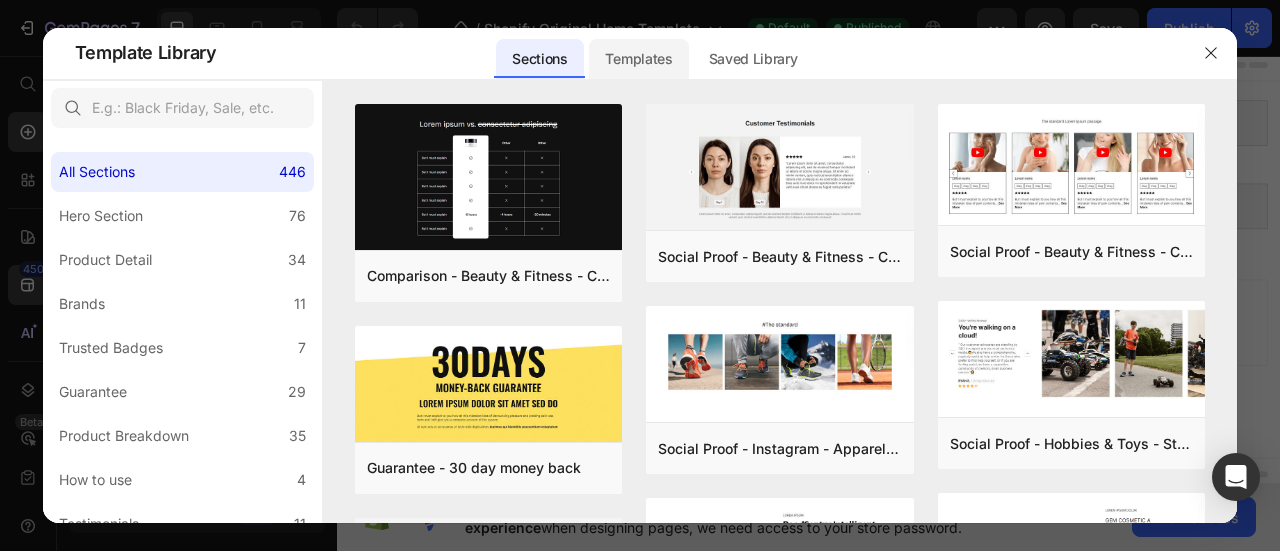 click on "Templates" 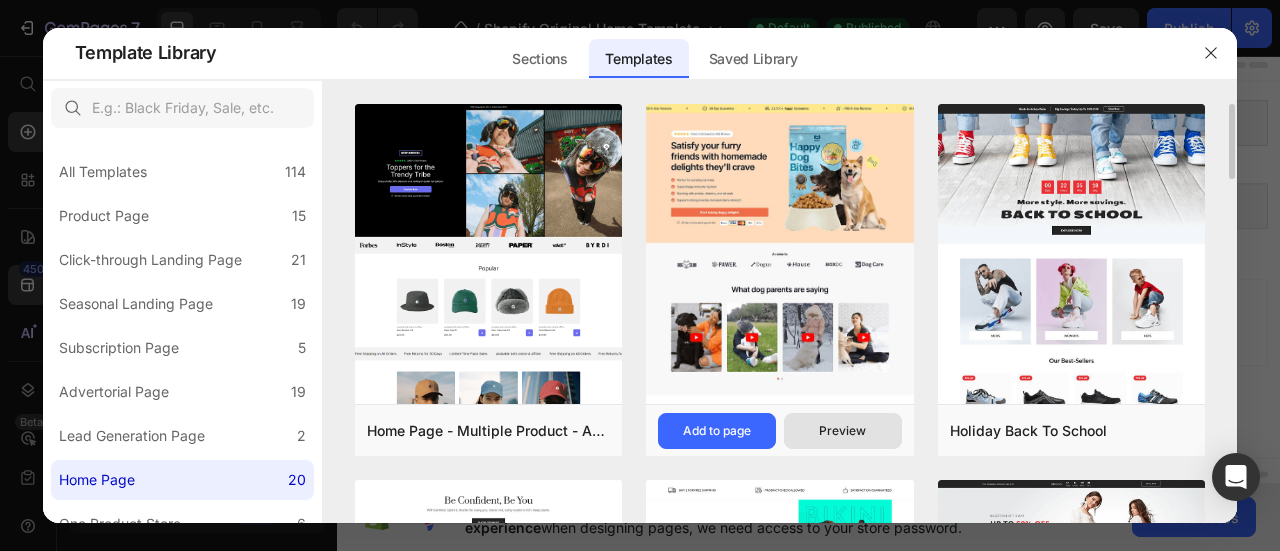 click on "Preview" at bounding box center (842, 431) 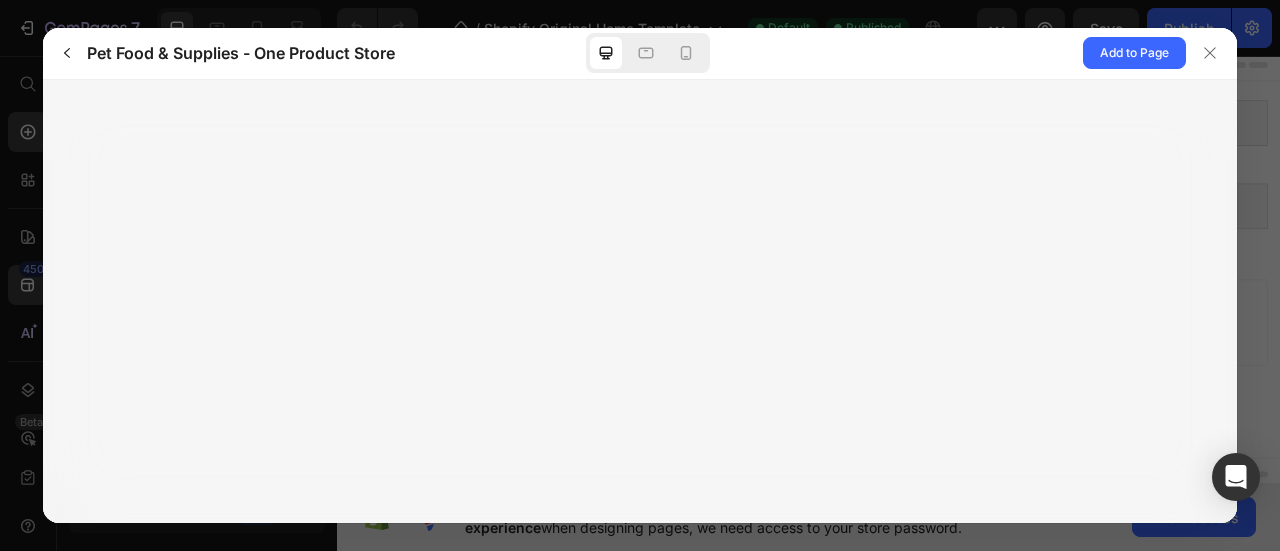 scroll, scrollTop: 0, scrollLeft: 0, axis: both 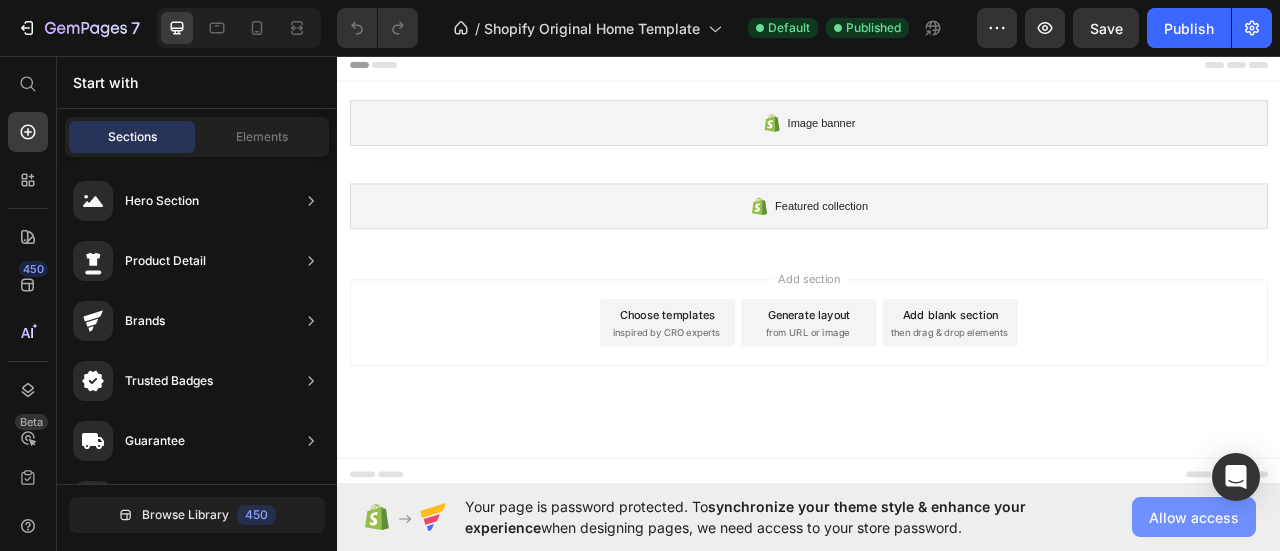 click on "Allow access" 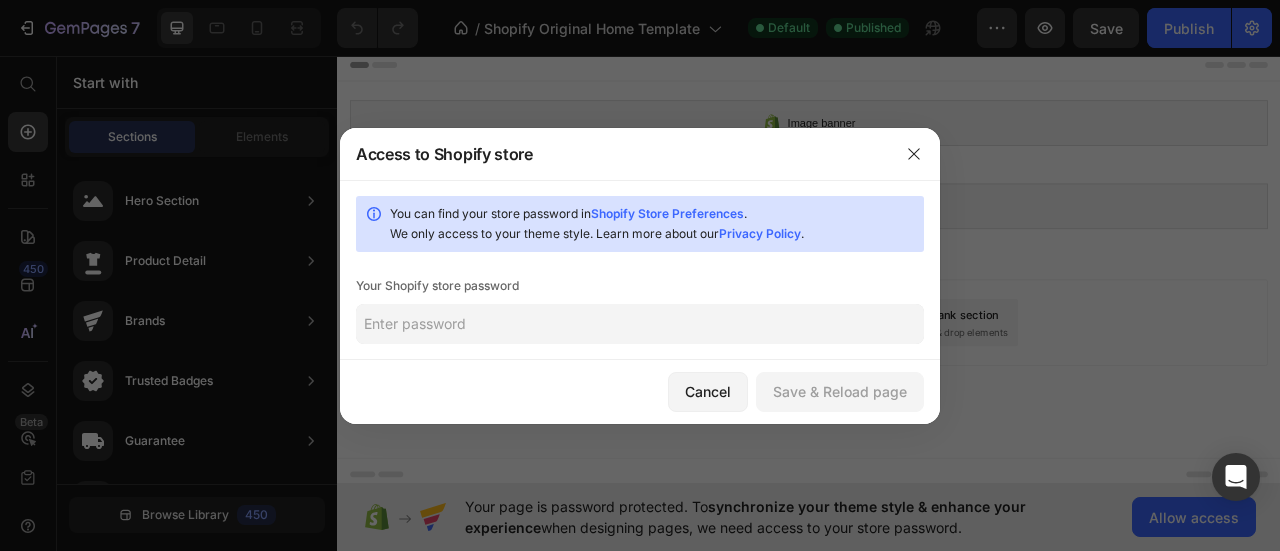 click 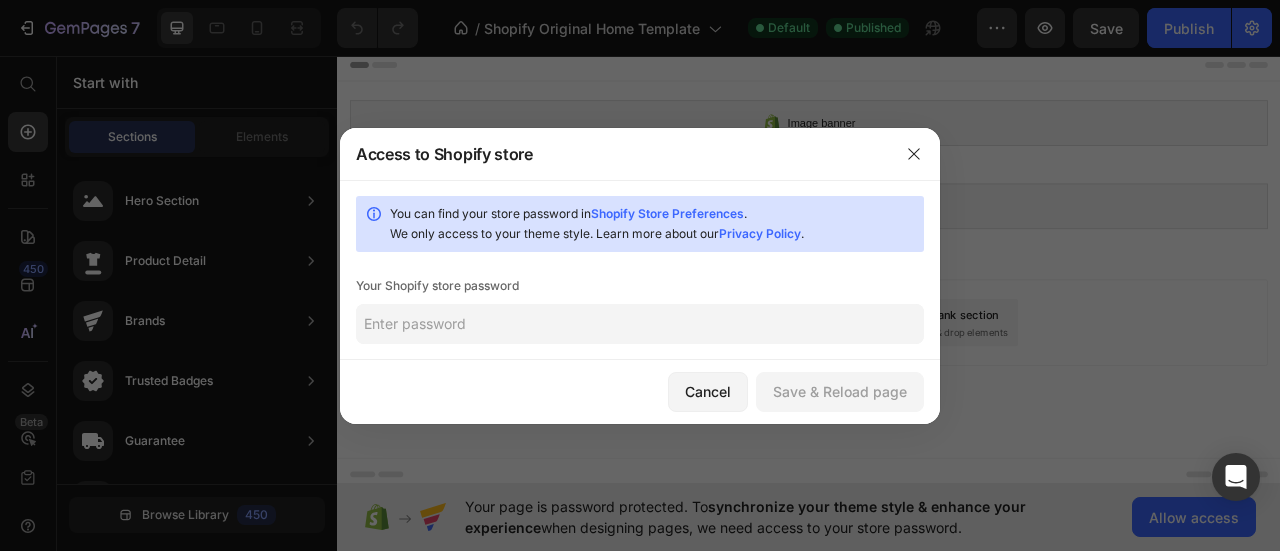 paste on "rahlew" 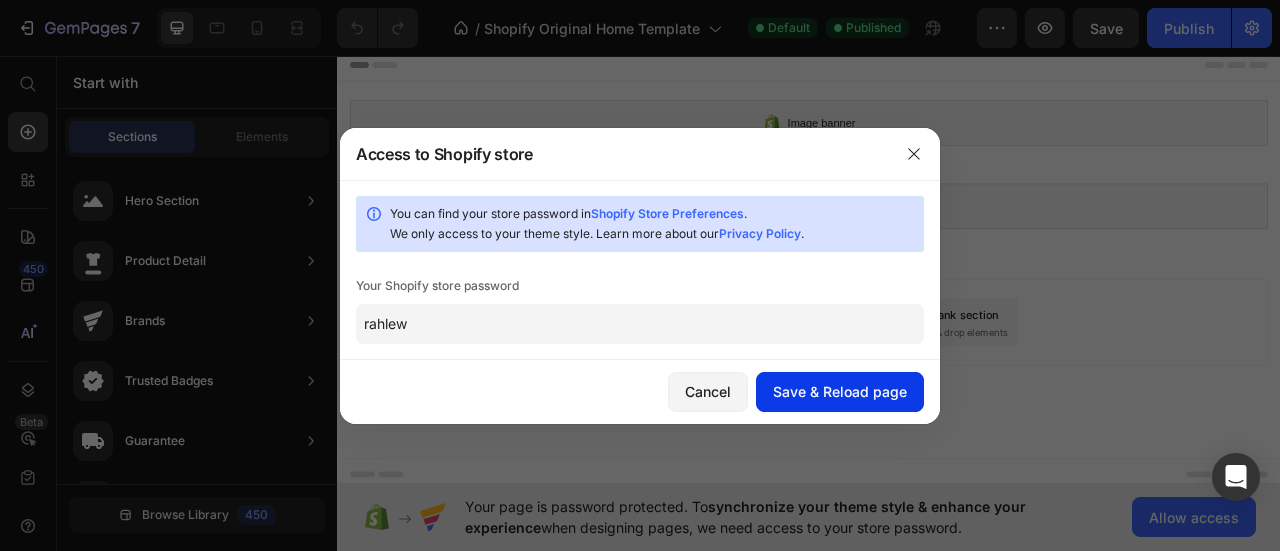 type on "rahlew" 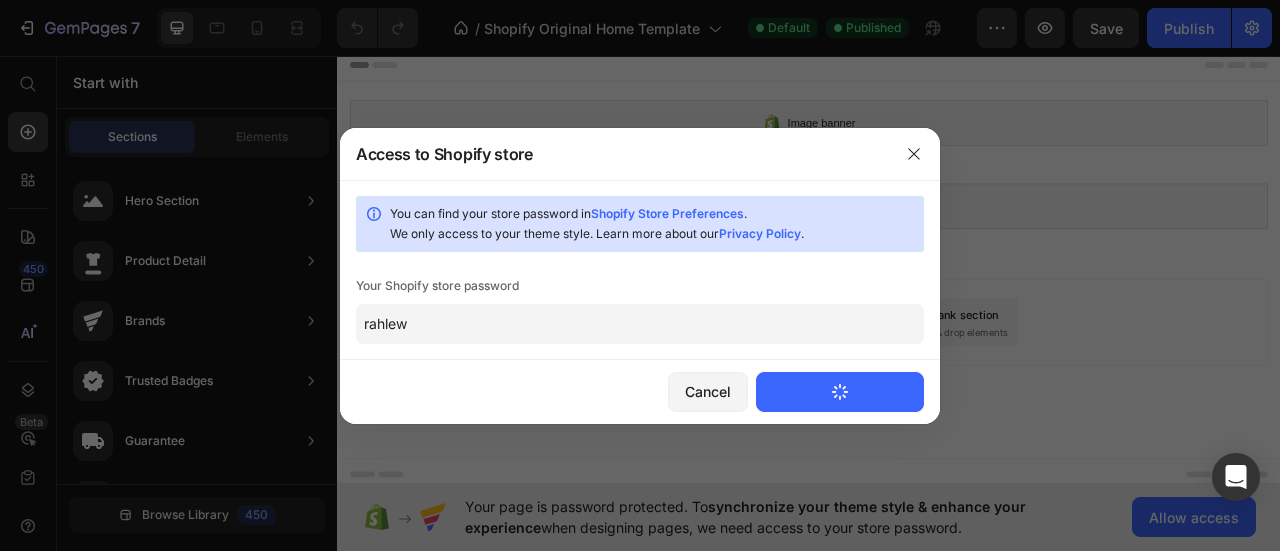 type 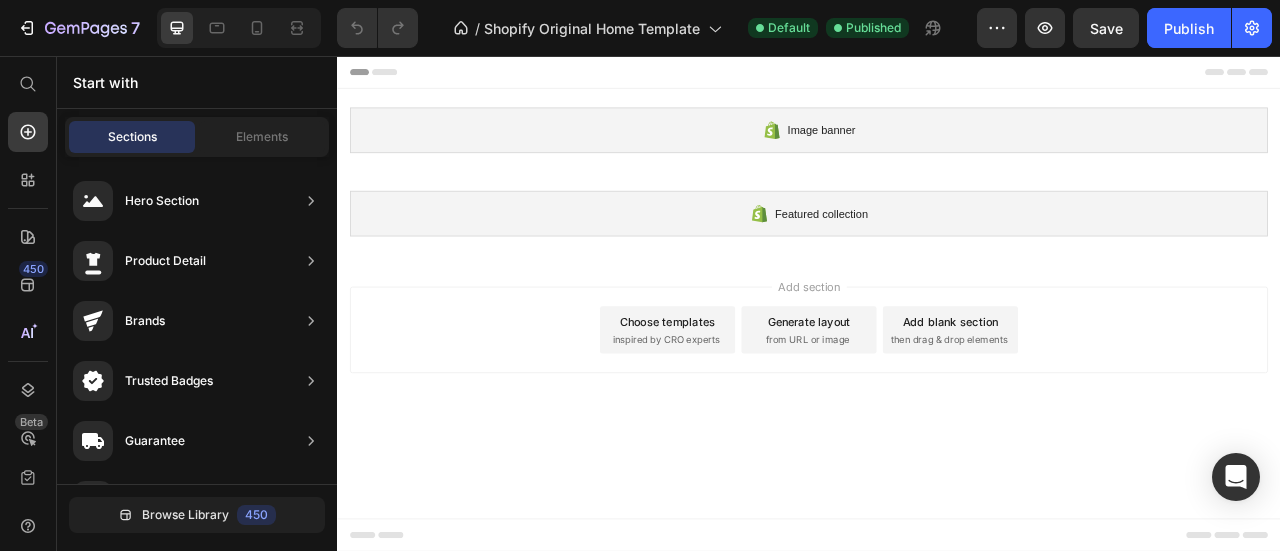 scroll, scrollTop: 0, scrollLeft: 0, axis: both 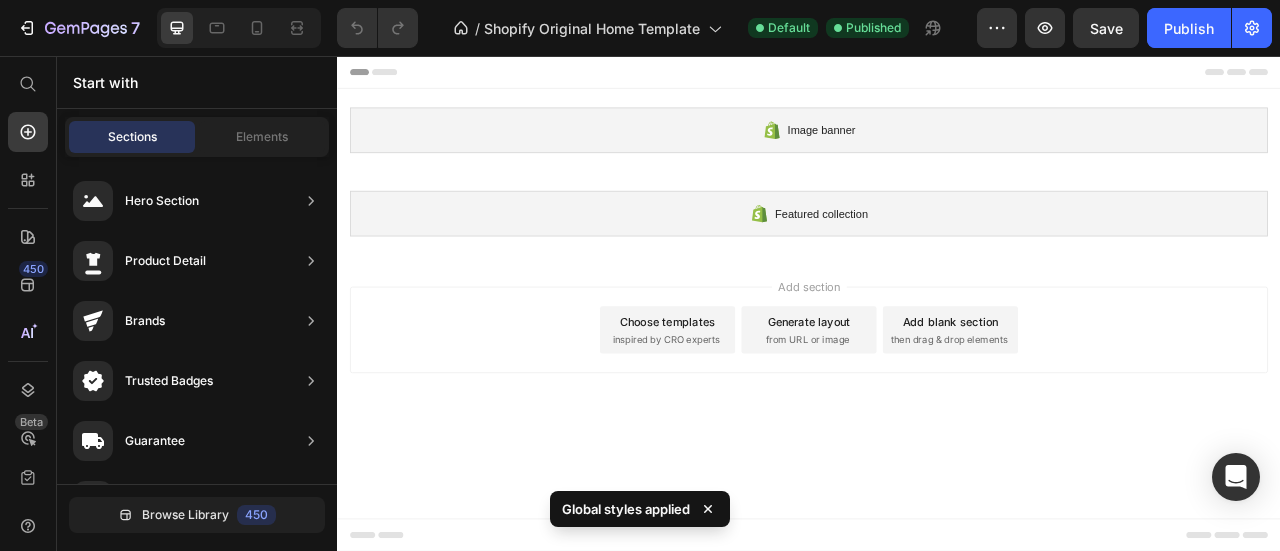 click on "Choose templates" at bounding box center [757, 393] 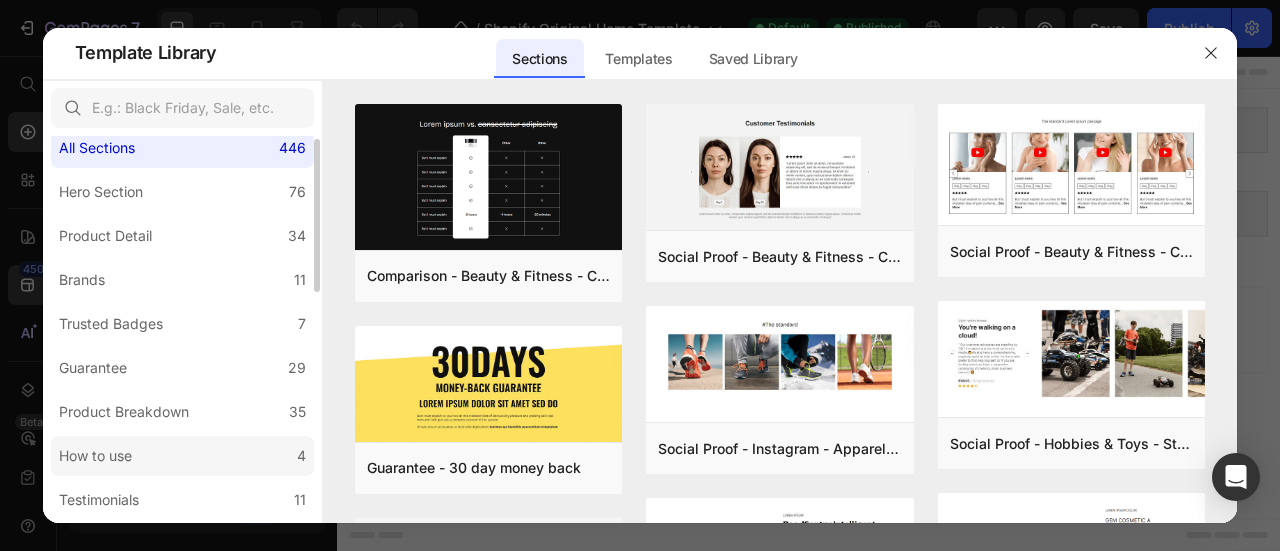 scroll, scrollTop: 0, scrollLeft: 0, axis: both 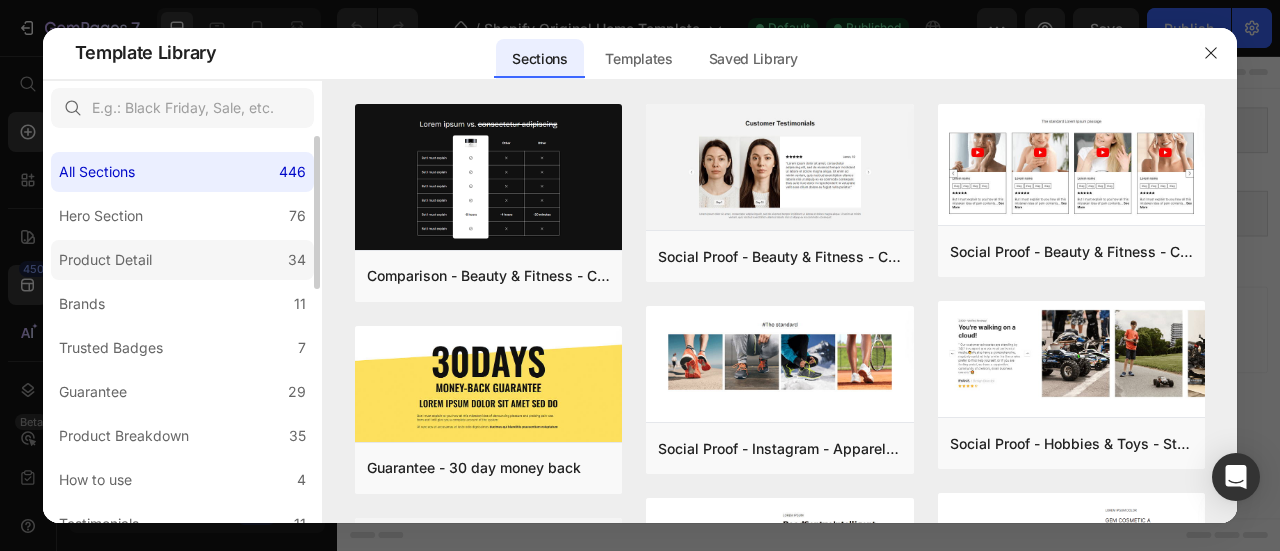 click on "Product Detail" at bounding box center (105, 260) 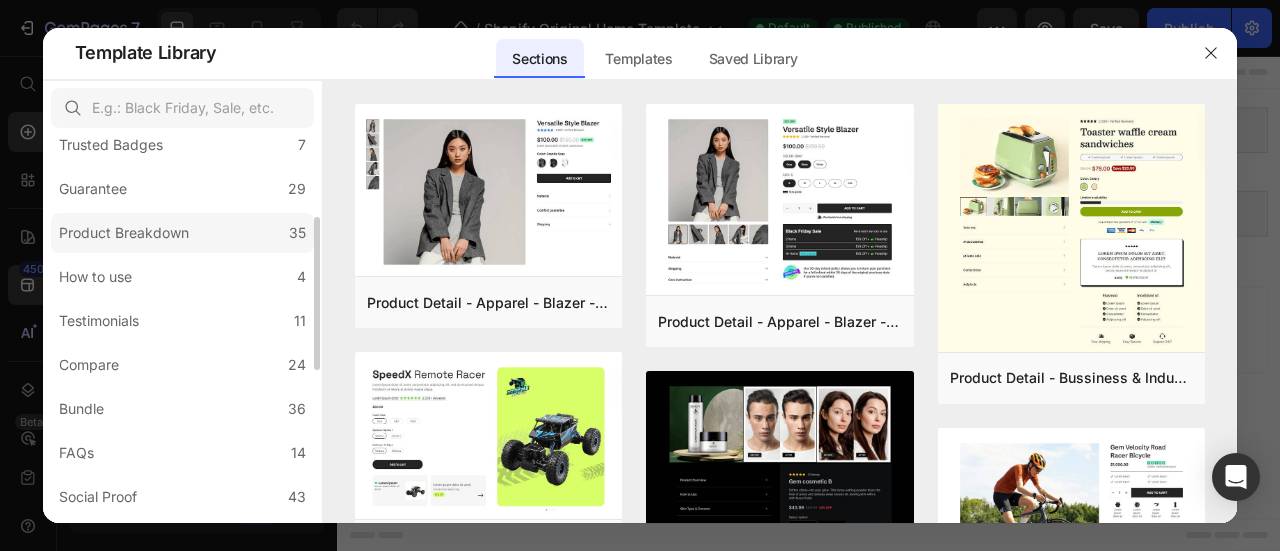 scroll, scrollTop: 204, scrollLeft: 0, axis: vertical 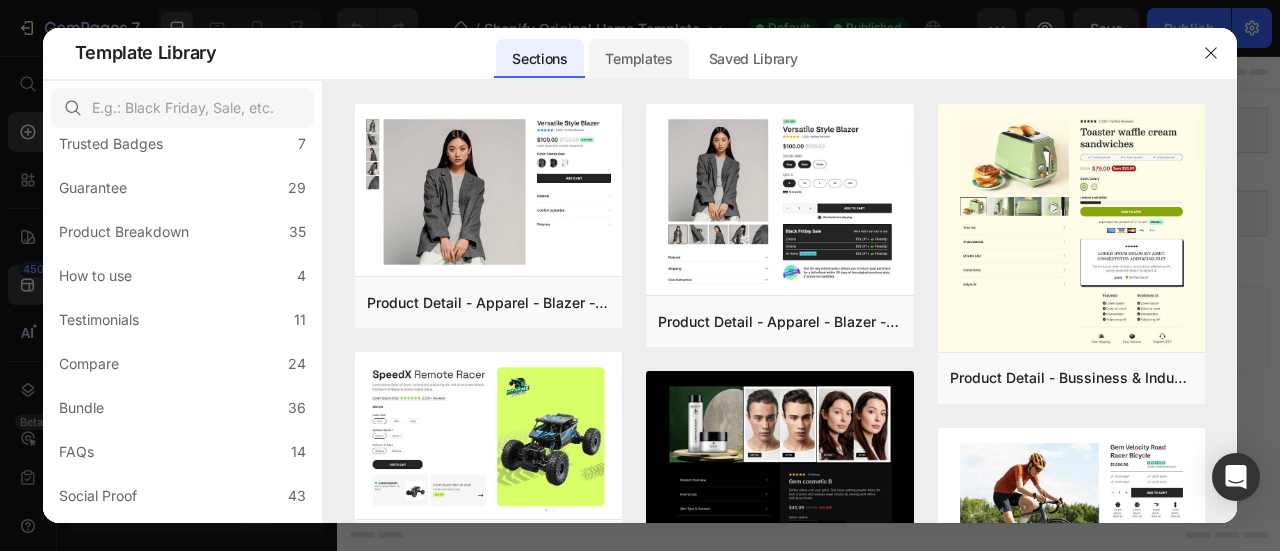 click on "Templates" 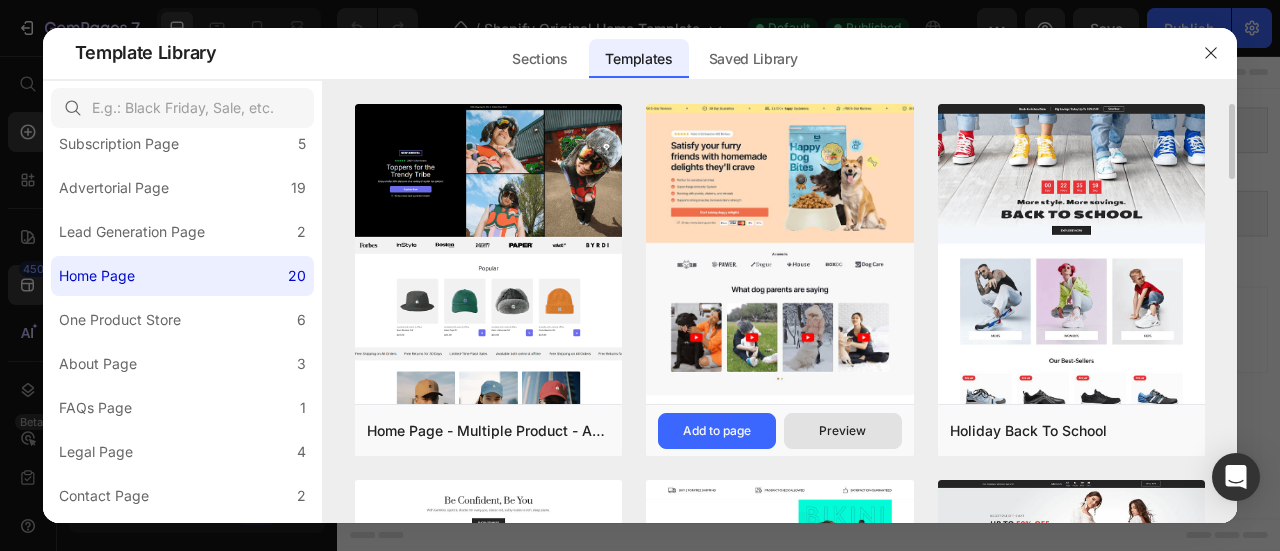 click on "Preview" at bounding box center [843, 431] 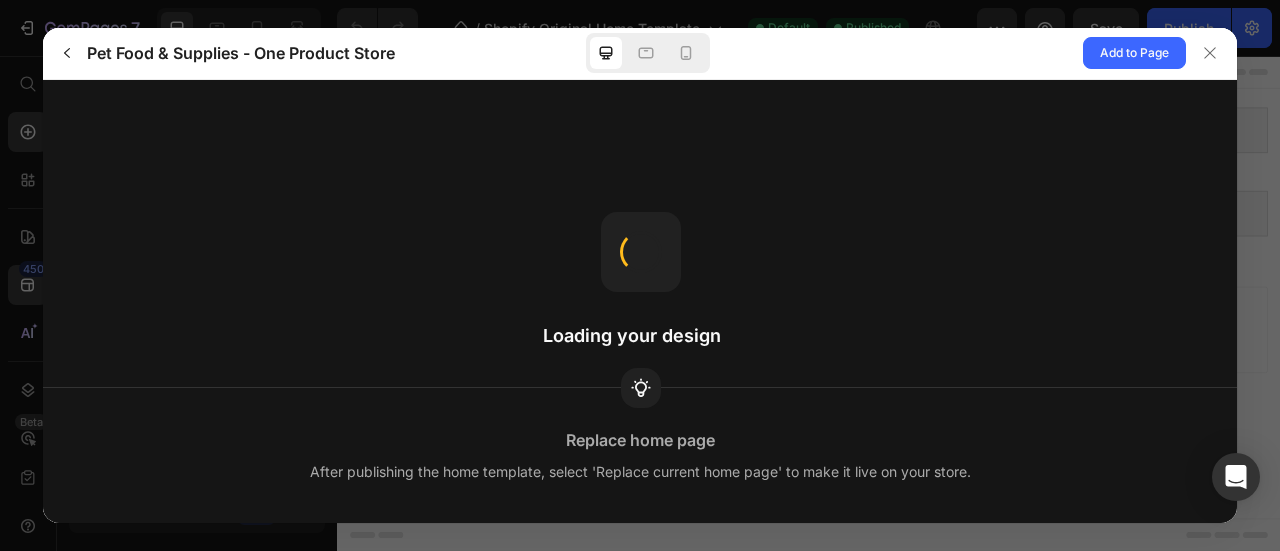 scroll, scrollTop: 0, scrollLeft: 0, axis: both 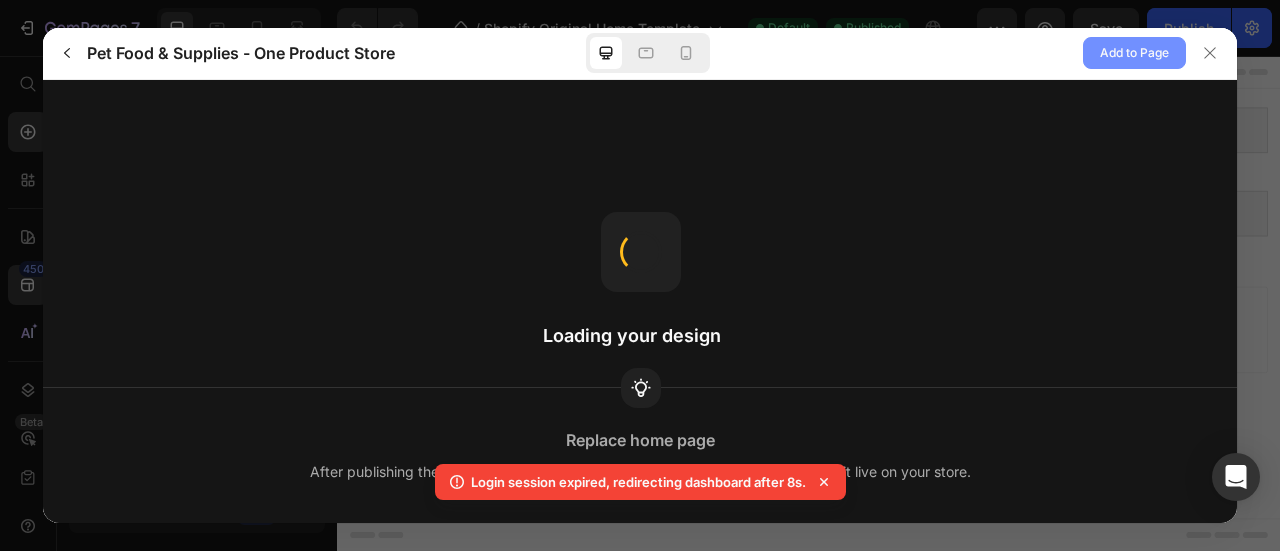 click on "Add to Page" 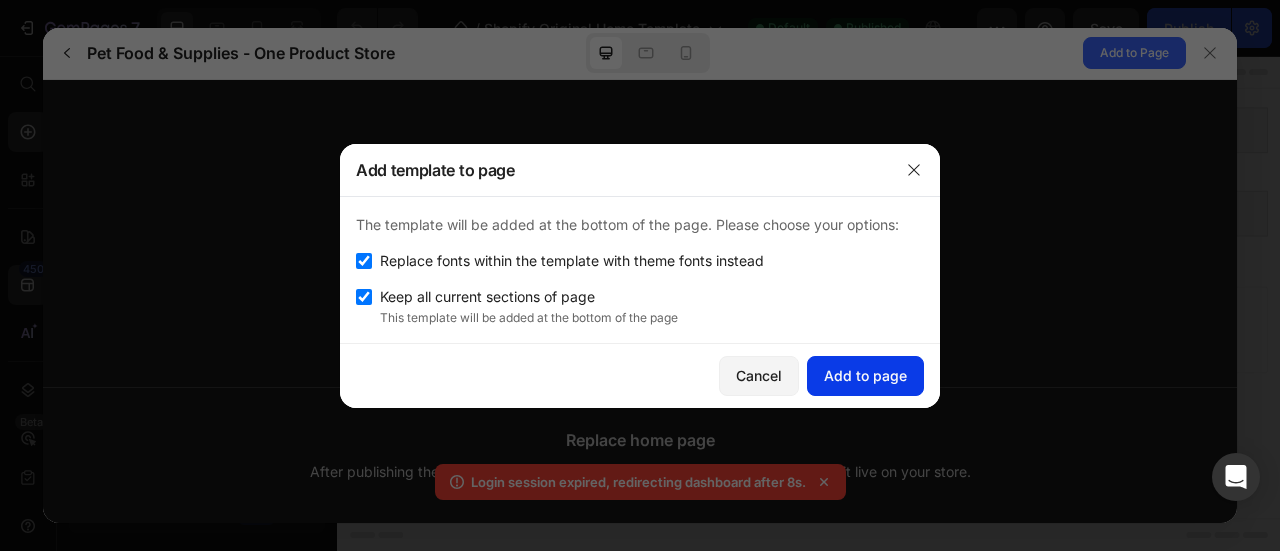 click on "Add to page" 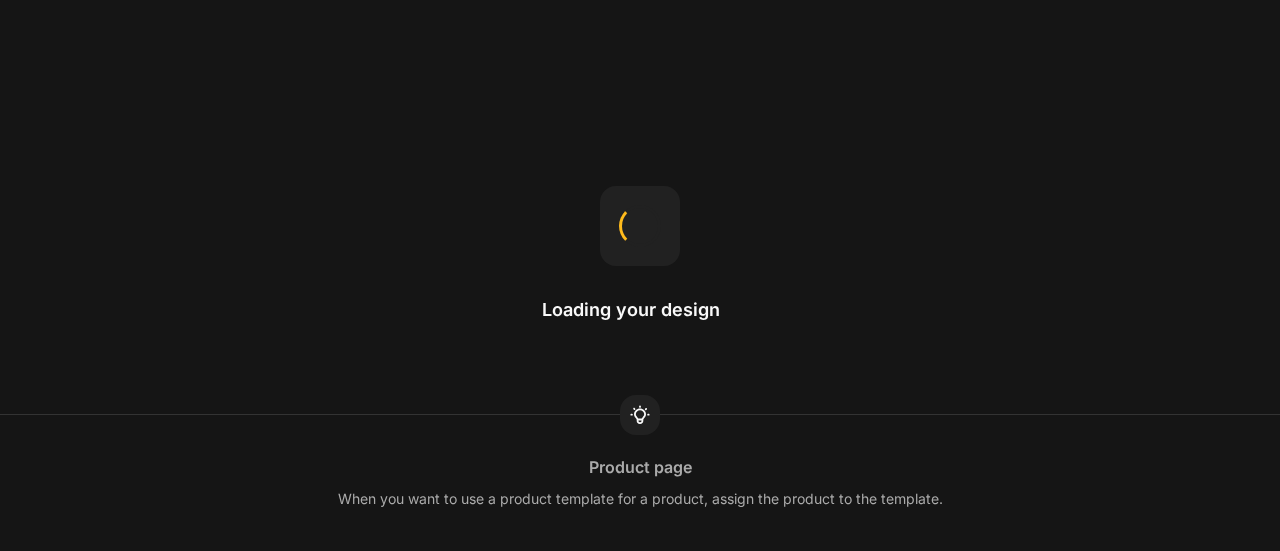 scroll, scrollTop: 0, scrollLeft: 0, axis: both 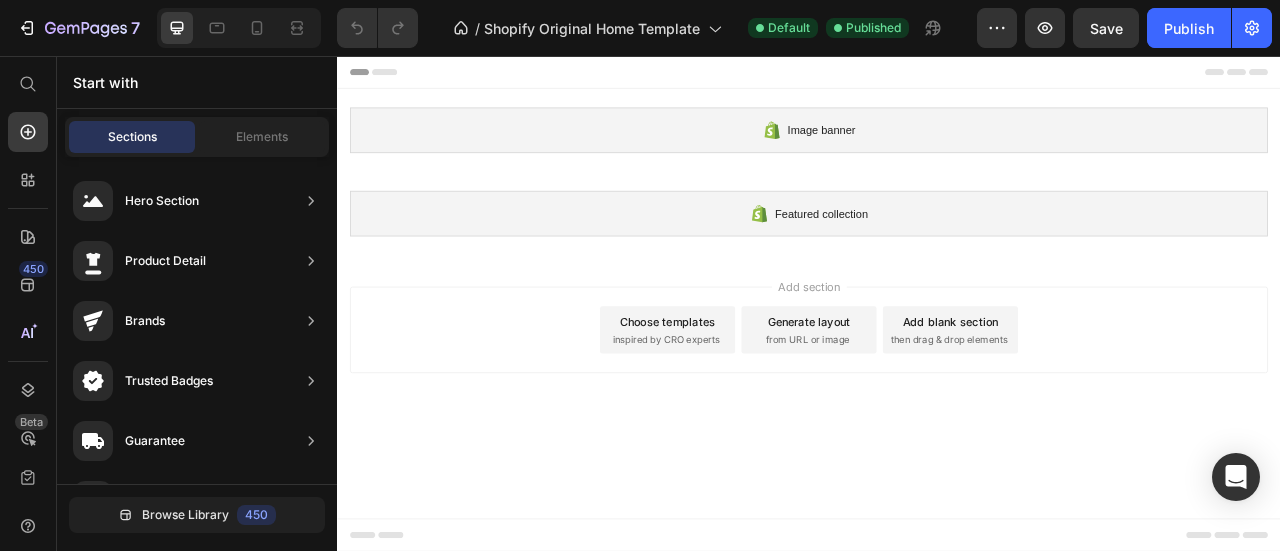 click on "Choose templates inspired by CRO experts" at bounding box center [757, 404] 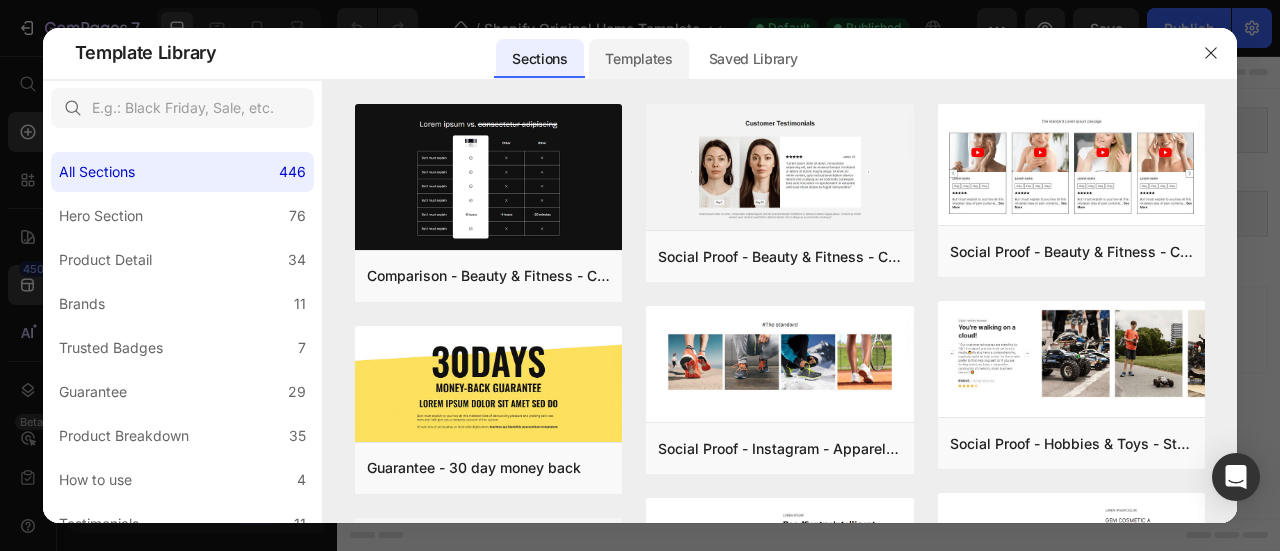 click on "Templates" 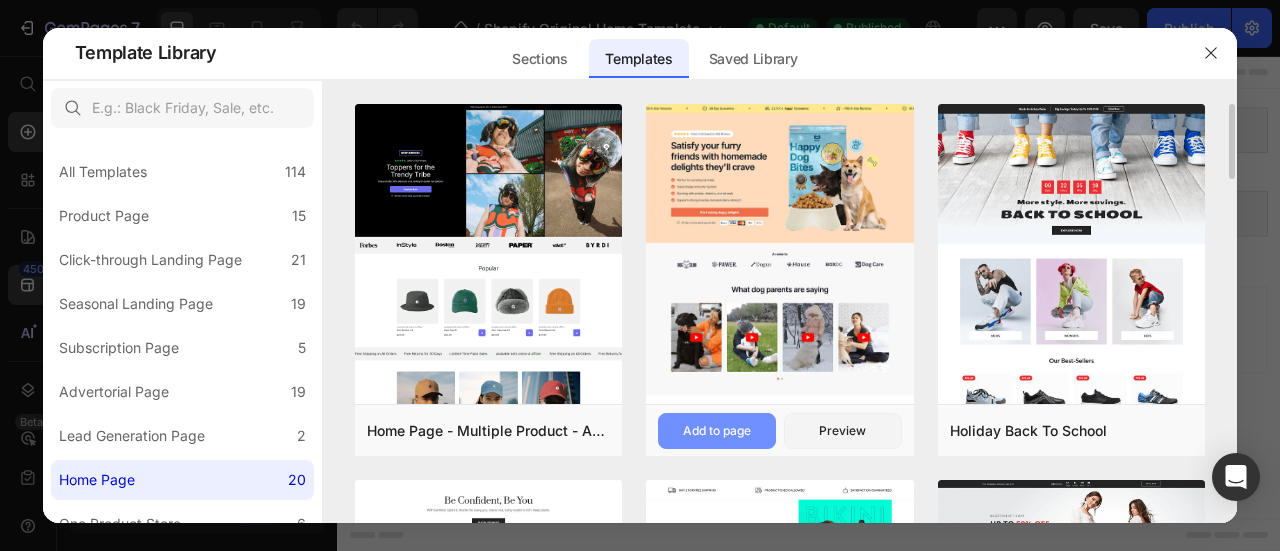 click on "Add to page" at bounding box center (717, 431) 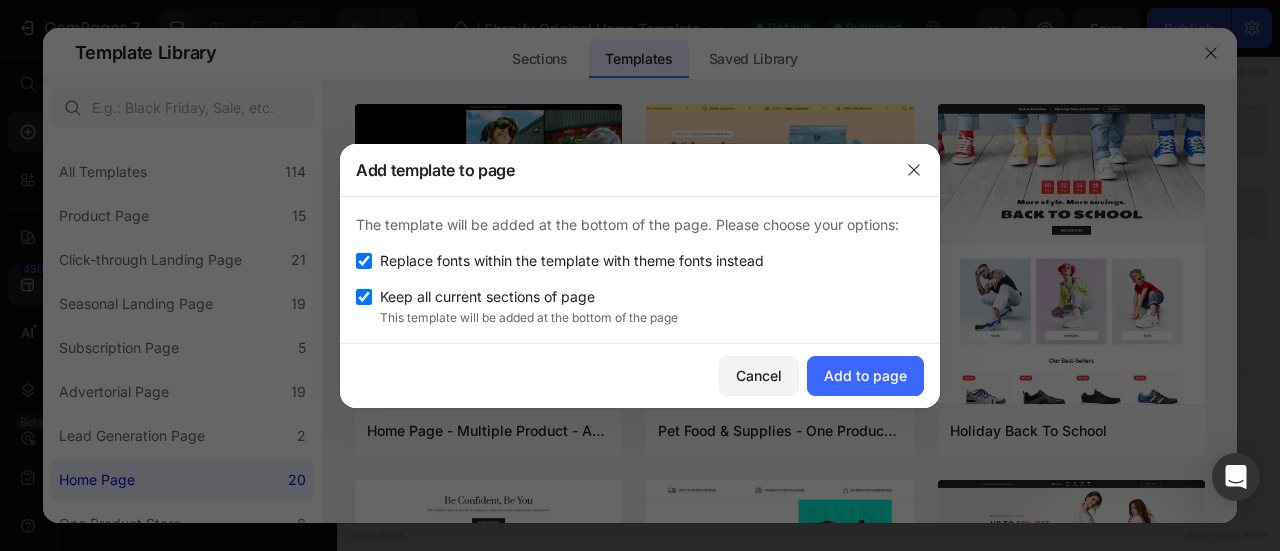click at bounding box center [364, 297] 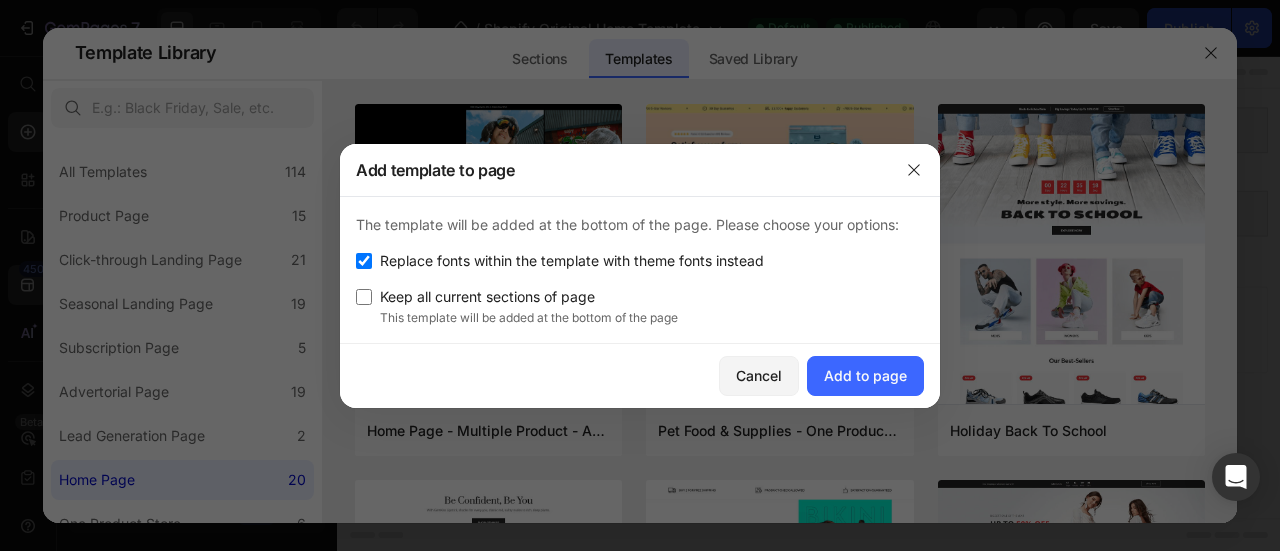 checkbox on "false" 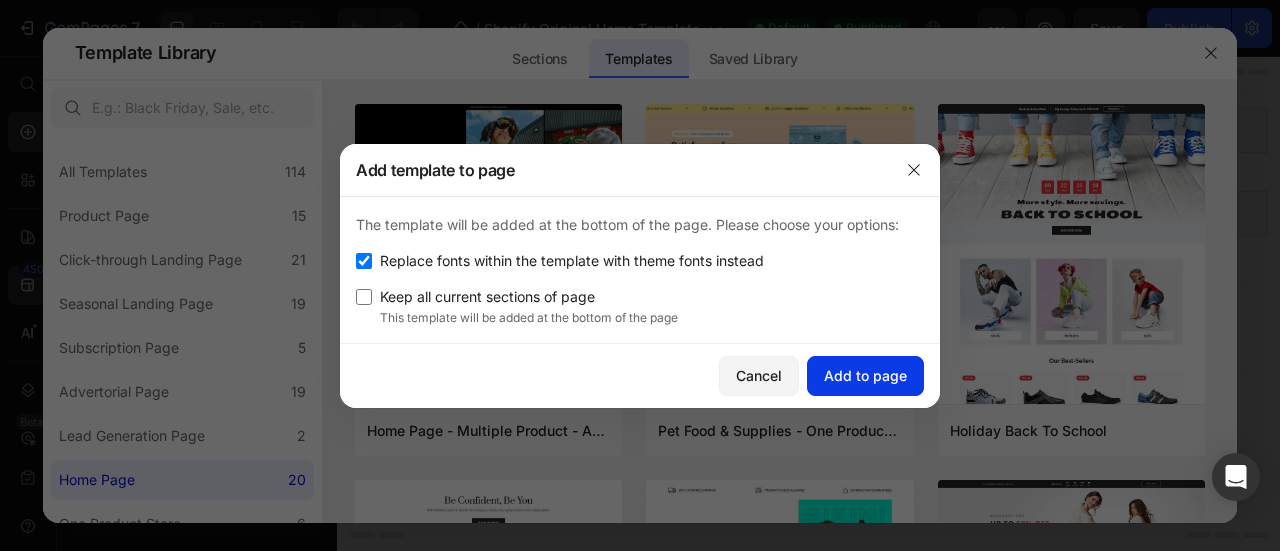 click on "Add to page" at bounding box center (865, 375) 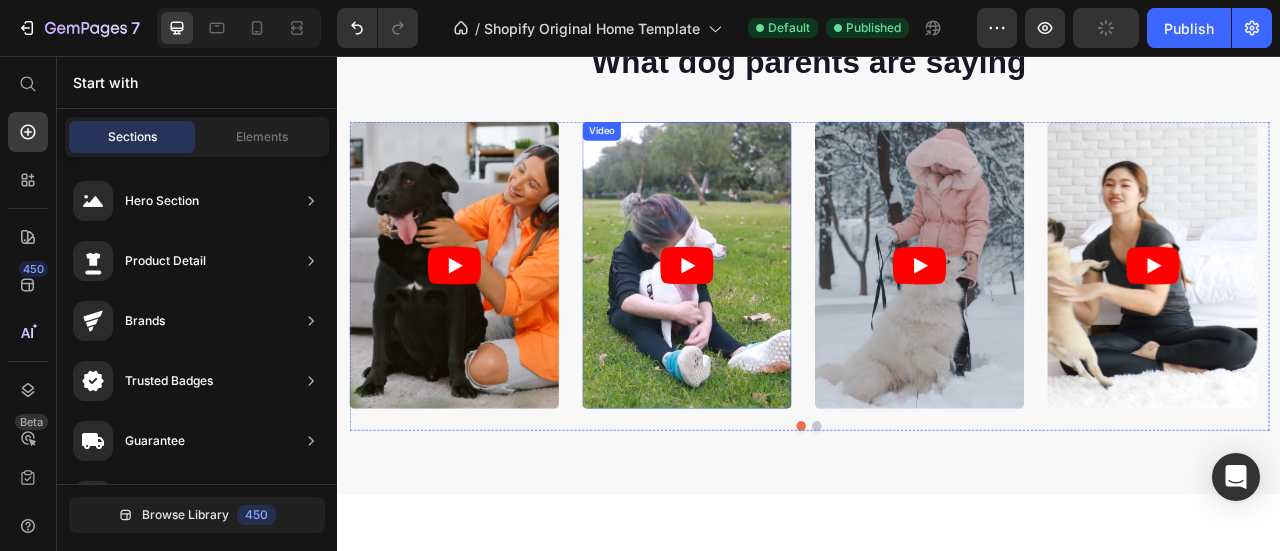 scroll, scrollTop: 1024, scrollLeft: 0, axis: vertical 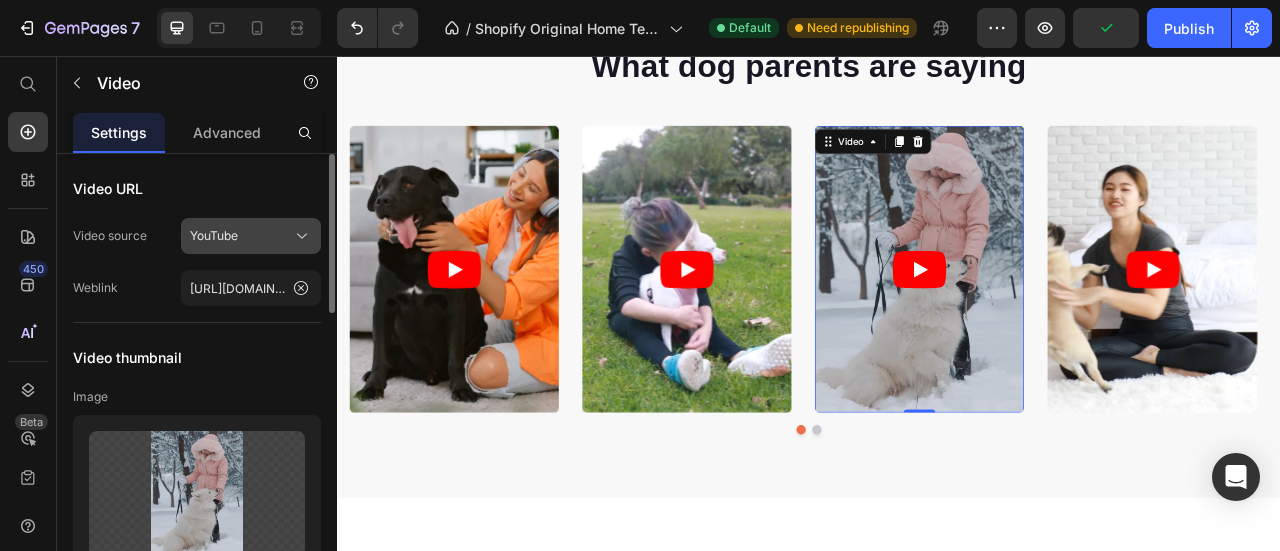 click on "YouTube" at bounding box center [251, 236] 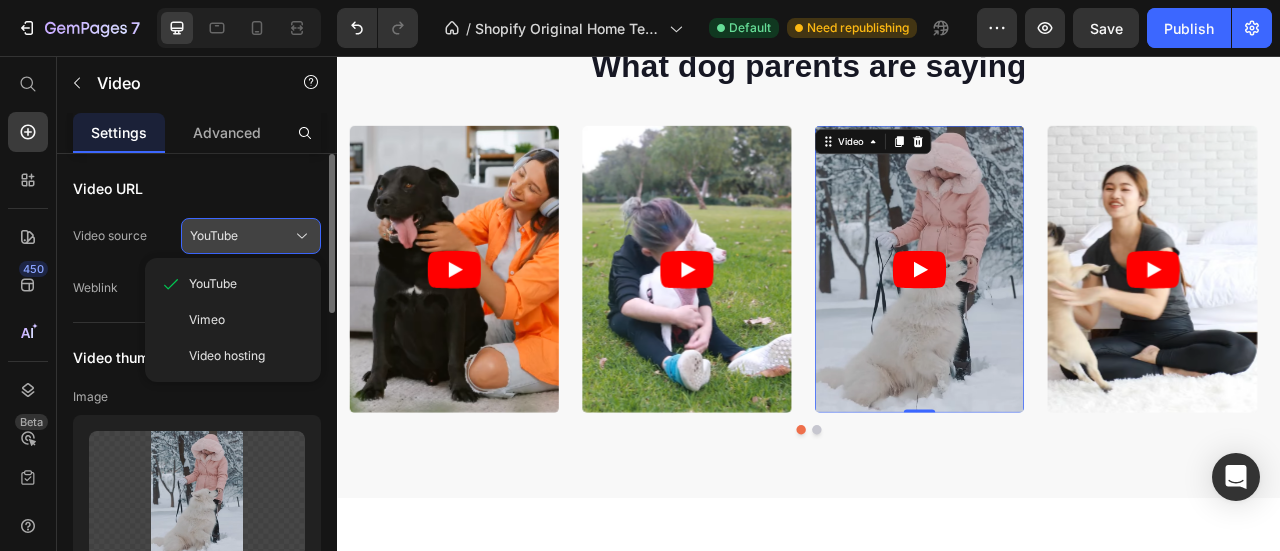 click on "YouTube" at bounding box center (251, 236) 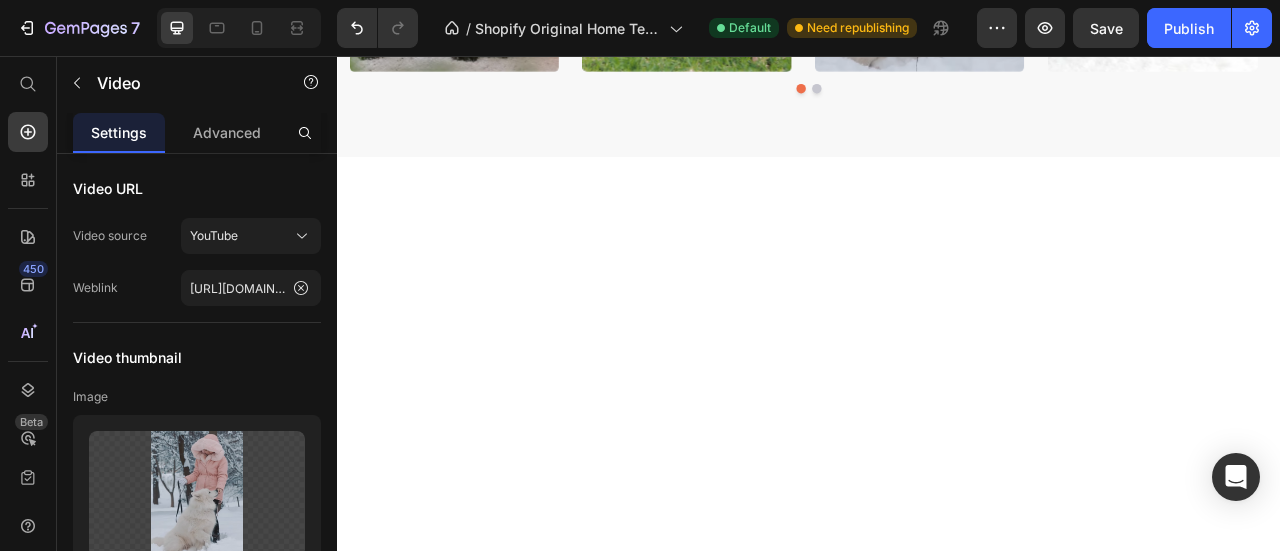 scroll, scrollTop: 0, scrollLeft: 0, axis: both 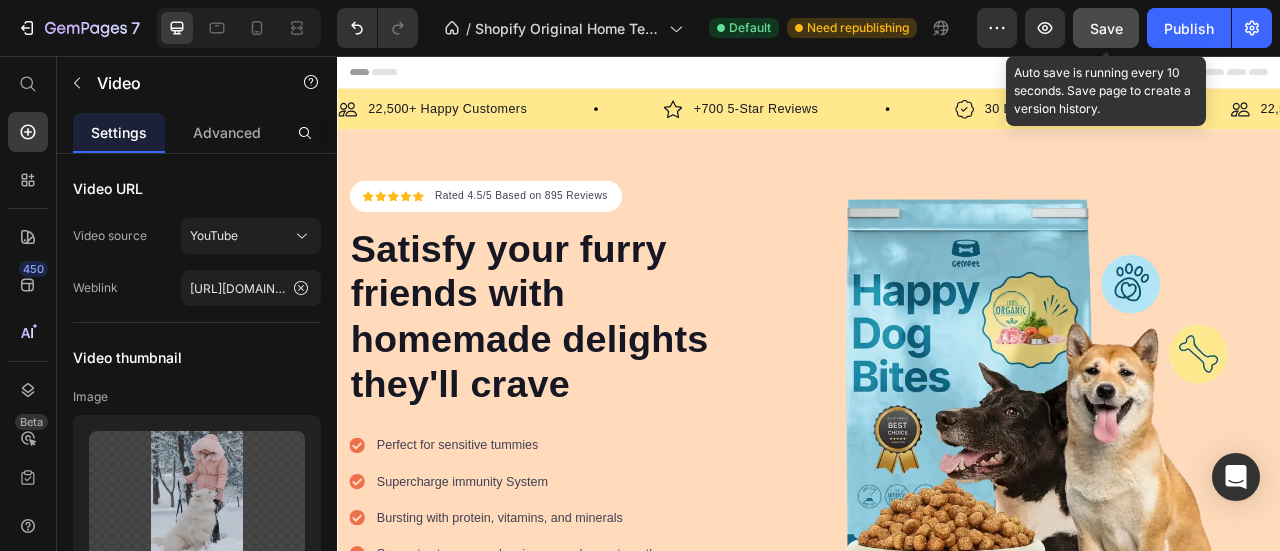 click on "Save" 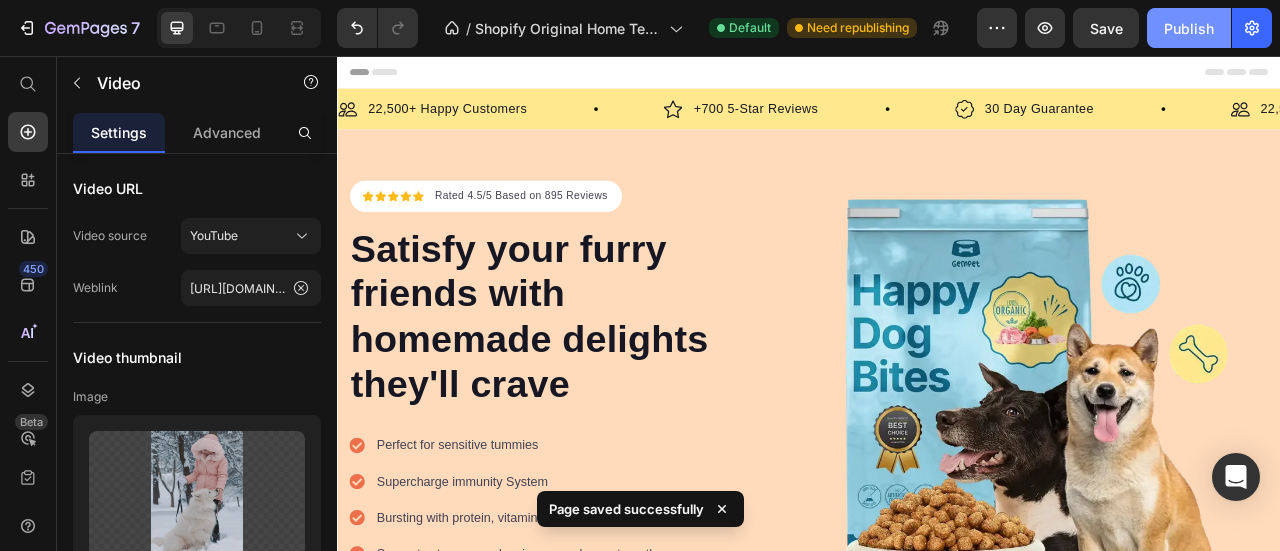 click on "Publish" at bounding box center (1189, 28) 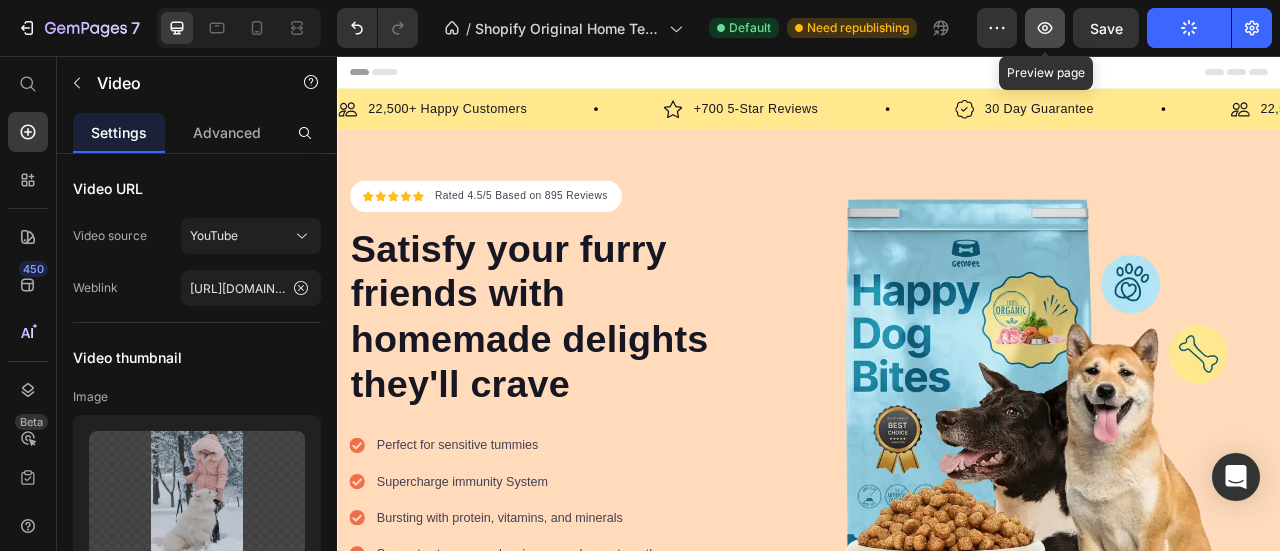 click 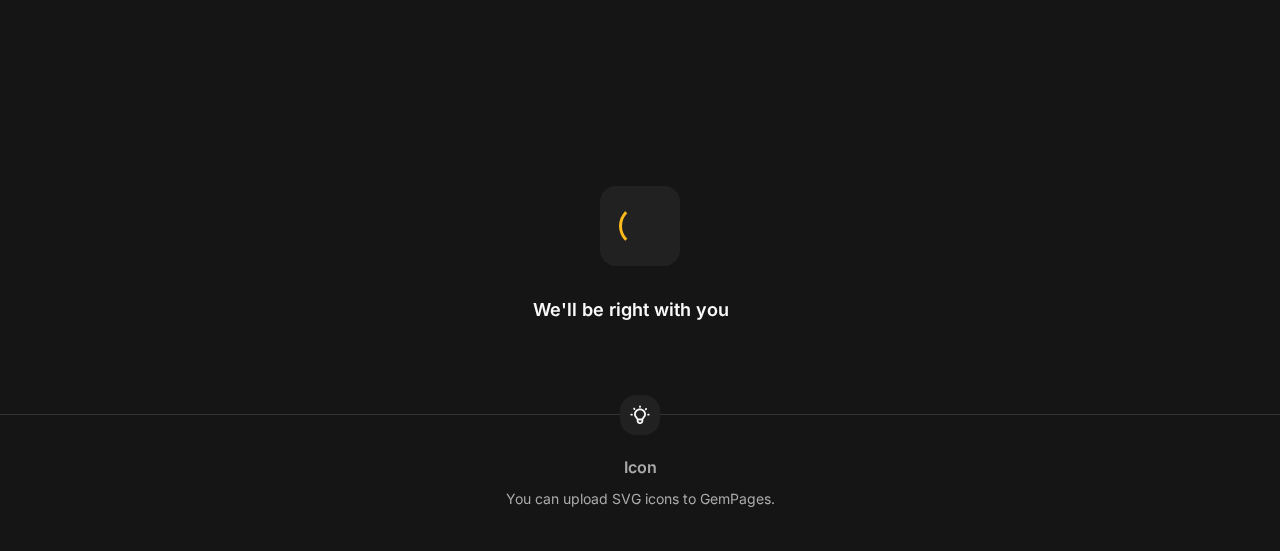 scroll, scrollTop: 0, scrollLeft: 0, axis: both 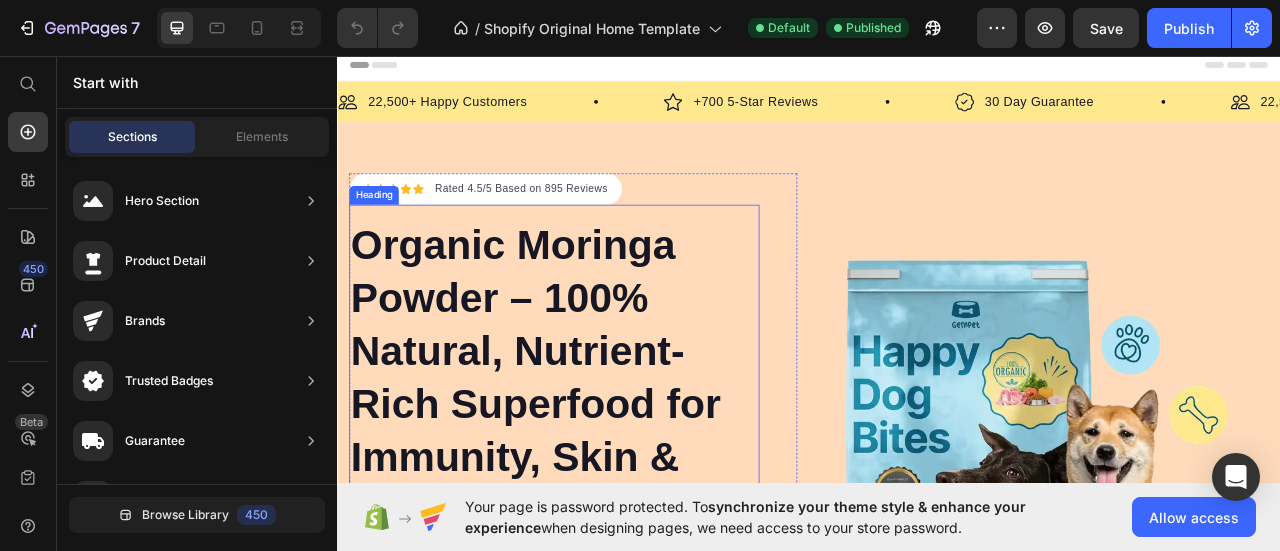 click on "Organic Moringa Powder – 100% Natural, Nutrient-Rich Superfood for Immunity, Skin & Hormonal Balance" at bounding box center (613, 467) 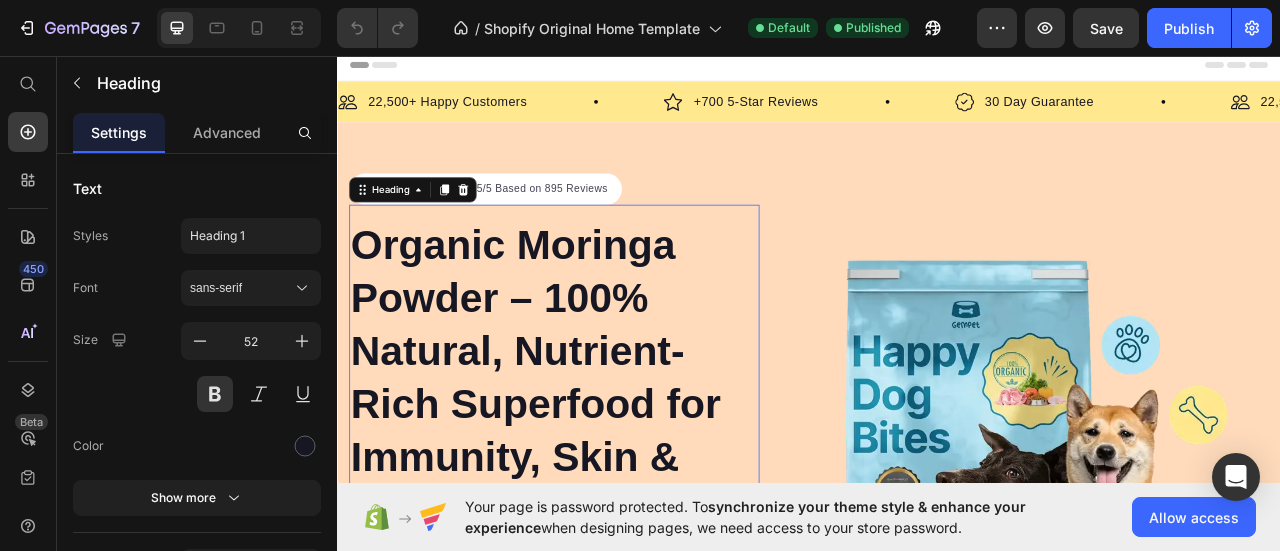 click on "Organic Moringa Powder – 100% Natural, Nutrient-Rich Superfood for Immunity, Skin & Hormonal Balance" at bounding box center [613, 467] 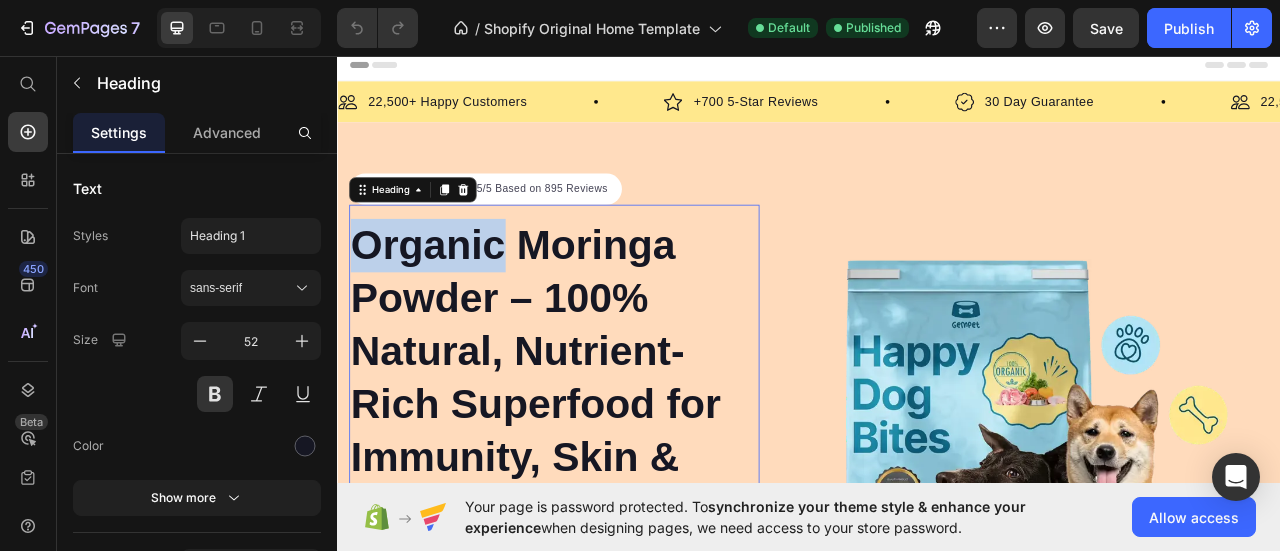 click on "Organic Moringa Powder – 100% Natural, Nutrient-Rich Superfood for Immunity, Skin & Hormonal Balance" at bounding box center (613, 467) 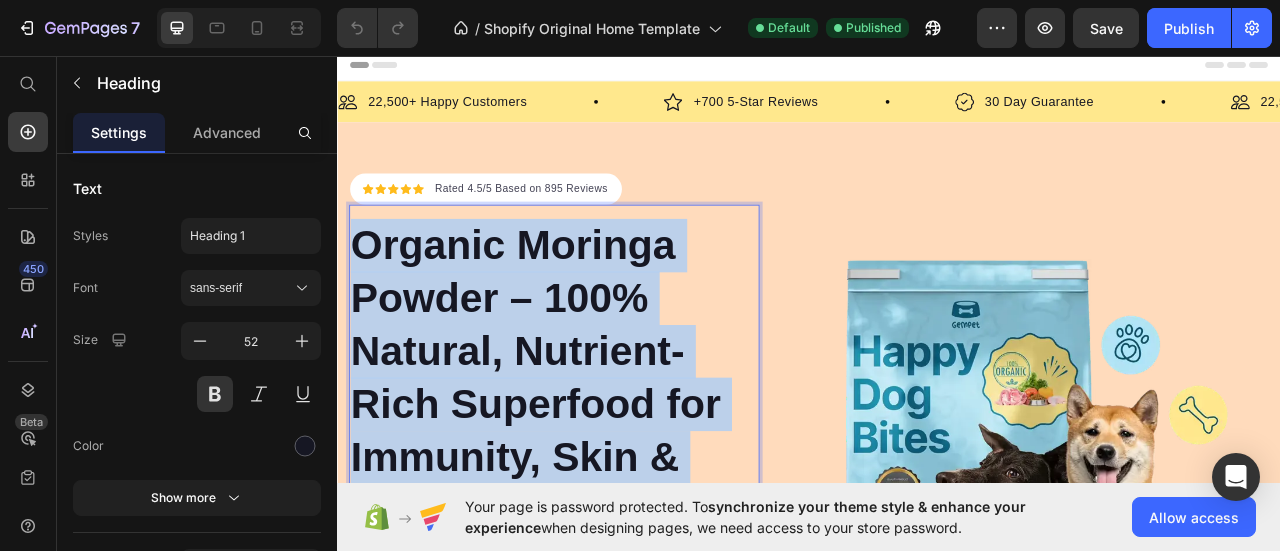 click on "Organic Moringa Powder – 100% Natural, Nutrient-Rich Superfood for Immunity, Skin & Hormonal Balance" at bounding box center (613, 467) 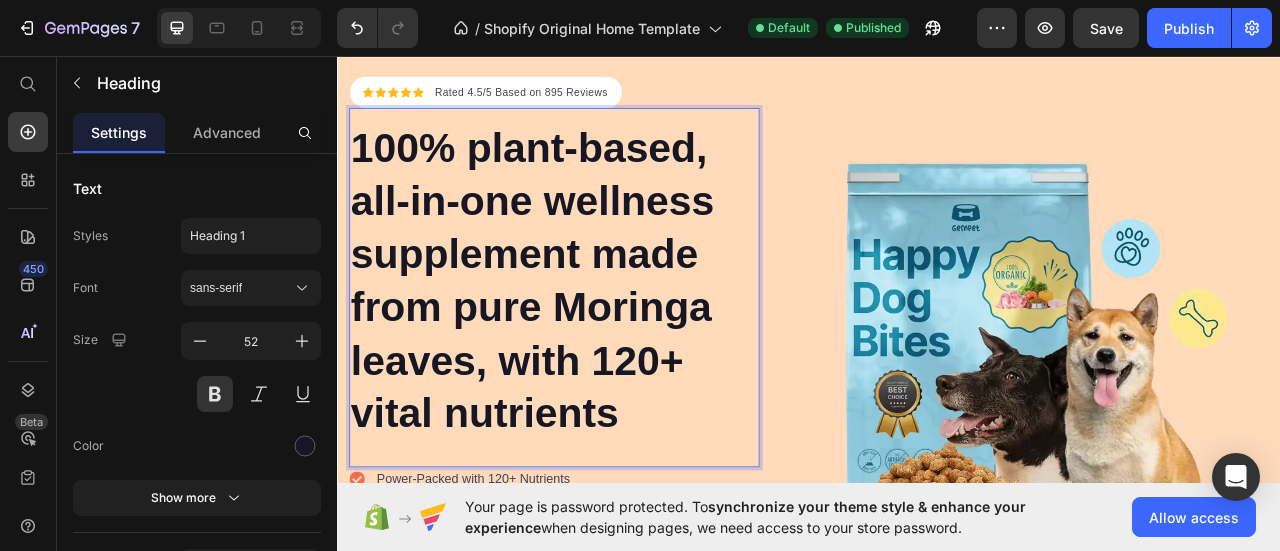 scroll, scrollTop: 121, scrollLeft: 0, axis: vertical 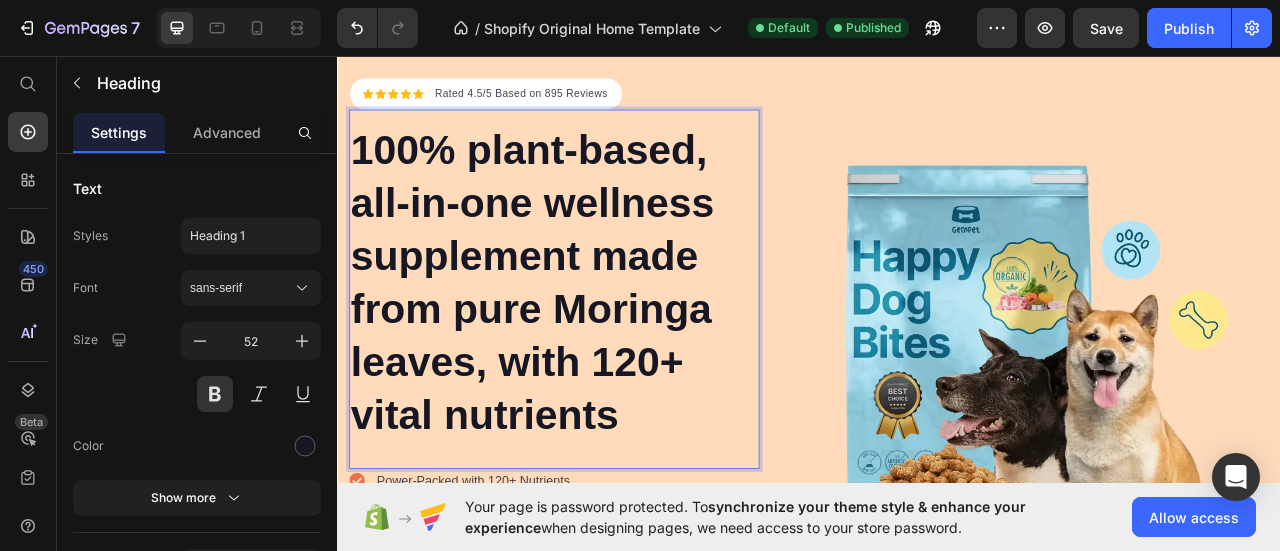 click on "100% plant-based, all-in-one wellness supplement made from pure Moringa leaves, with 120+ vital nutrients" at bounding box center [613, 346] 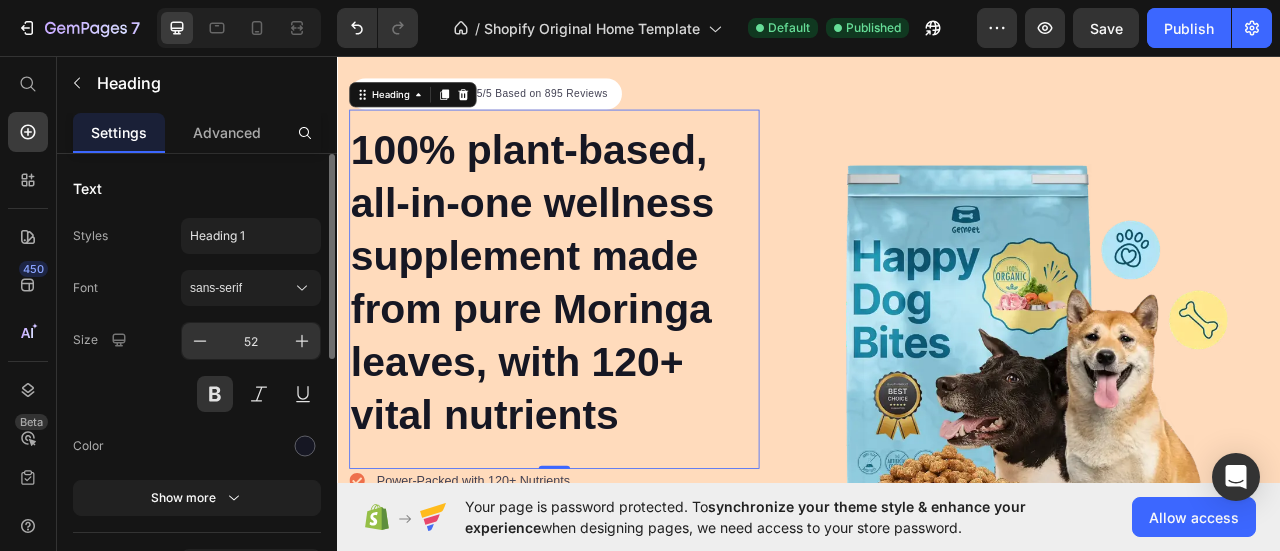 click on "52" at bounding box center (251, 341) 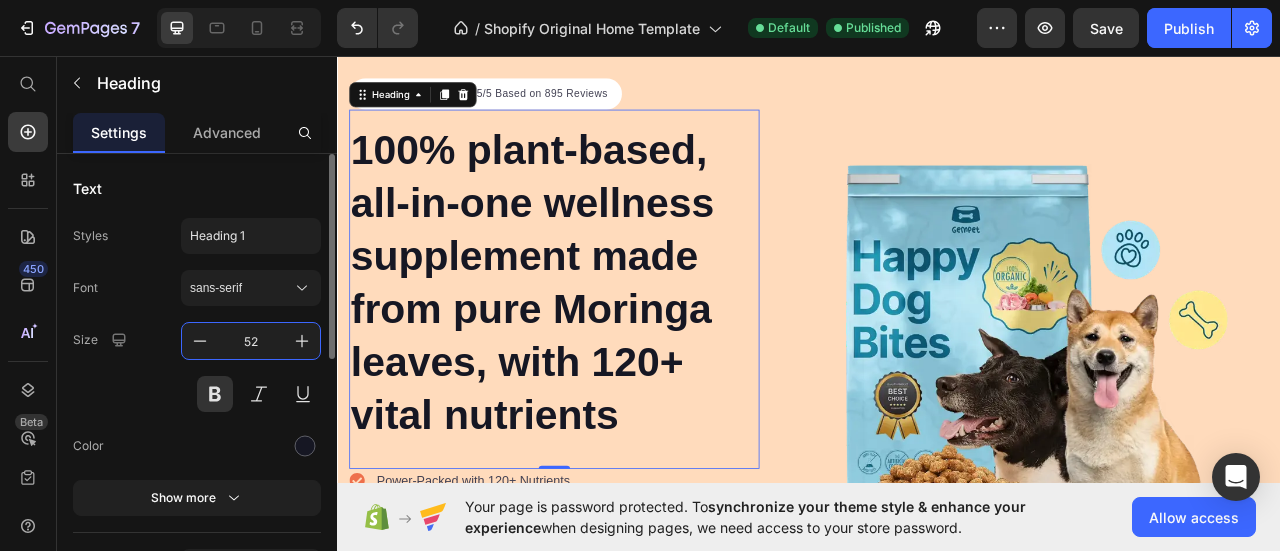 click on "52" at bounding box center [251, 341] 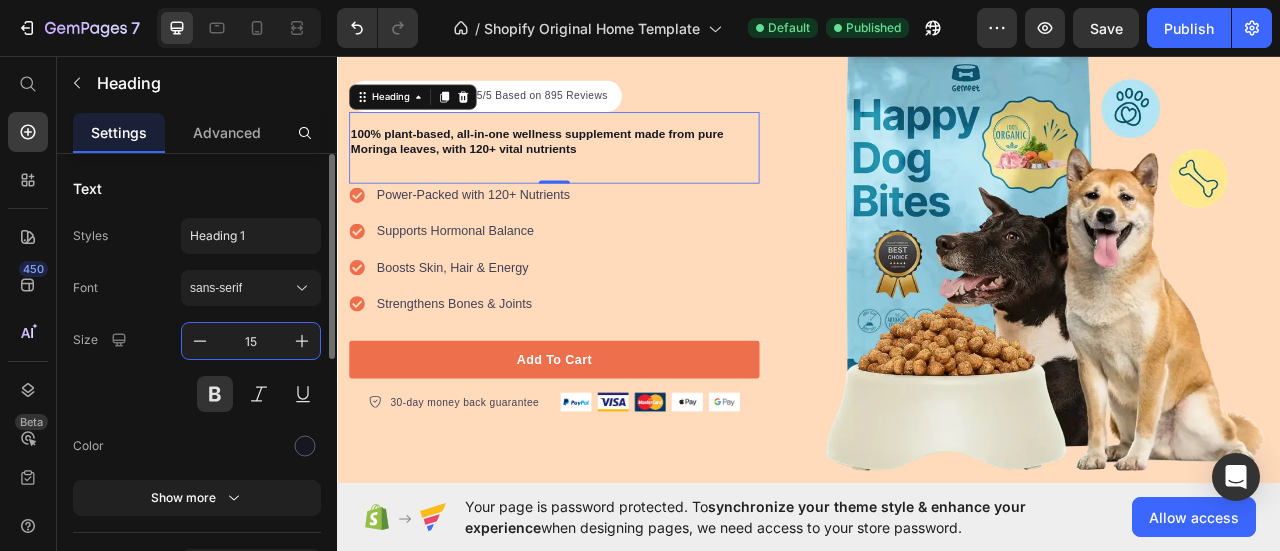 type on "1" 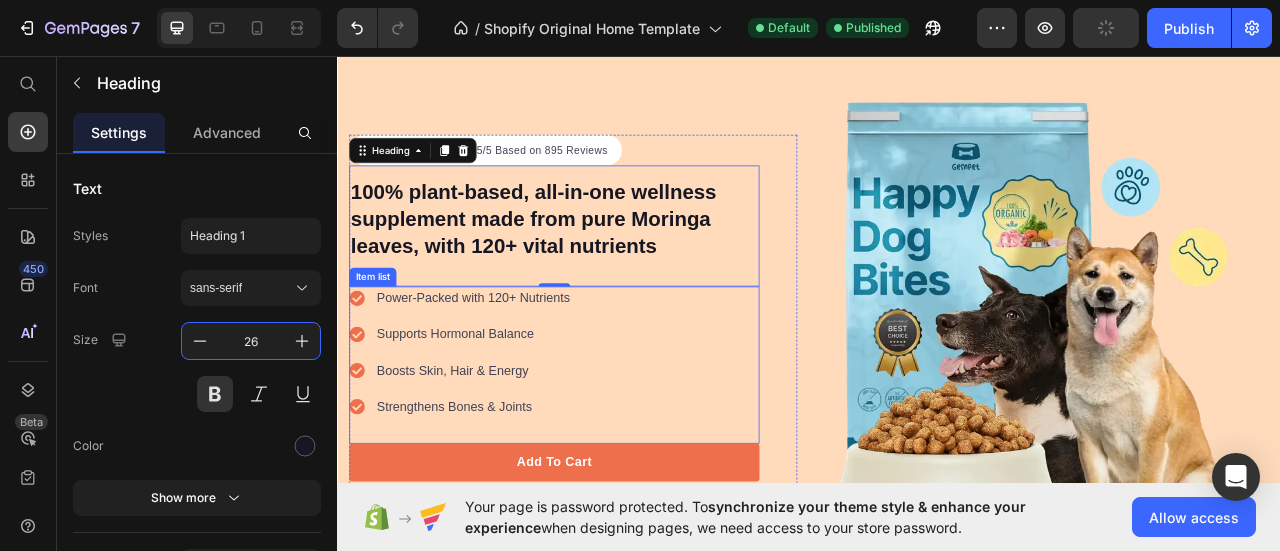 scroll, scrollTop: 91, scrollLeft: 0, axis: vertical 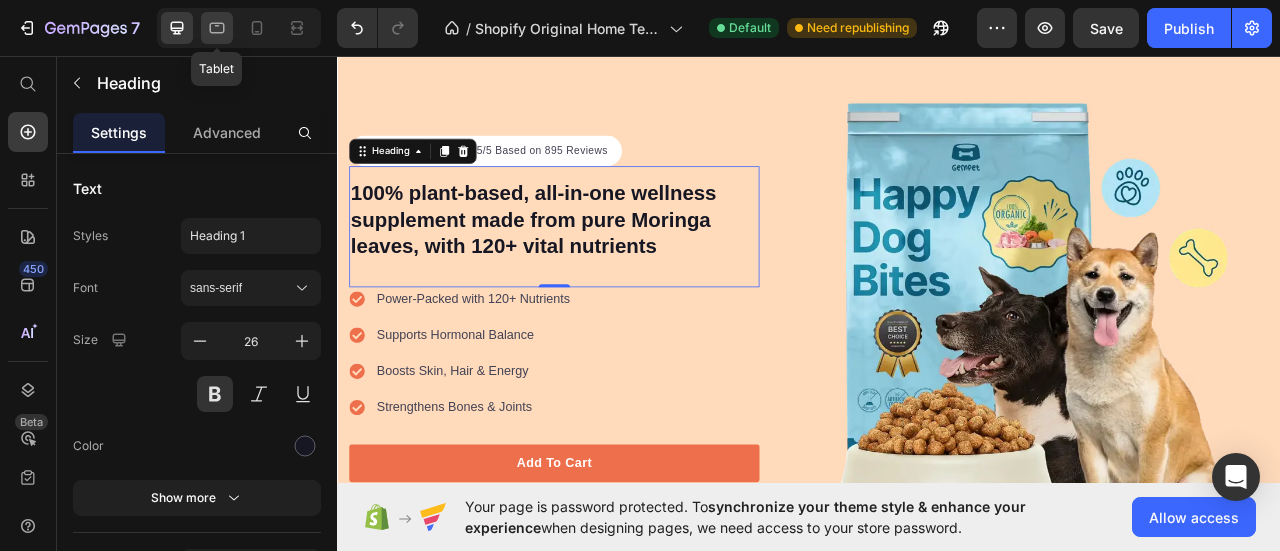 click 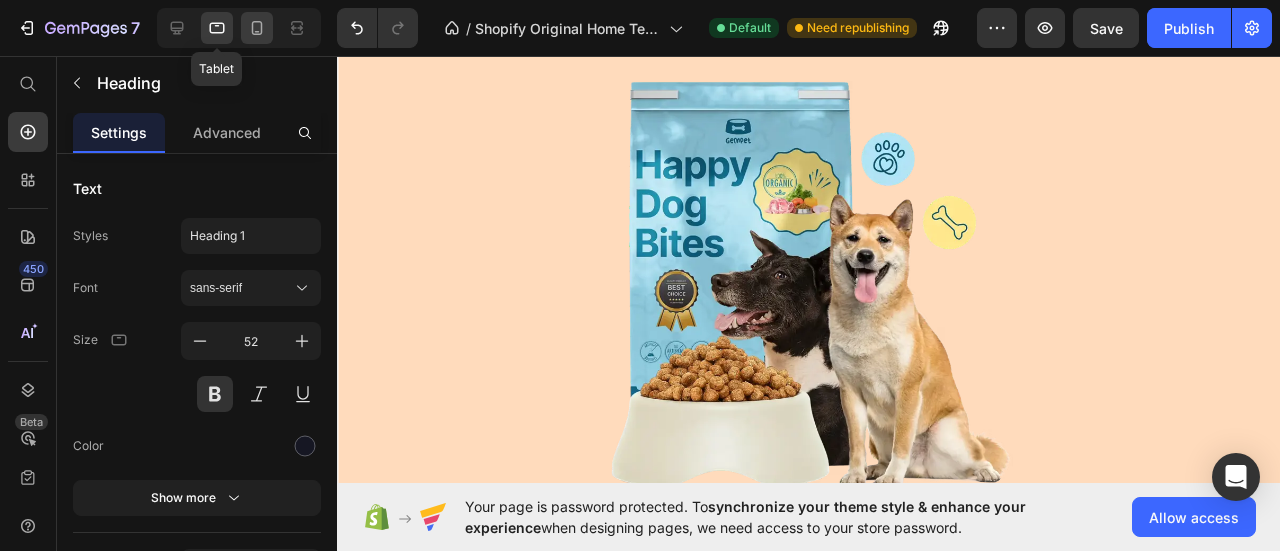 scroll, scrollTop: 528, scrollLeft: 0, axis: vertical 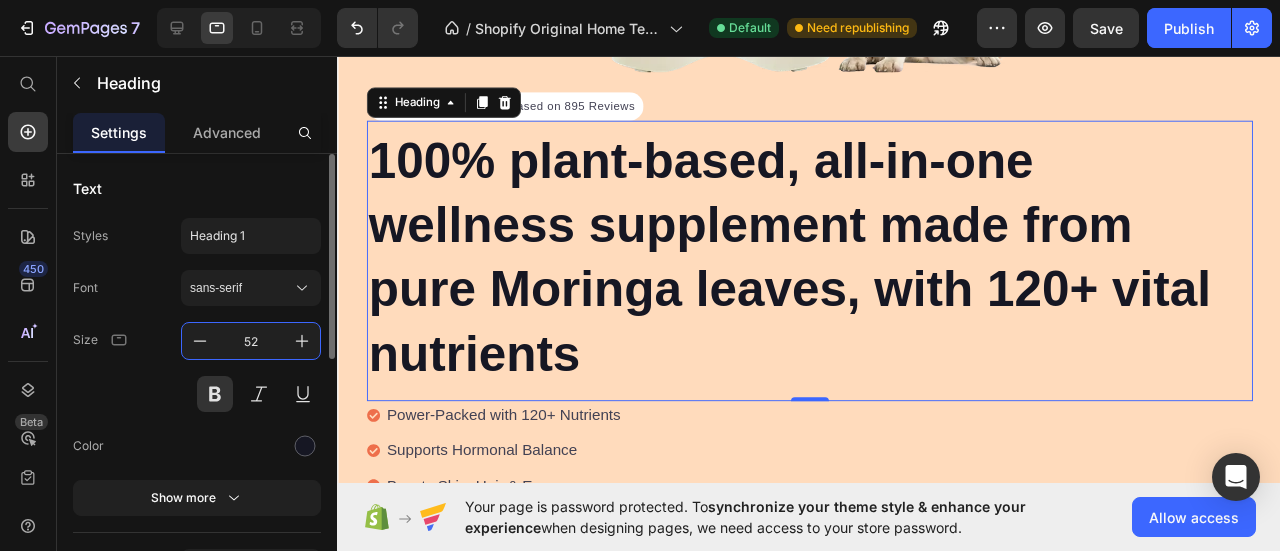 click on "52" at bounding box center [251, 341] 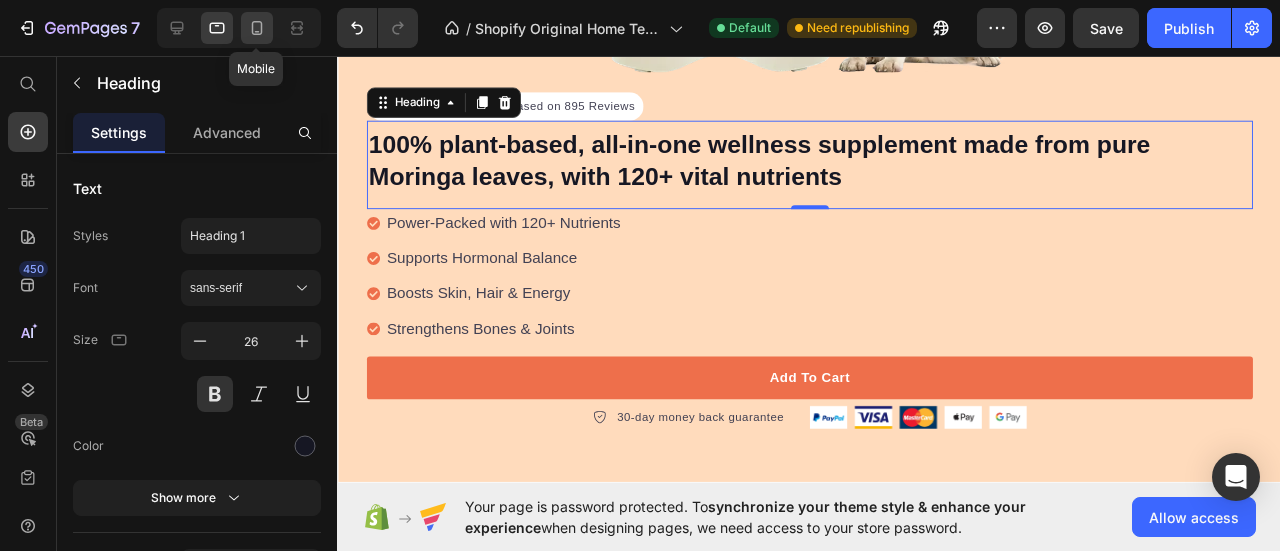 click 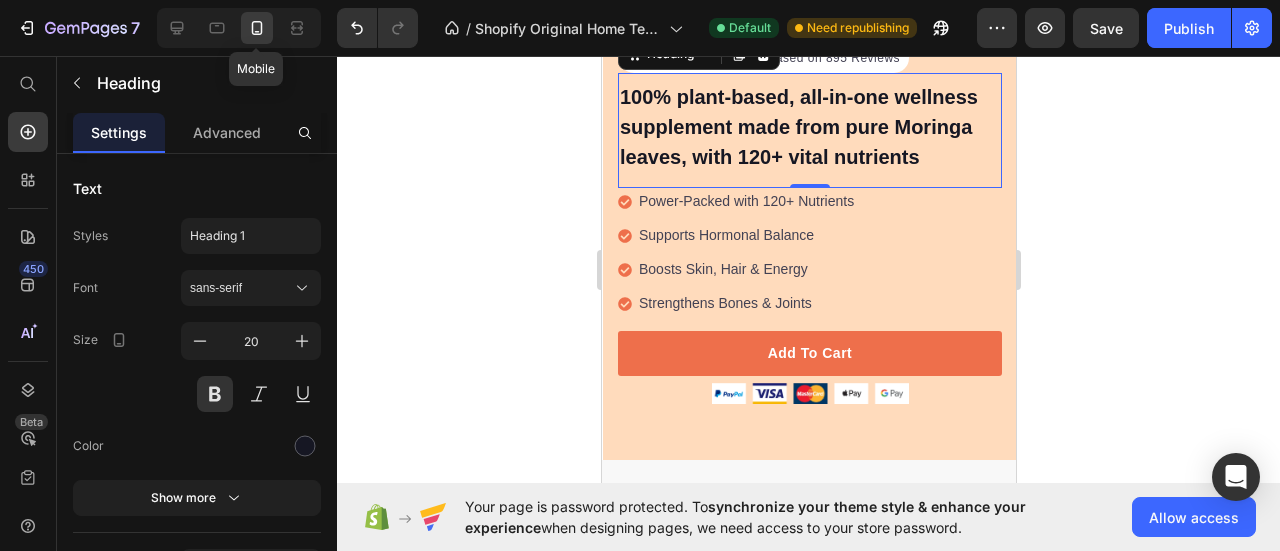 scroll, scrollTop: 459, scrollLeft: 0, axis: vertical 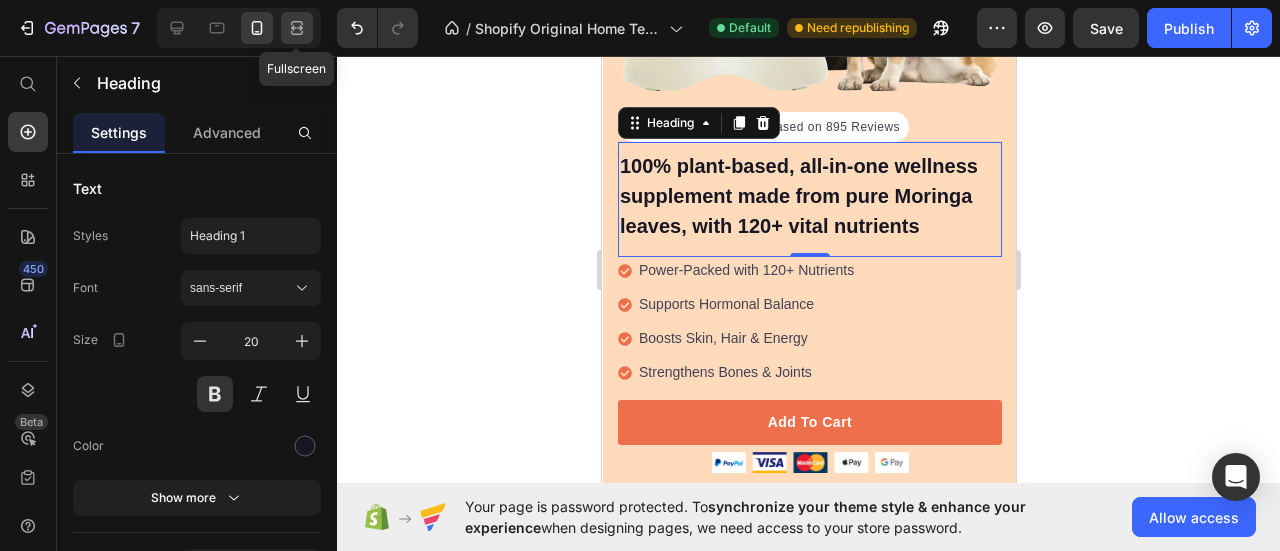 click 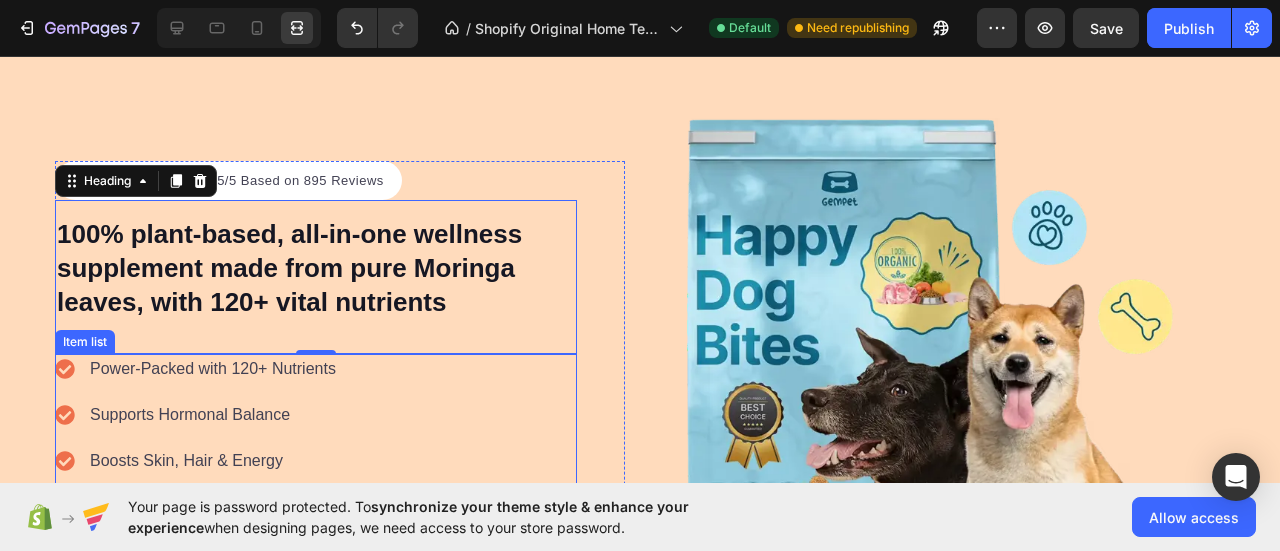 scroll, scrollTop: 86, scrollLeft: 0, axis: vertical 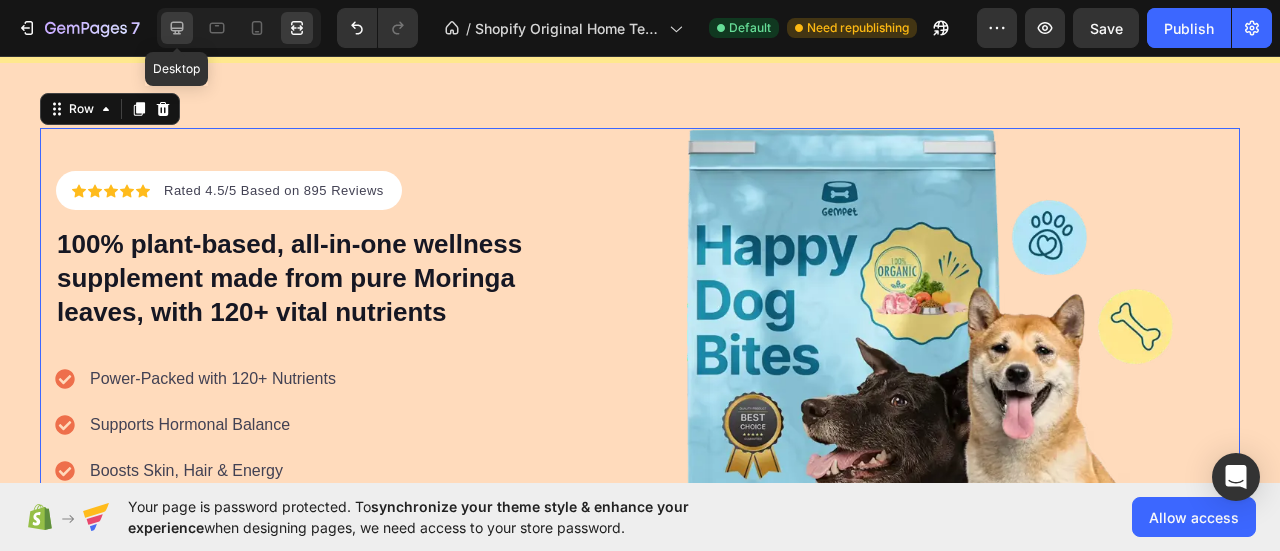 click 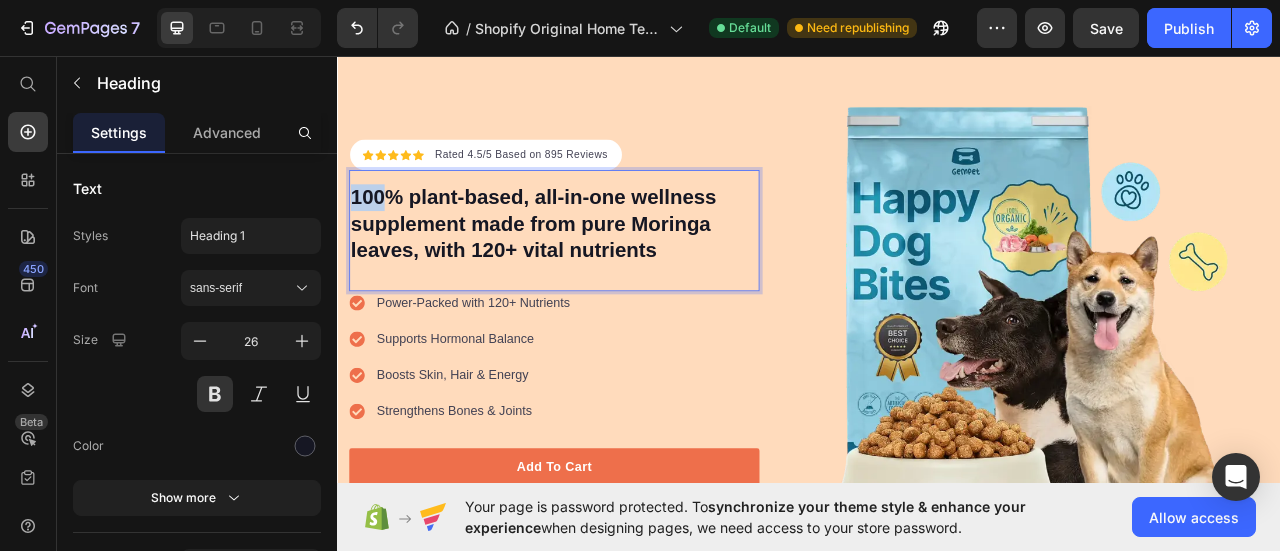 click on "100% plant-based, all-in-one wellness supplement made from pure Moringa leaves, with 120+ vital nutrients" at bounding box center (613, 270) 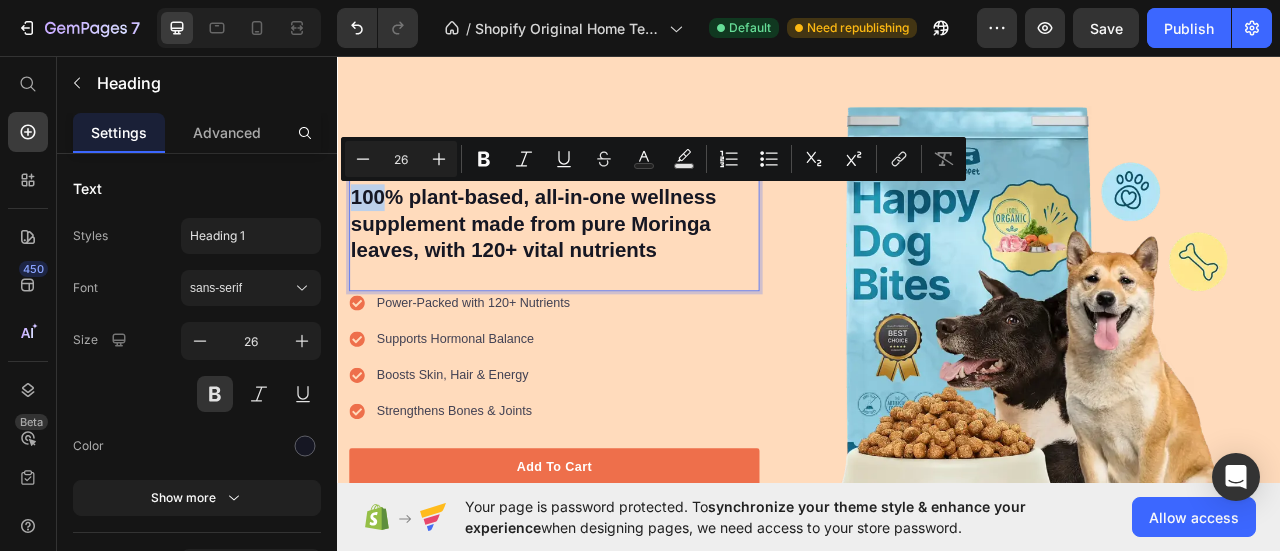 click on "100% plant-based, all-in-one wellness supplement made from pure Moringa leaves, with 120+ vital nutrients" at bounding box center [613, 270] 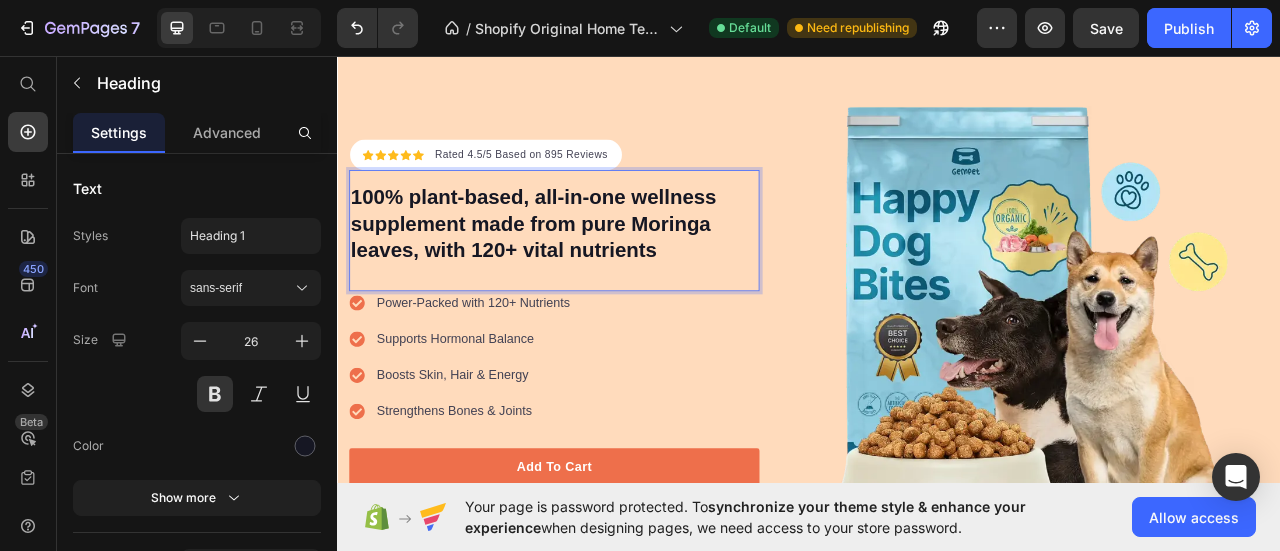 click on "100% plant-based, all-in-one wellness supplement made from pure Moringa leaves, with 120+ vital nutrients" at bounding box center [613, 270] 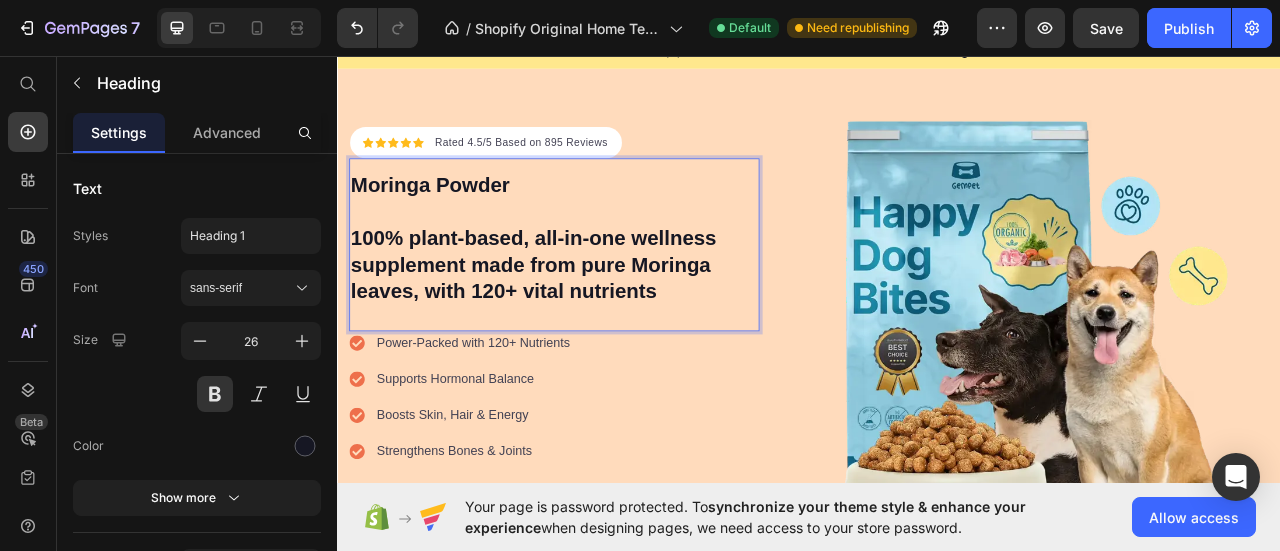 scroll, scrollTop: 52, scrollLeft: 0, axis: vertical 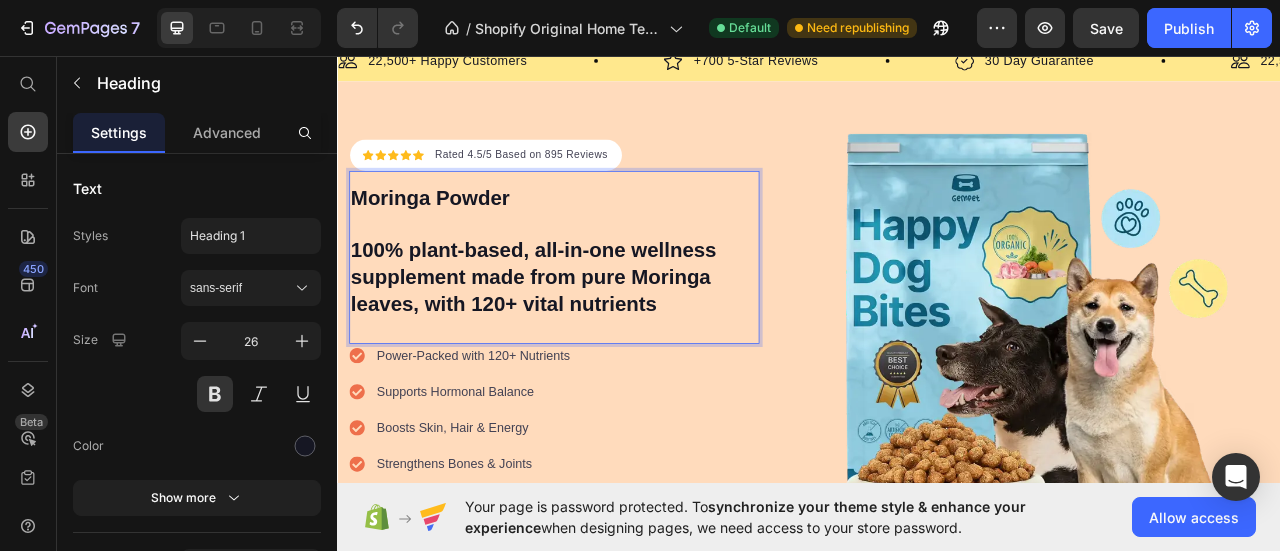 click on "Moringa Powder 100% plant-based, all-in-one wellness supplement made from pure Moringa leaves, with 120+ vital nutrients" at bounding box center [613, 305] 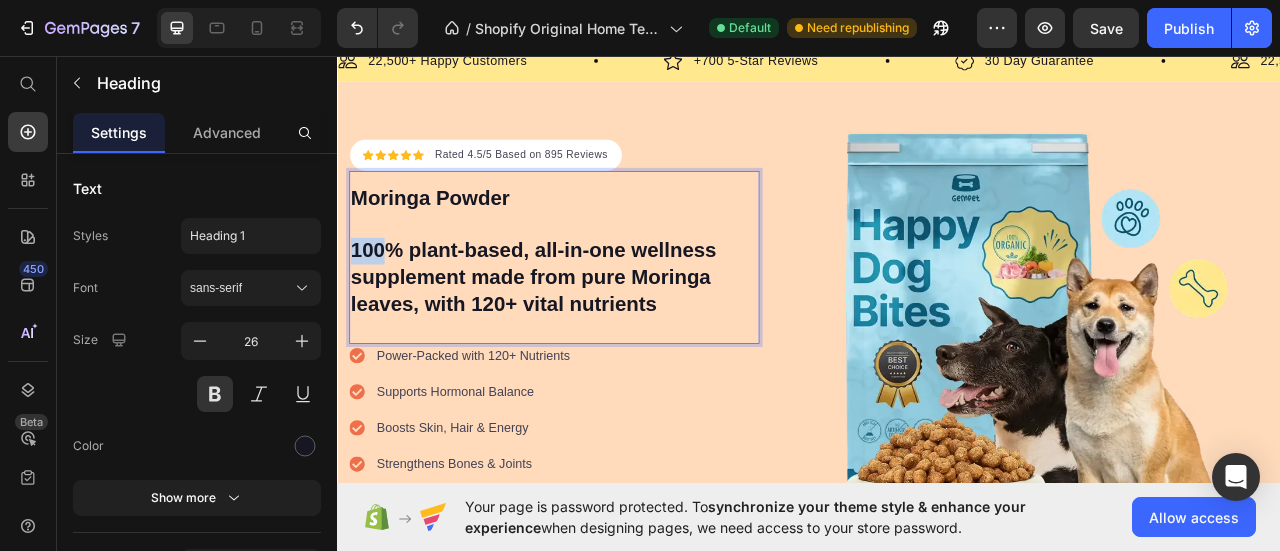 click on "Moringa Powder 100% plant-based, all-in-one wellness supplement made from pure Moringa leaves, with 120+ vital nutrients" at bounding box center [613, 305] 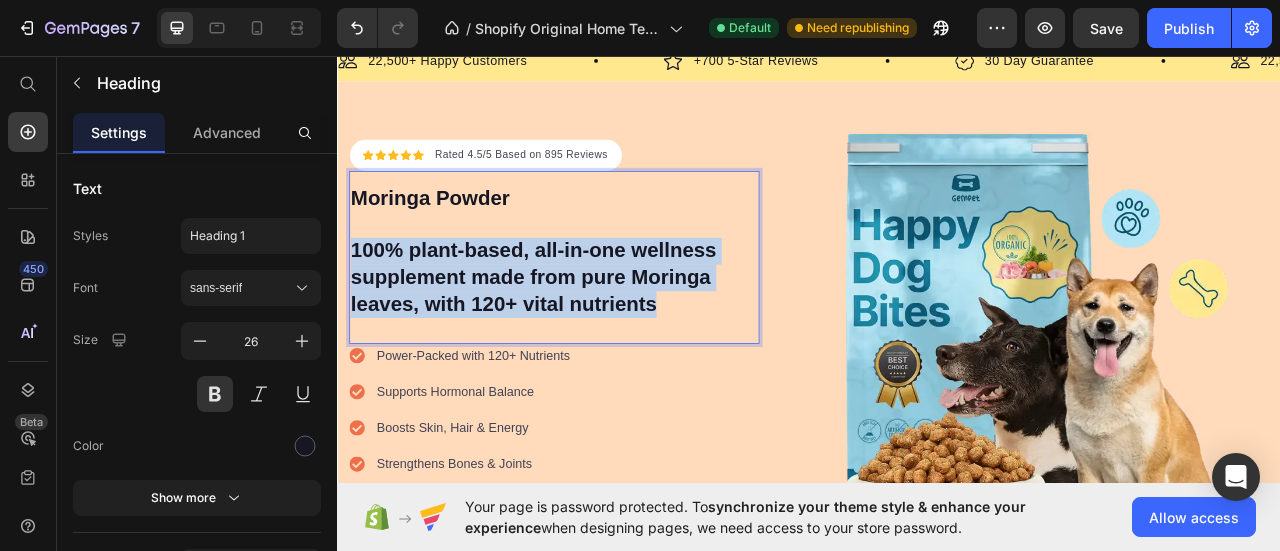 click on "Moringa Powder 100% plant-based, all-in-one wellness supplement made from pure Moringa leaves, with 120+ vital nutrients" at bounding box center (613, 305) 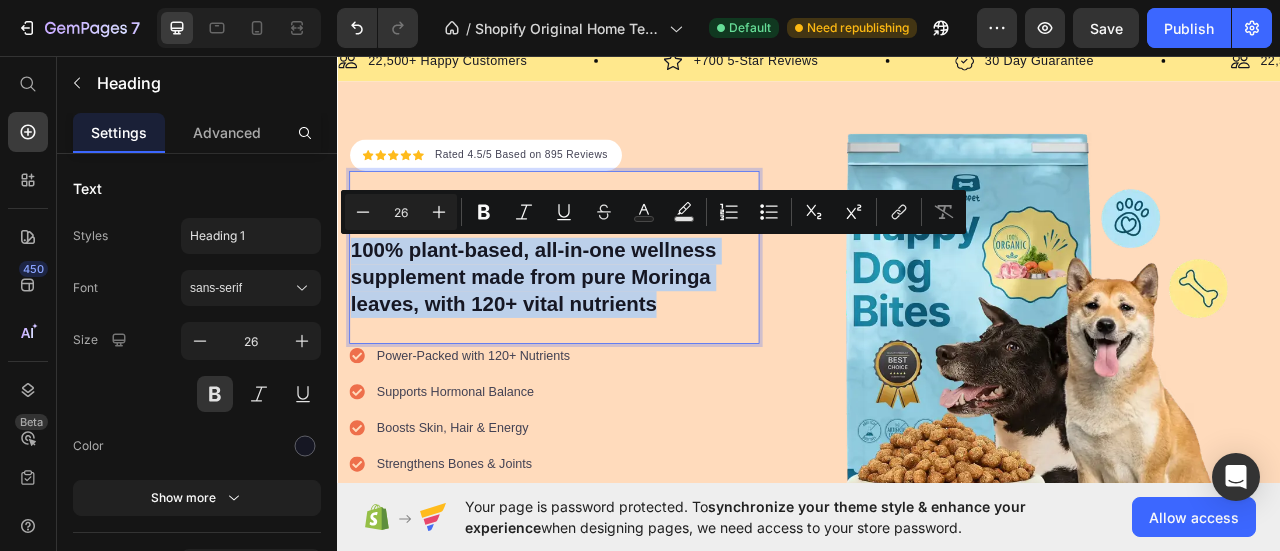 click on "Moringa Powder 100% plant-based, all-in-one wellness supplement made from pure Moringa leaves, with 120+ vital nutrients" at bounding box center (613, 305) 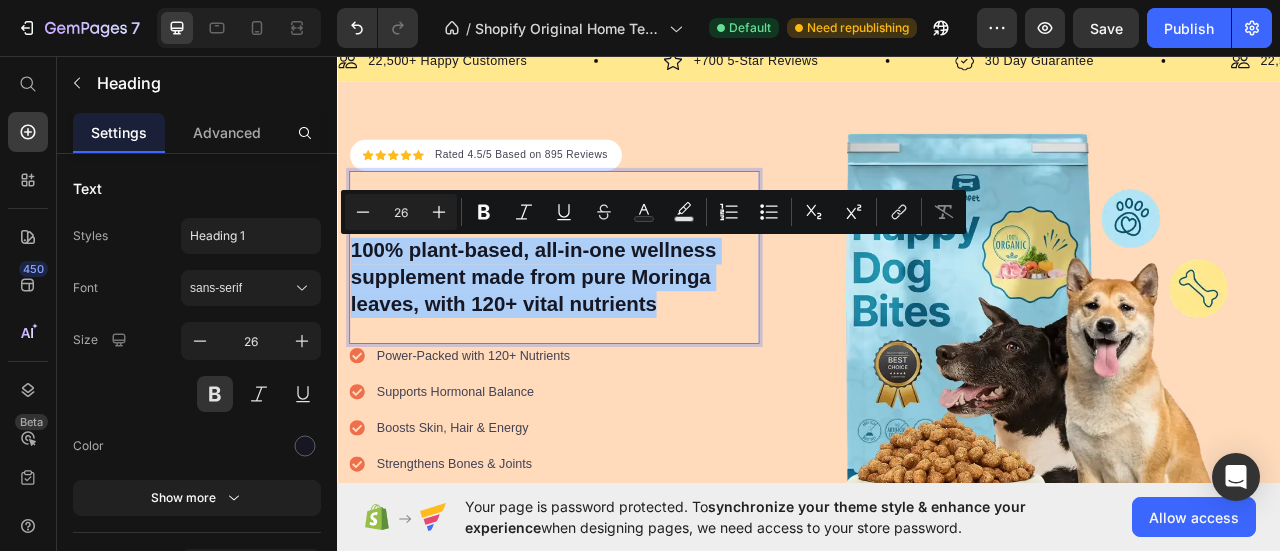 click on "26" at bounding box center [401, 212] 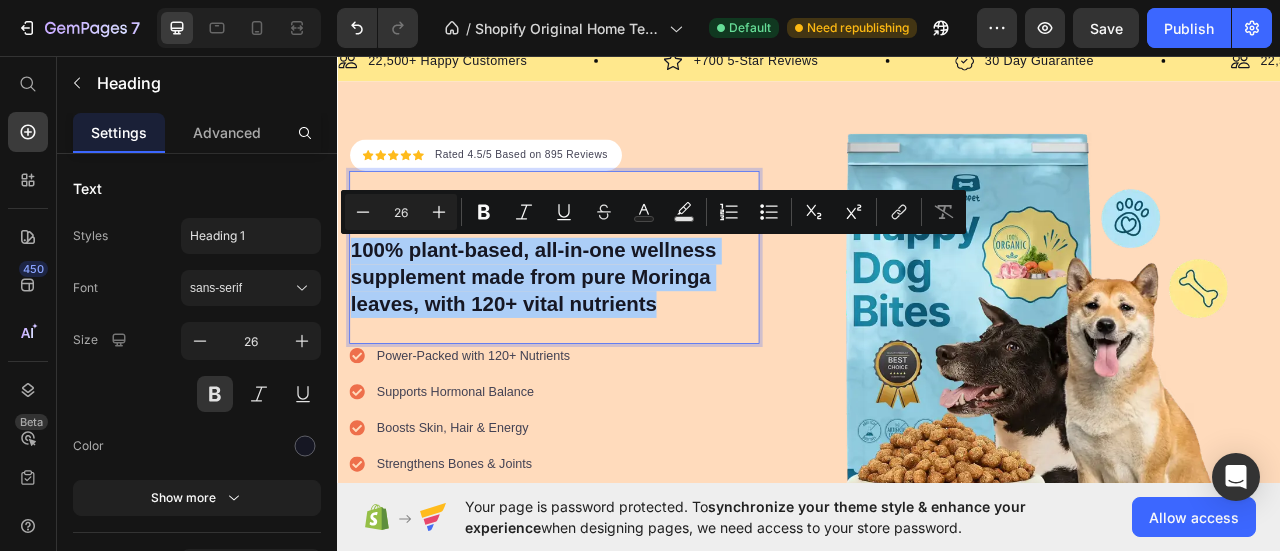 click on "26" at bounding box center (401, 212) 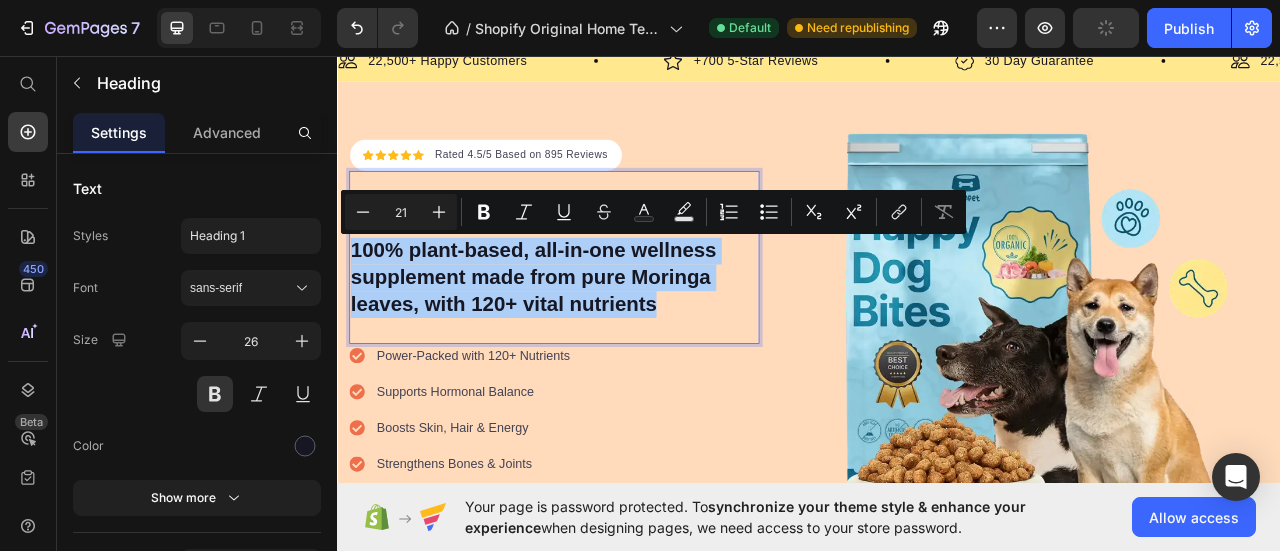type on "21" 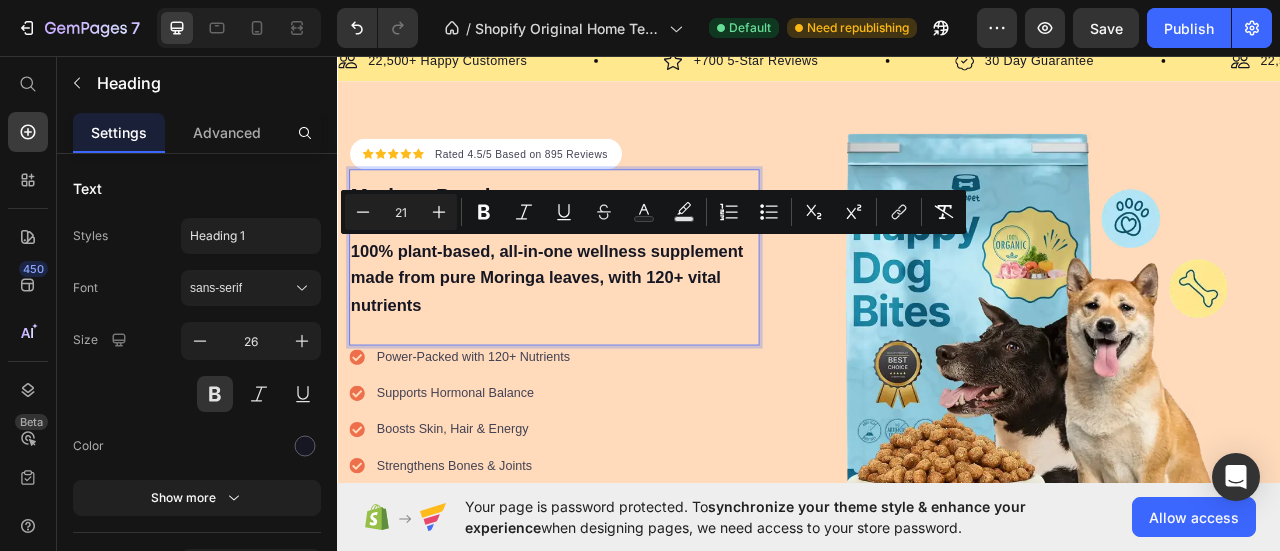 click on "Moringa Powder 100% plant-based, all-in-one wellness supplement made from pure Moringa leaves, with 120+ vital nutrients Heading   0" at bounding box center (613, 313) 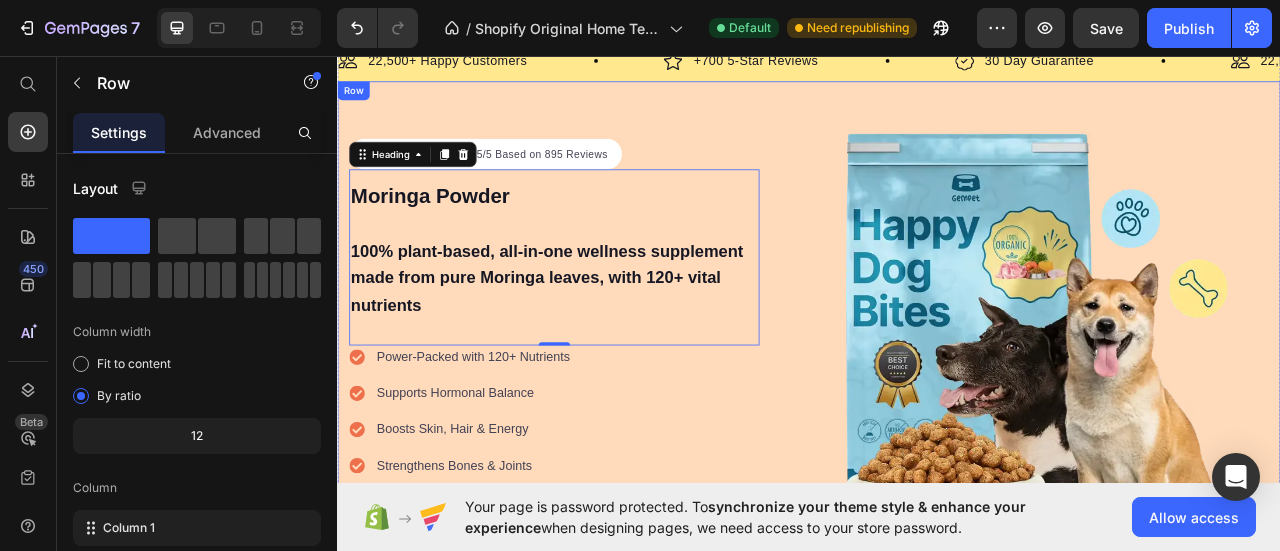 click on "Icon Icon Icon Icon Icon Icon List Hoz Rated 4.5/5 Based on 895 Reviews Text block Row Moringa Powder 100% plant-based, all-in-one wellness supplement made from pure Moringa leaves, with 120+ vital nutrients Heading   0 Power-Packed with 120+ Nutrients Supports Hormonal Balance Boosts Skin, Hair & Energy Strengthens Bones & Joints Item list Add To Cart Button
30-day money back guarantee Item list Image Row Row Image Row Row" at bounding box center (937, 439) 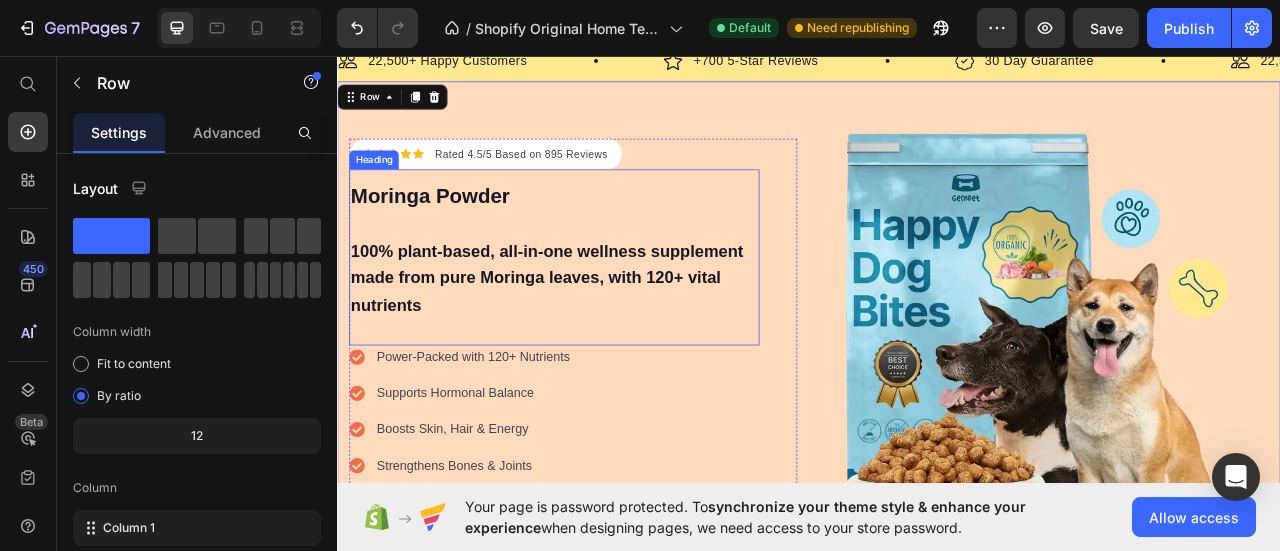 click on "⁠⁠⁠⁠⁠⁠⁠ Moringa Powder 100% plant-based, all-in-one wellness supplement made from pure Moringa leaves, with 120+ vital nutrients" at bounding box center (613, 305) 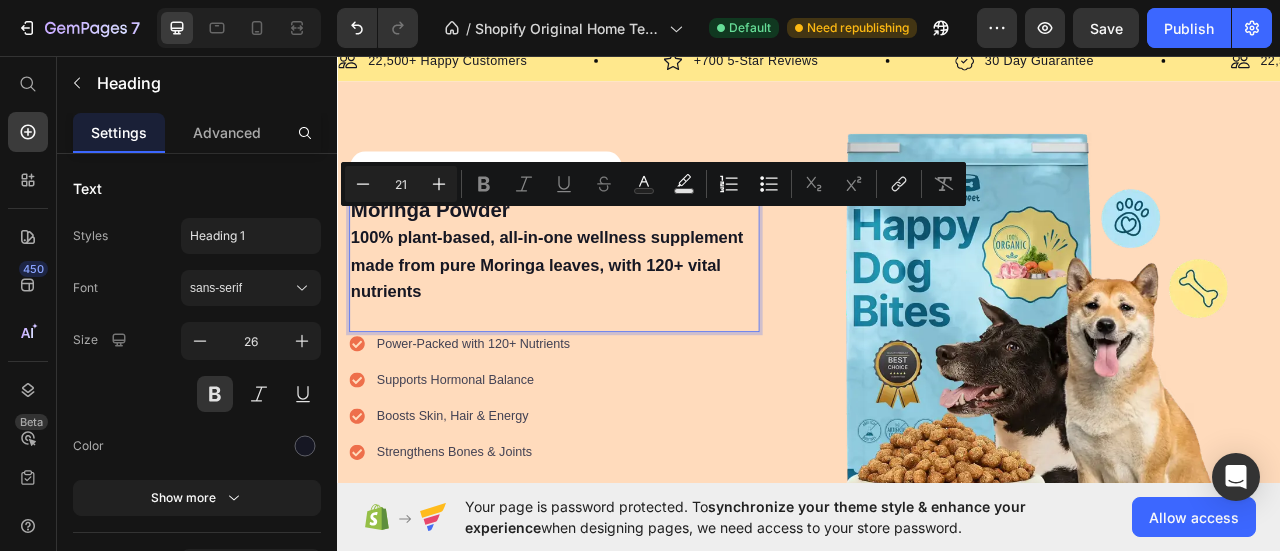 scroll, scrollTop: 68, scrollLeft: 0, axis: vertical 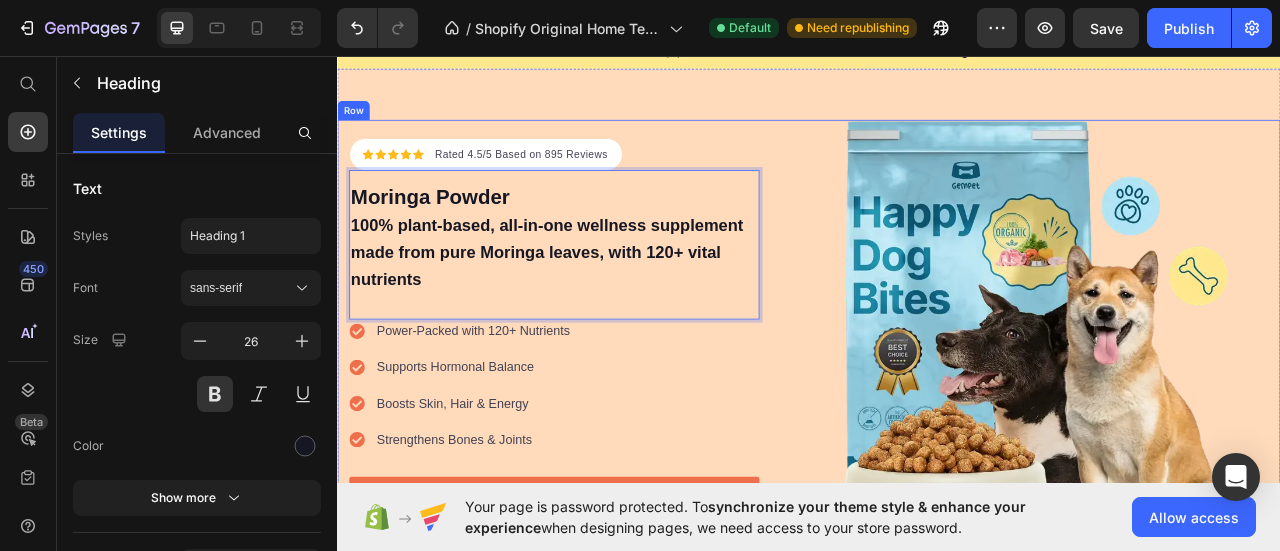 click on "Icon Icon Icon Icon Icon Icon List Hoz Rated 4.5/5 Based on 895 Reviews Text block Row Moringa Powder 100% plant-based, all-in-one wellness supplement made from pure Moringa leaves, with 120+ vital nutrients Heading   0 Power-Packed with 120+ Nutrients Supports Hormonal Balance Boosts Skin, Hair & Energy Strengthens Bones & Joints Item list Add To Cart Button
30-day money back guarantee Item list Image Row Row" at bounding box center (637, 423) 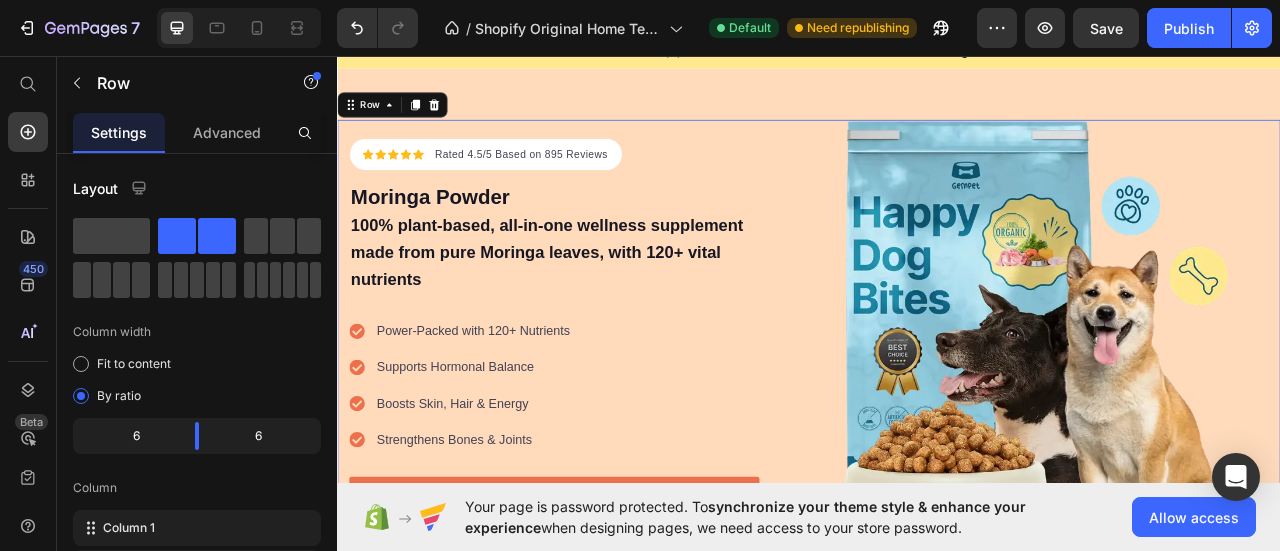 click on "Icon Icon Icon Icon Icon Icon List Hoz Rated 4.5/5 Based on 895 Reviews Text block Row ⁠⁠⁠⁠⁠⁠⁠ Moringa Powder 100% plant-based, all-in-one wellness supplement made from pure Moringa leaves, with 120+ vital nutrients Heading Power-Packed with 120+ Nutrients Supports Hormonal Balance Boosts Skin, Hair & Energy Strengthens Bones & Joints Item list Add To Cart Button
30-day money back guarantee Item list Image Row Row" at bounding box center [637, 423] 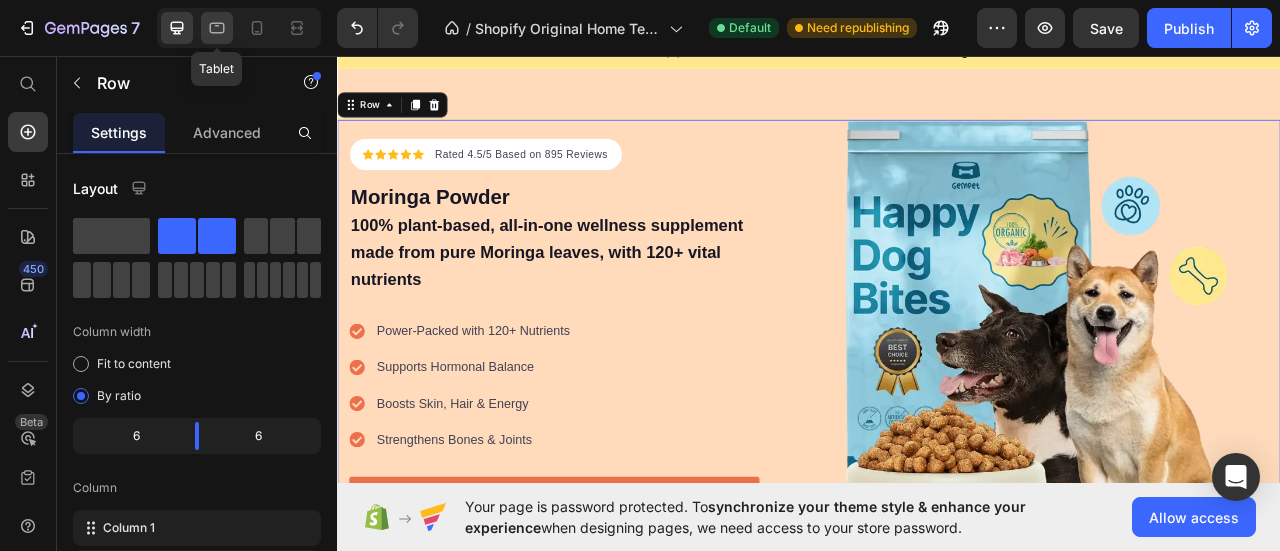 click 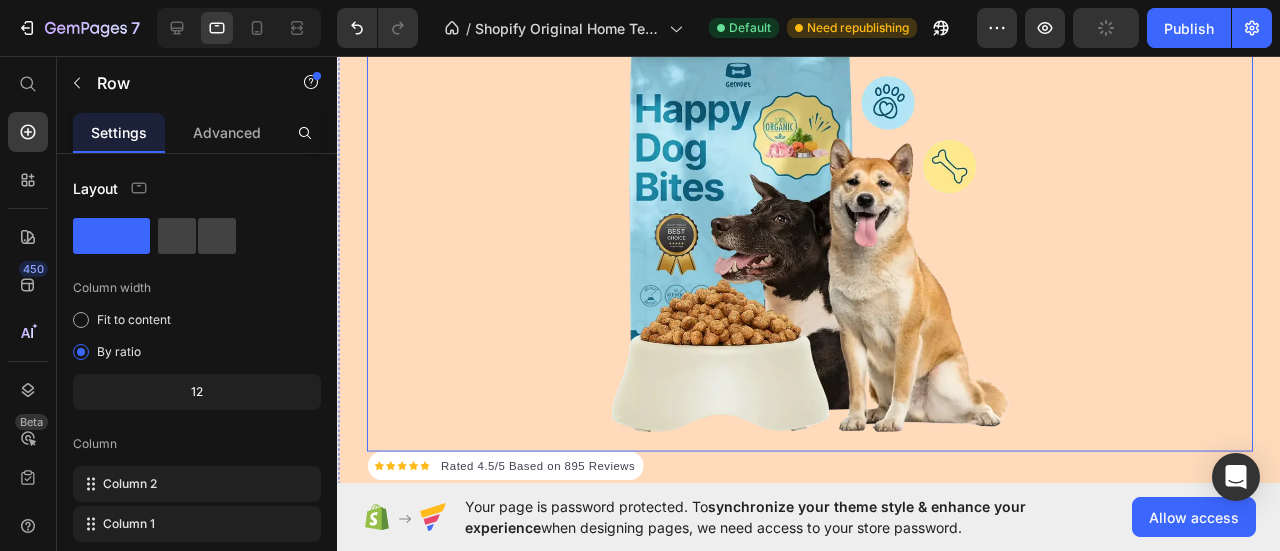 scroll, scrollTop: 330, scrollLeft: 0, axis: vertical 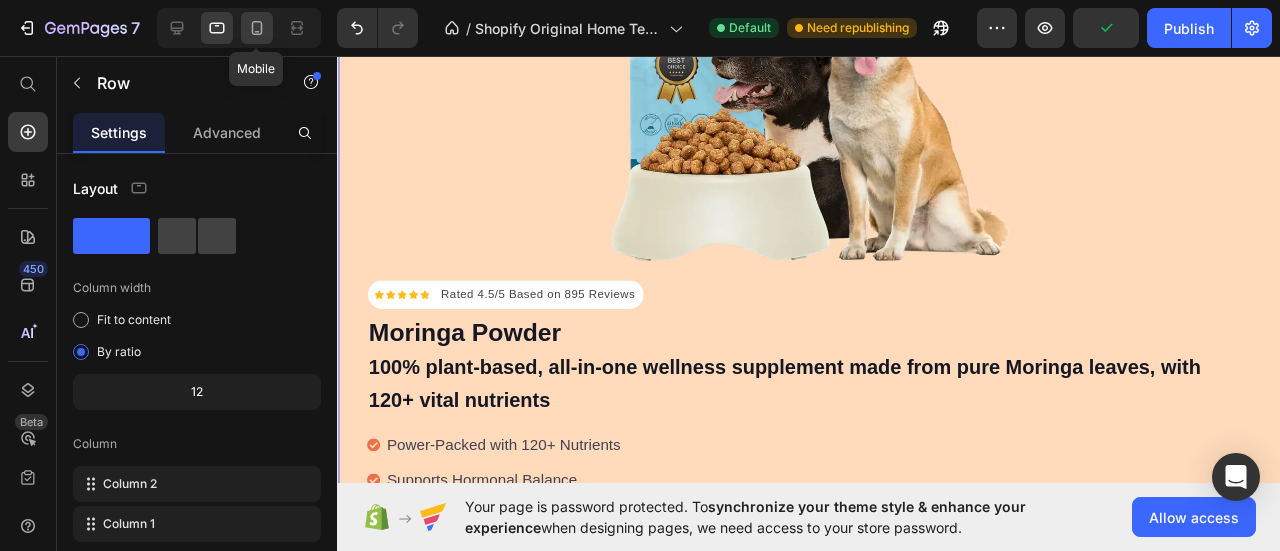 click 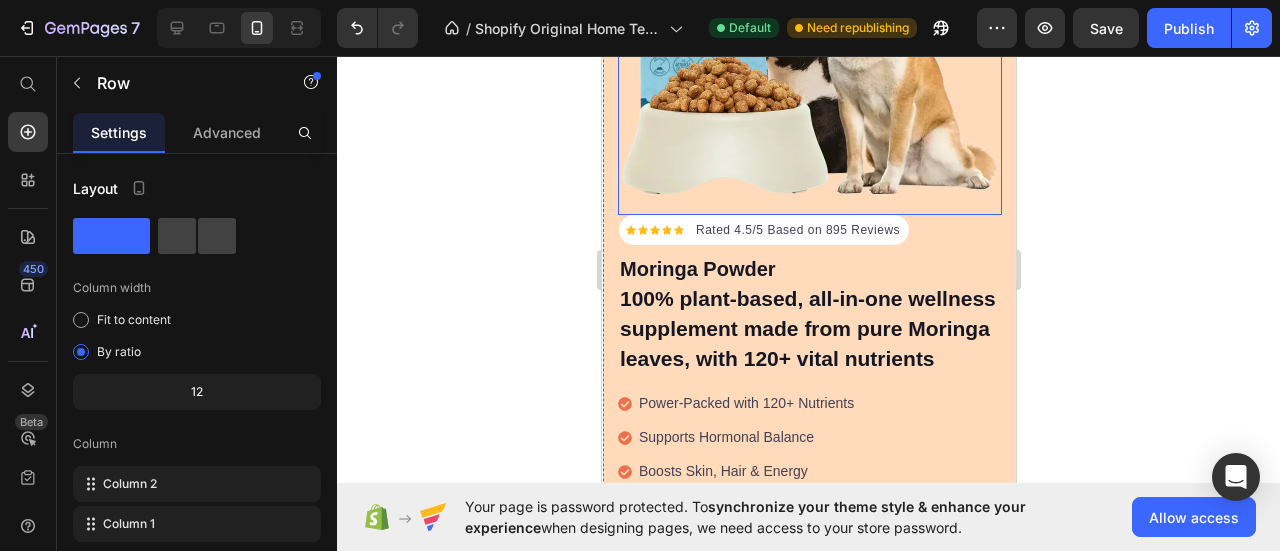 scroll, scrollTop: 357, scrollLeft: 0, axis: vertical 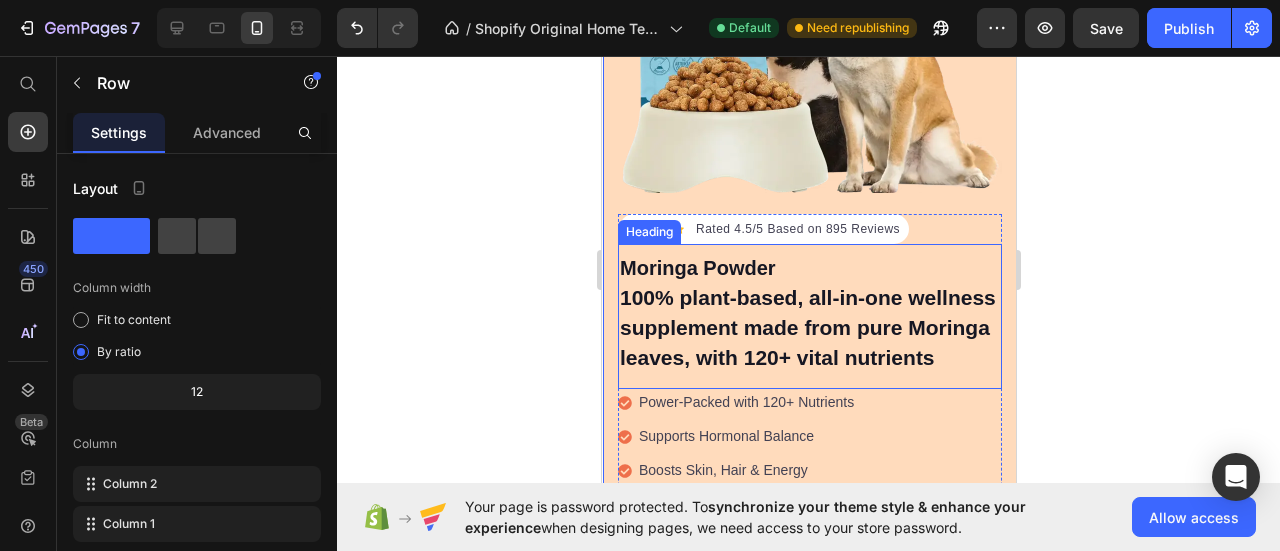 click on "100% plant-based, all-in-one wellness supplement made from pure Moringa leaves, with 120+ vital nutrients" at bounding box center (807, 327) 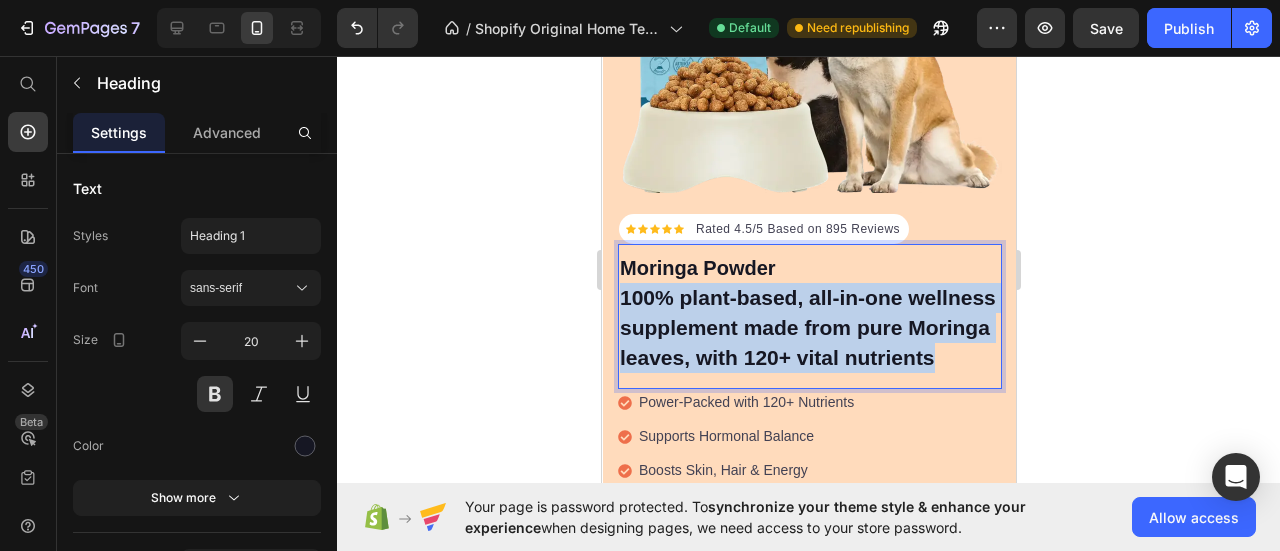 click on "100% plant-based, all-in-one wellness supplement made from pure Moringa leaves, with 120+ vital nutrients" at bounding box center [807, 327] 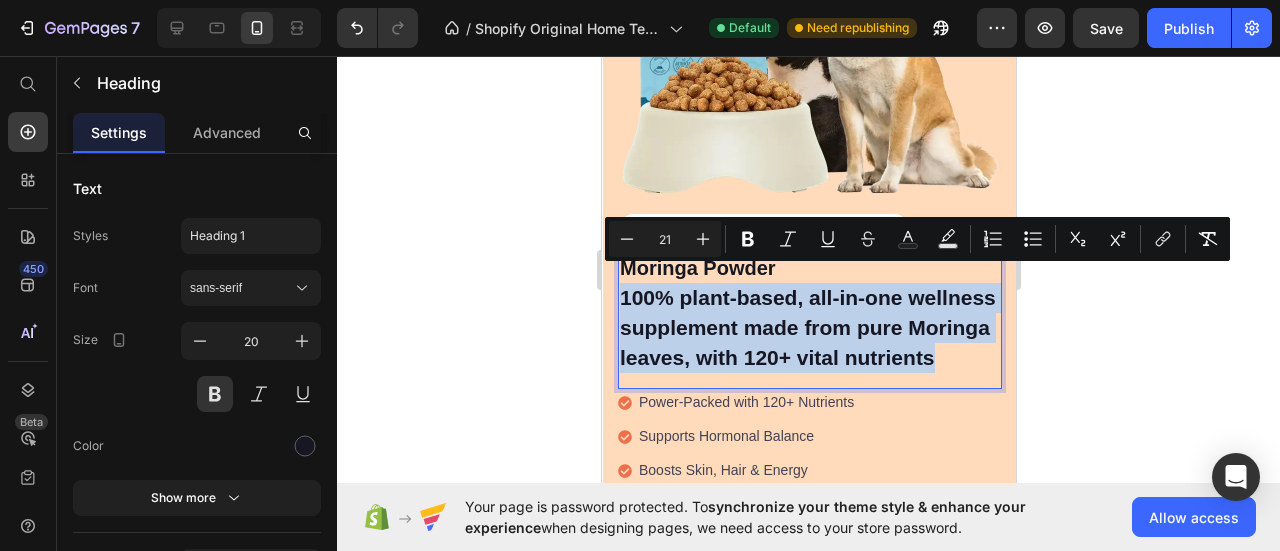 click on "100% plant-based, all-in-one wellness supplement made from pure Moringa leaves, with 120+ vital nutrients" at bounding box center [807, 327] 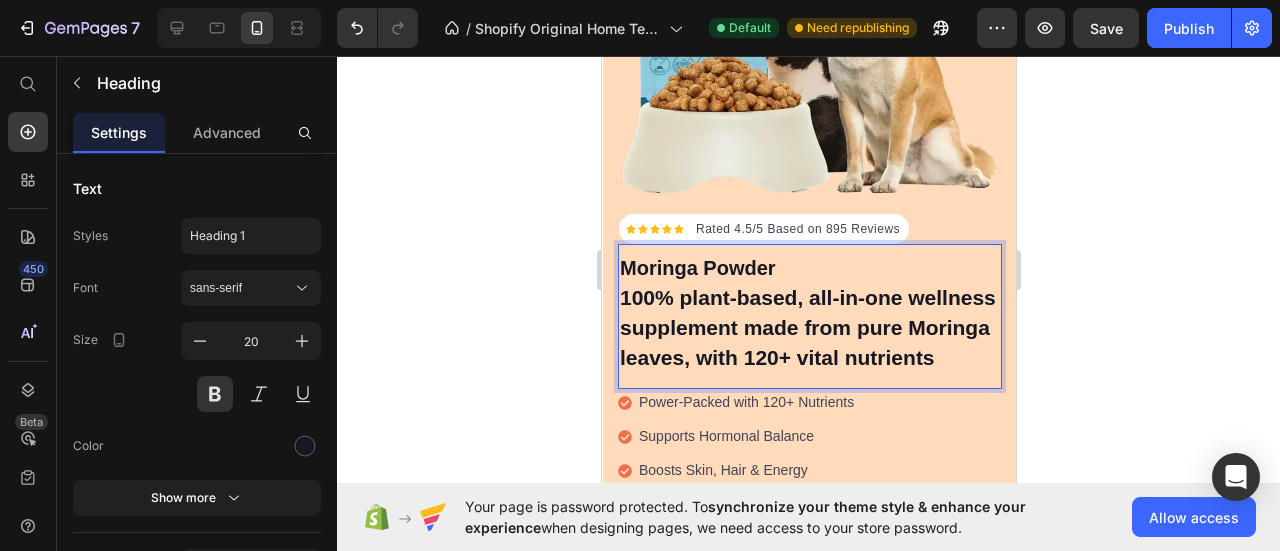 click on "Moringa Powder" at bounding box center (697, 268) 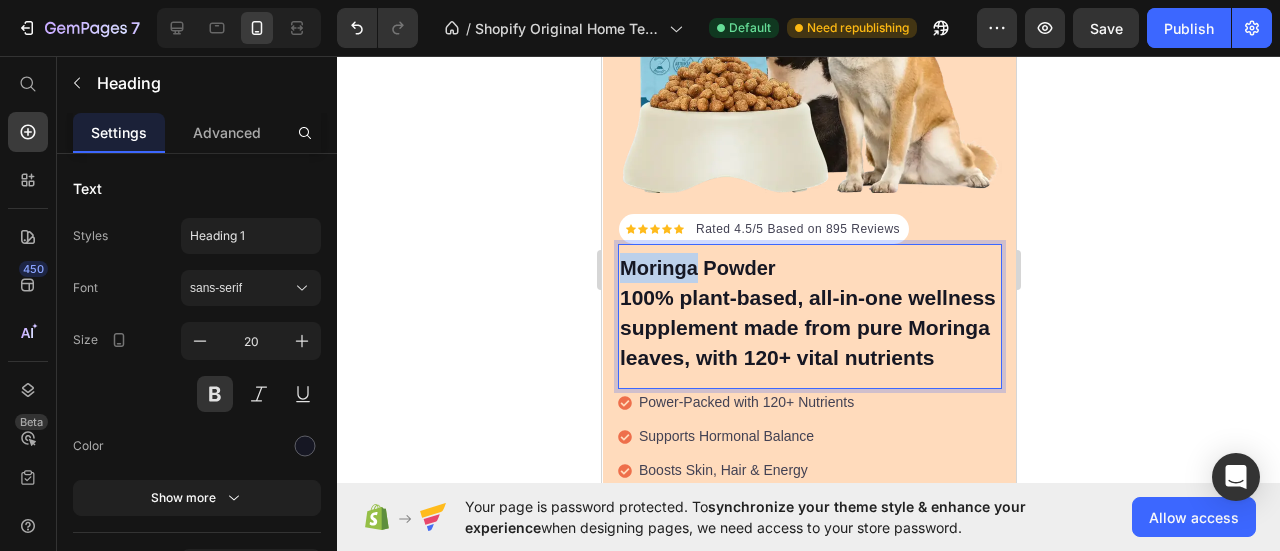 click on "Moringa Powder" at bounding box center (697, 268) 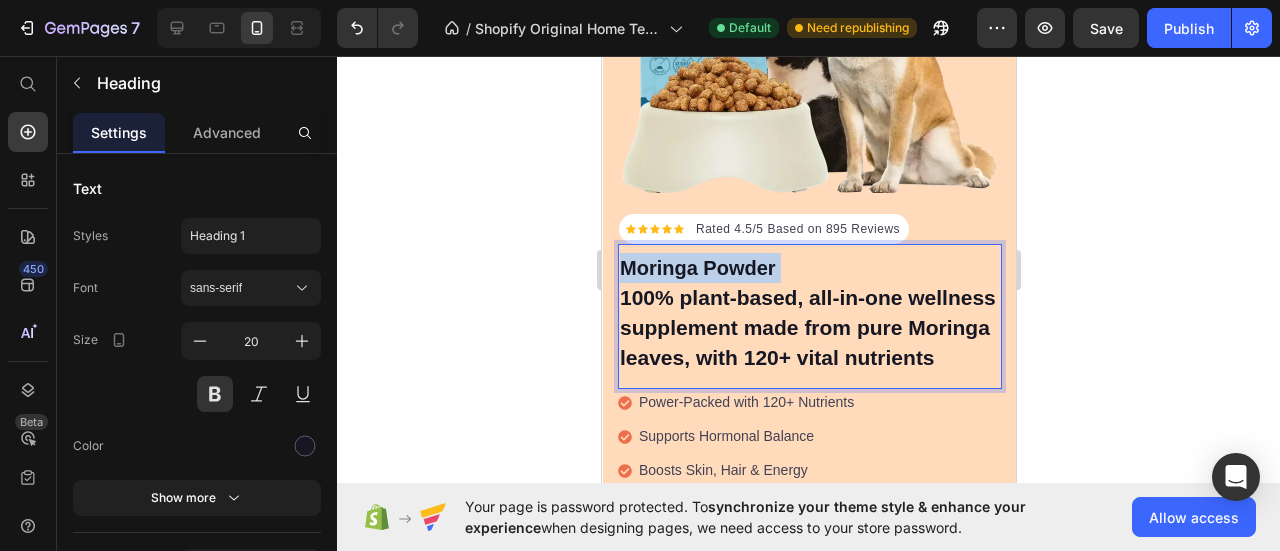 click on "Moringa Powder" at bounding box center (697, 268) 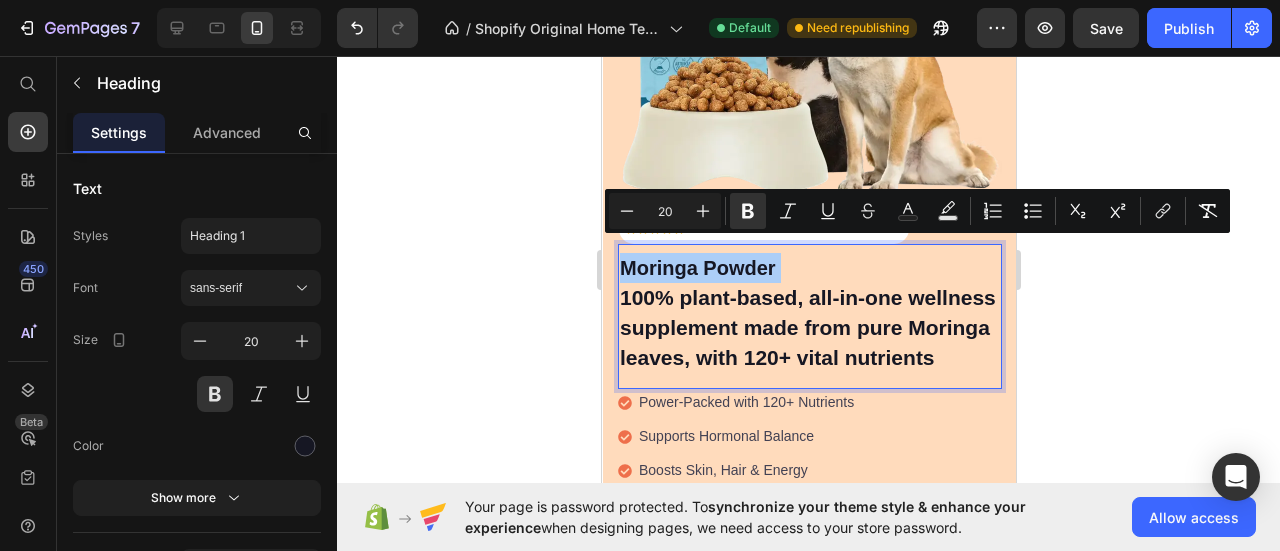 click on "20" at bounding box center (665, 211) 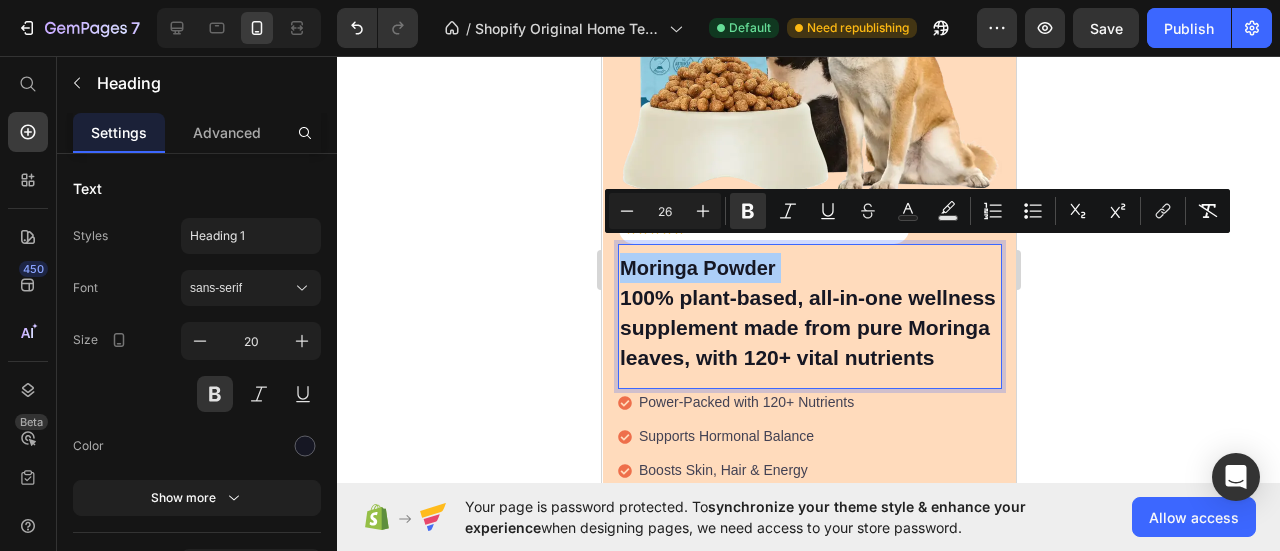 type on "26" 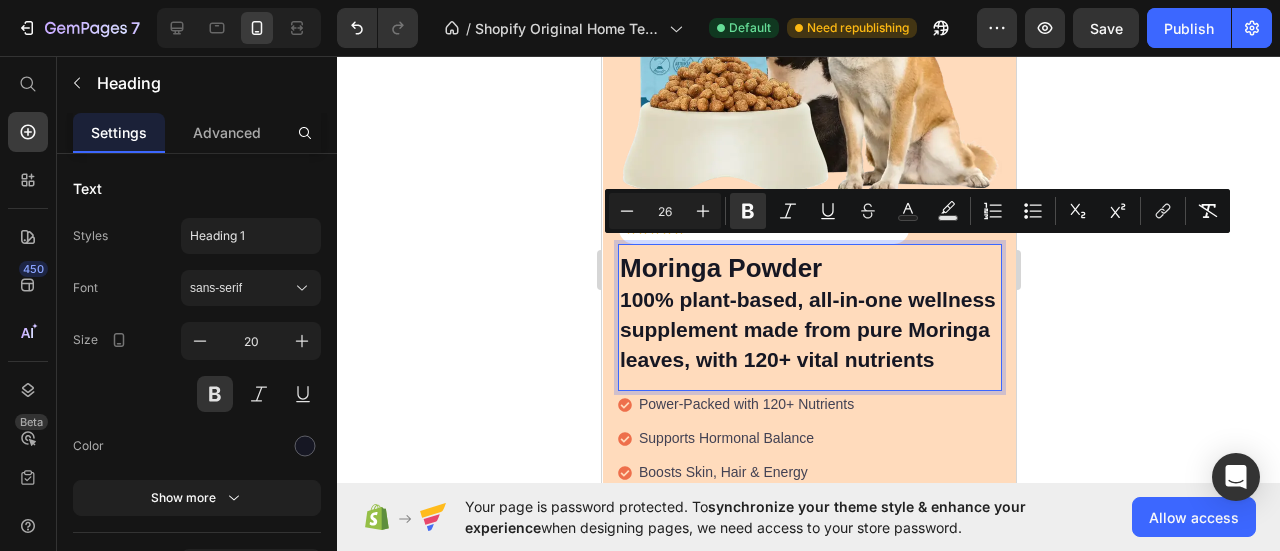 click 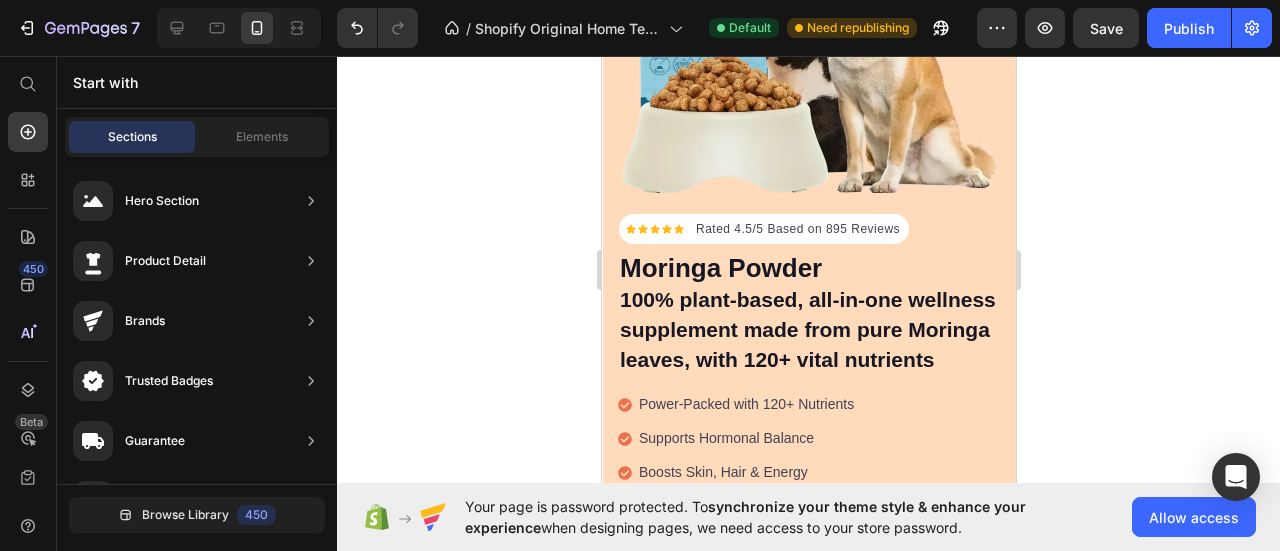 click 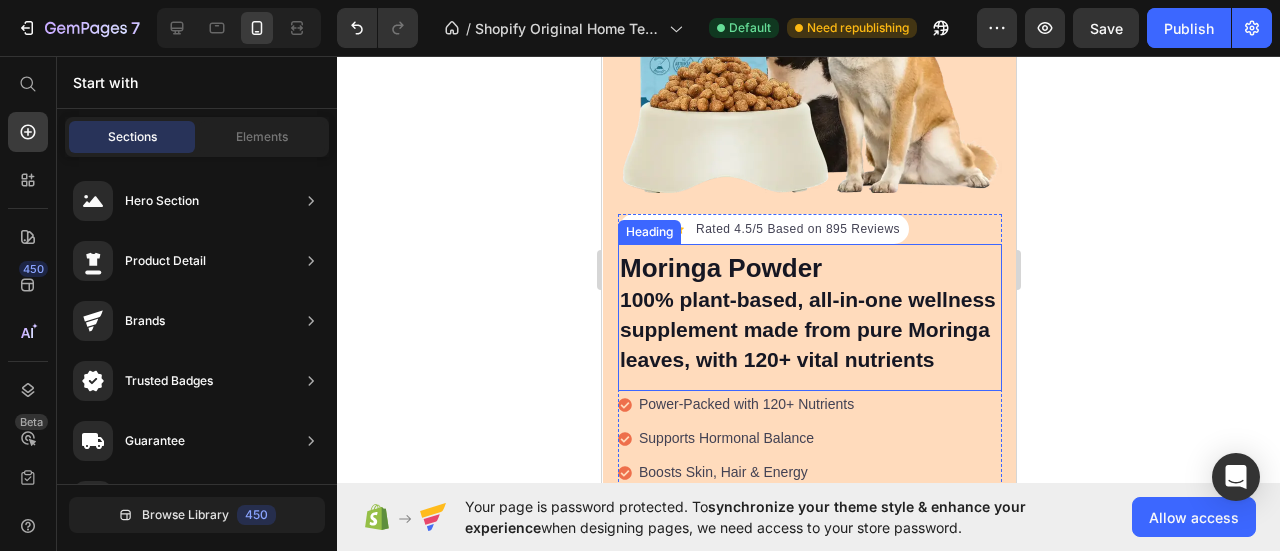 click on "⁠⁠⁠⁠⁠⁠⁠ Moringa Powder 100% plant-based, all-in-one wellness supplement made from pure Moringa leaves, with 120+ vital nutrients" at bounding box center (809, 314) 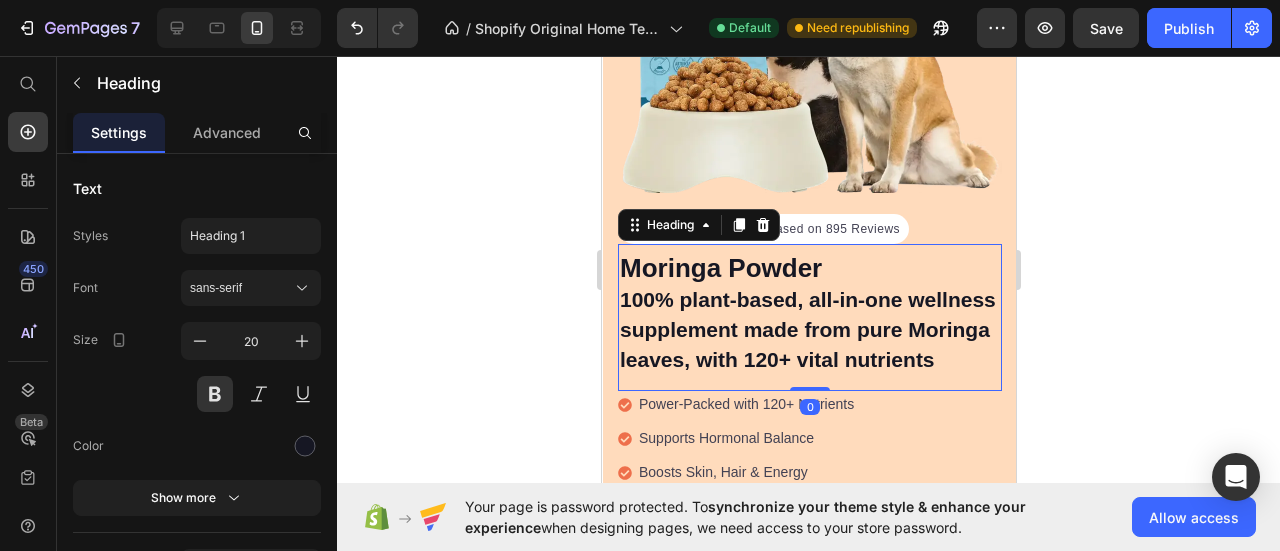 click on "Moringa Powder 100% plant-based, all-in-one wellness supplement made from pure Moringa leaves, with 120+ vital nutrients" at bounding box center (809, 314) 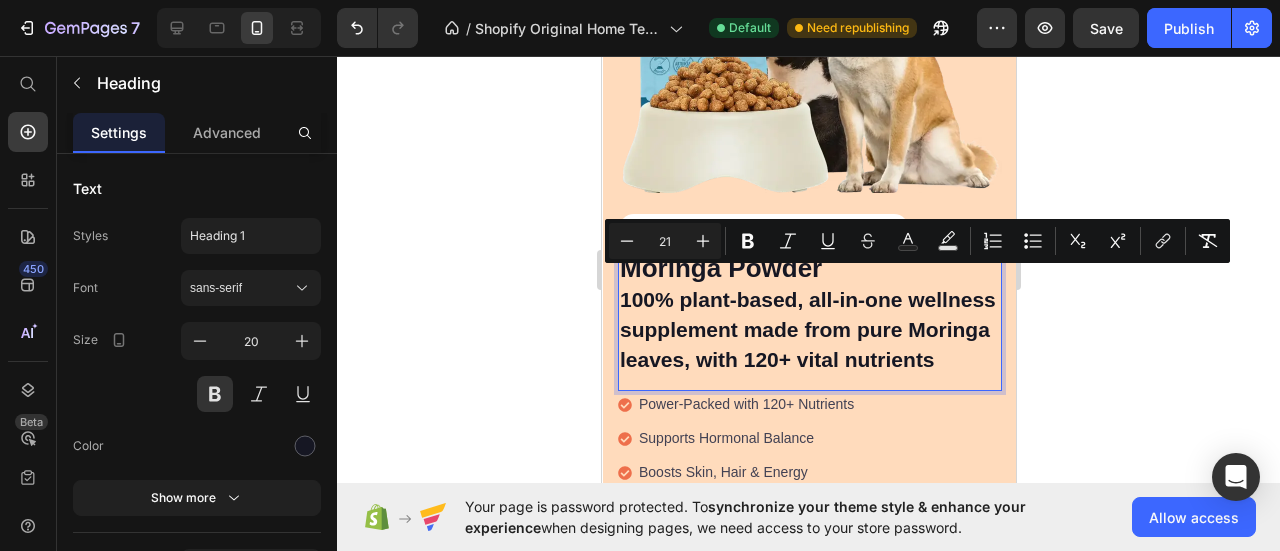 click on "21" at bounding box center (665, 241) 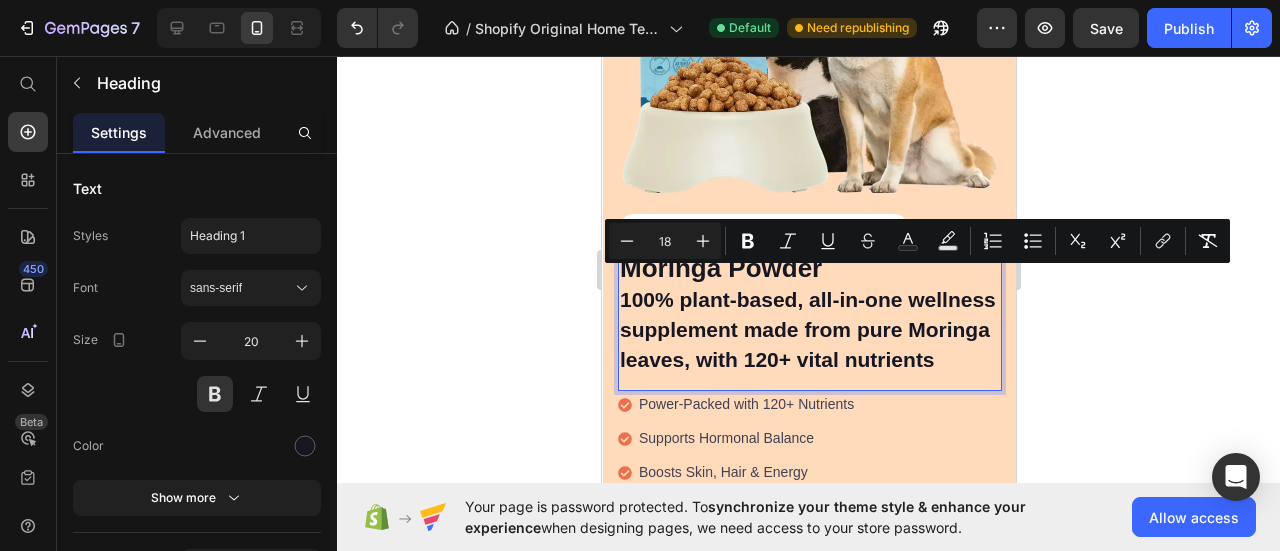 type on "18" 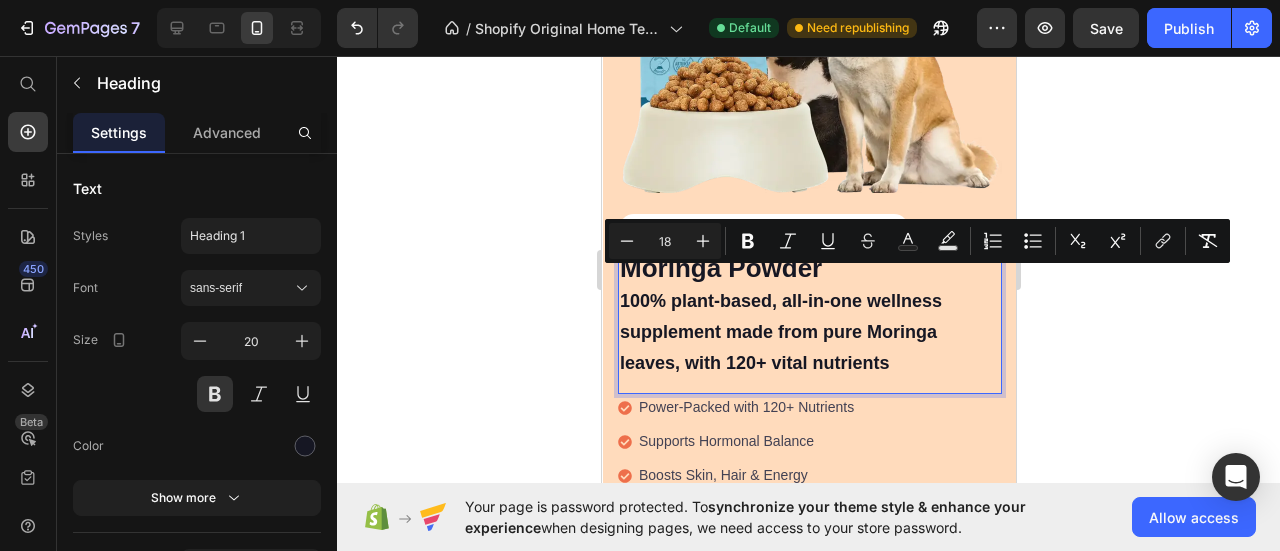 click 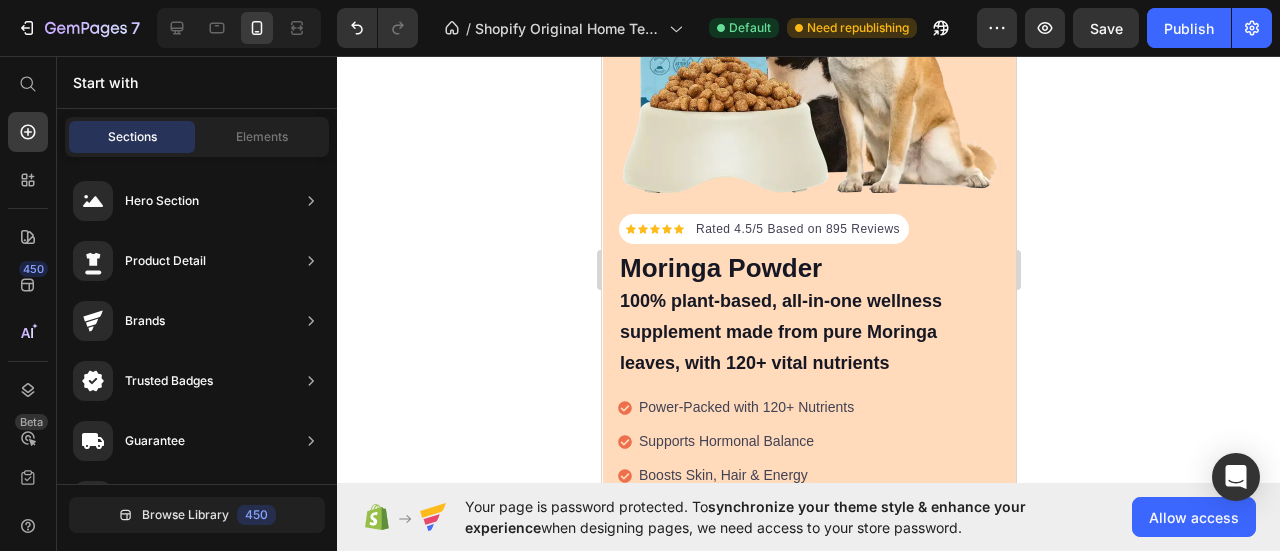 click 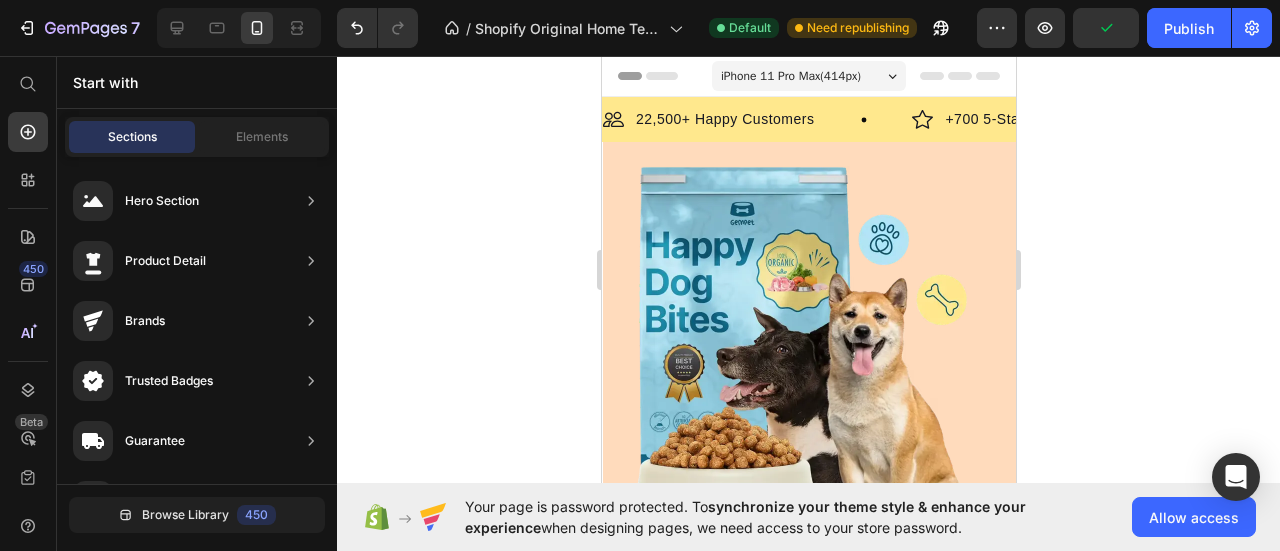 scroll, scrollTop: 333, scrollLeft: 0, axis: vertical 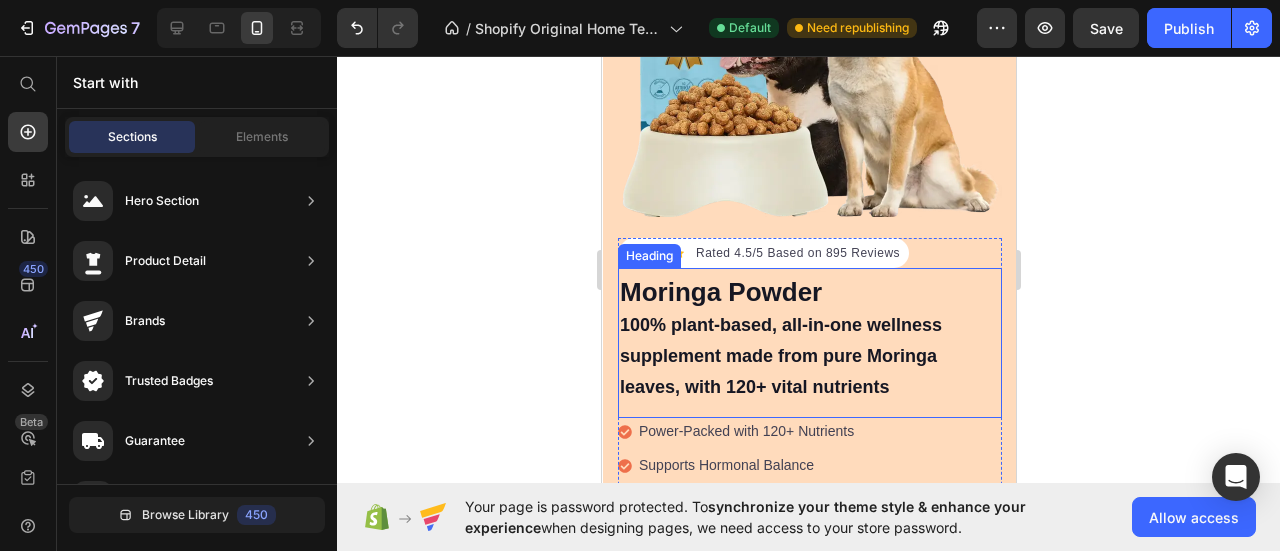 click on "⁠⁠⁠⁠⁠⁠⁠ Moringa Powder 100% plant-based, all-in-one wellness supplement made from pure Moringa leaves, with 120+ vital nutrients" at bounding box center [809, 339] 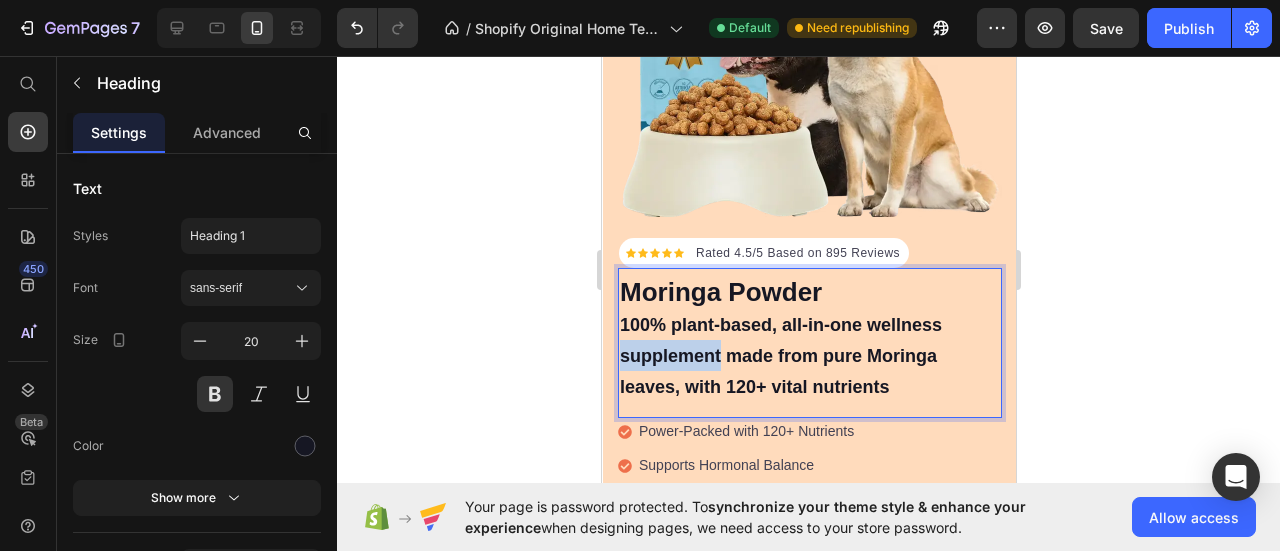click on "Moringa Powder 100% plant-based, all-in-one wellness supplement made from pure Moringa leaves, with 120+ vital nutrients" at bounding box center [809, 339] 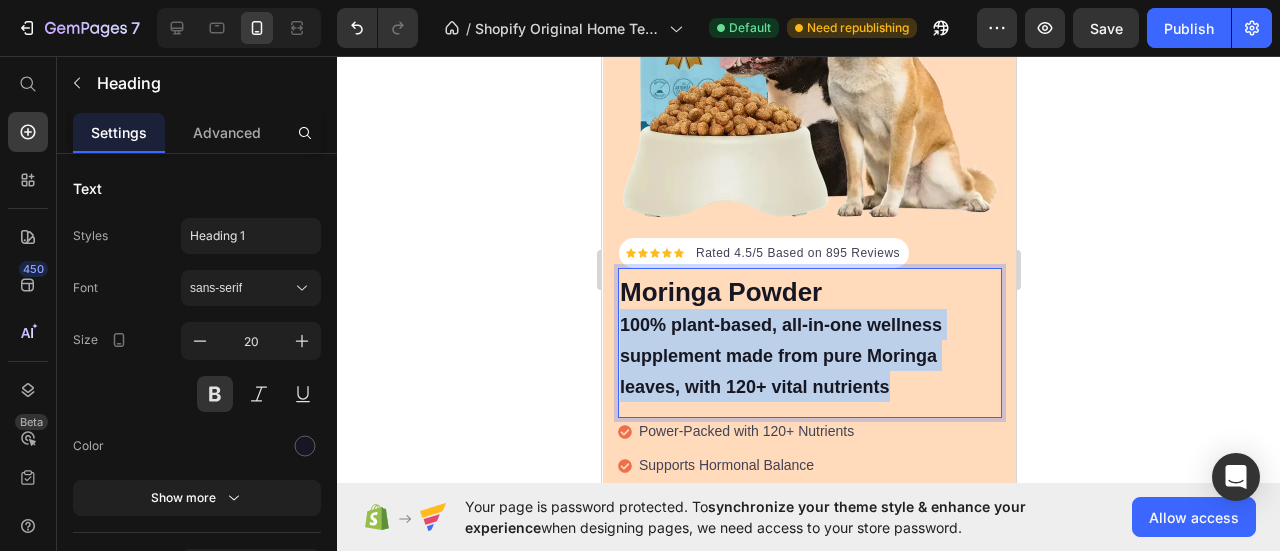 click on "Moringa Powder 100% plant-based, all-in-one wellness supplement made from pure Moringa leaves, with 120+ vital nutrients" at bounding box center (809, 339) 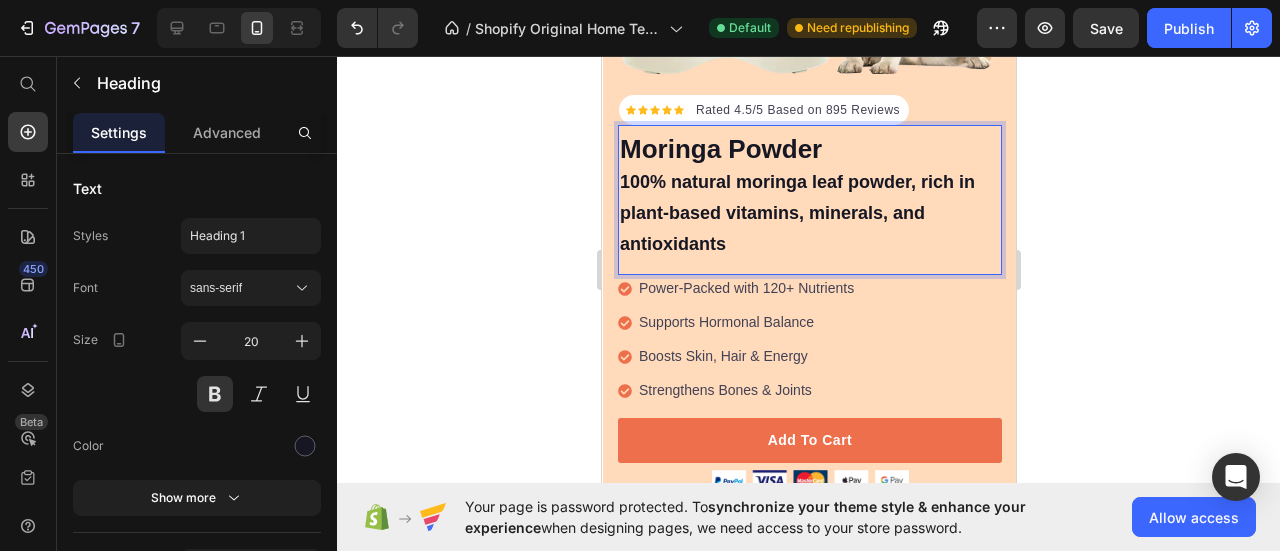 scroll, scrollTop: 478, scrollLeft: 0, axis: vertical 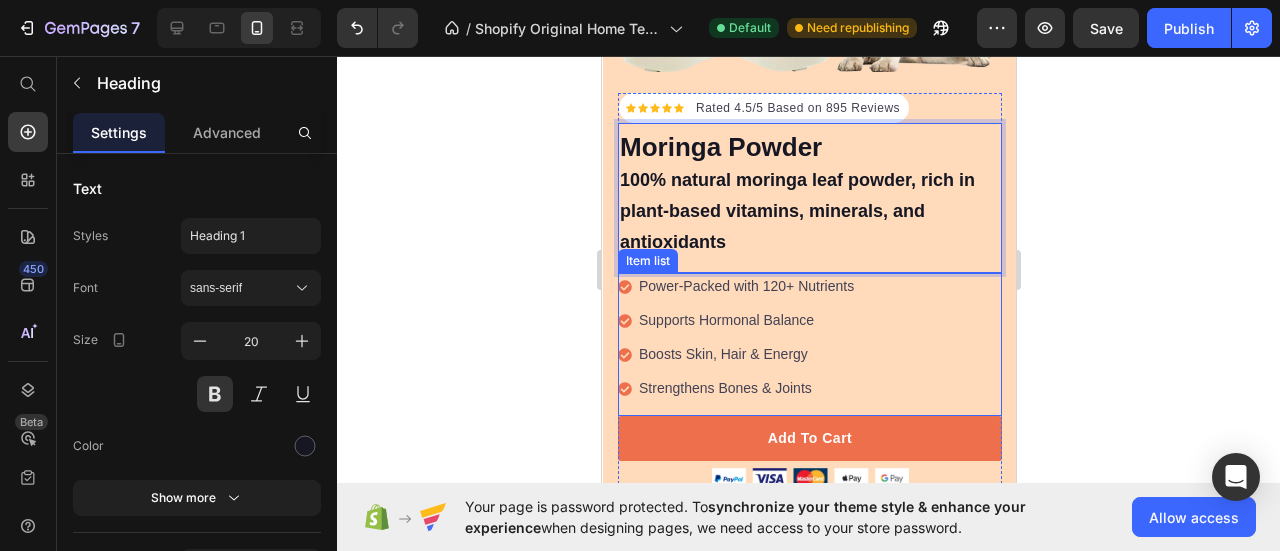 click on "Power-Packed with 120+ Nutrients" at bounding box center [745, 286] 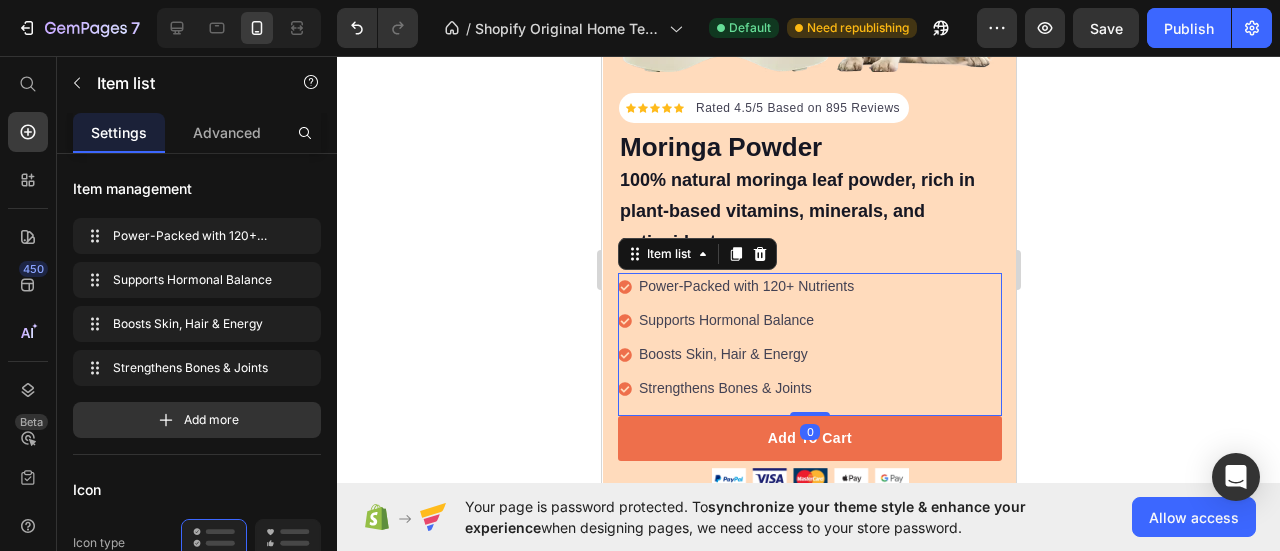 click on "Power-Packed with 120+ Nutrients" at bounding box center [745, 286] 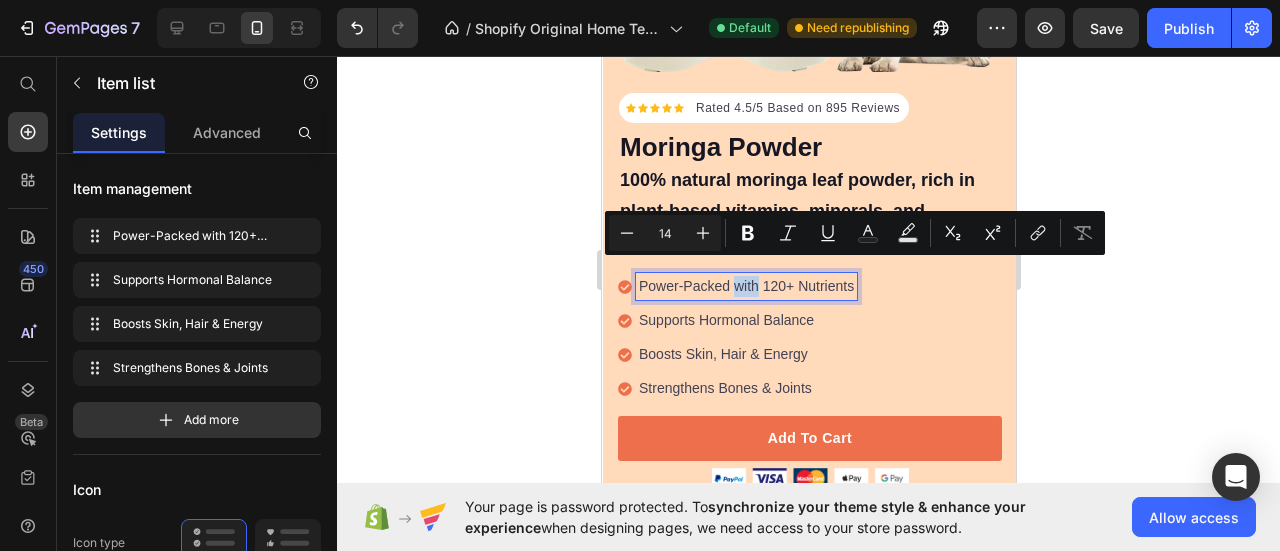 click on "Power-Packed with 120+ Nutrients" at bounding box center [745, 286] 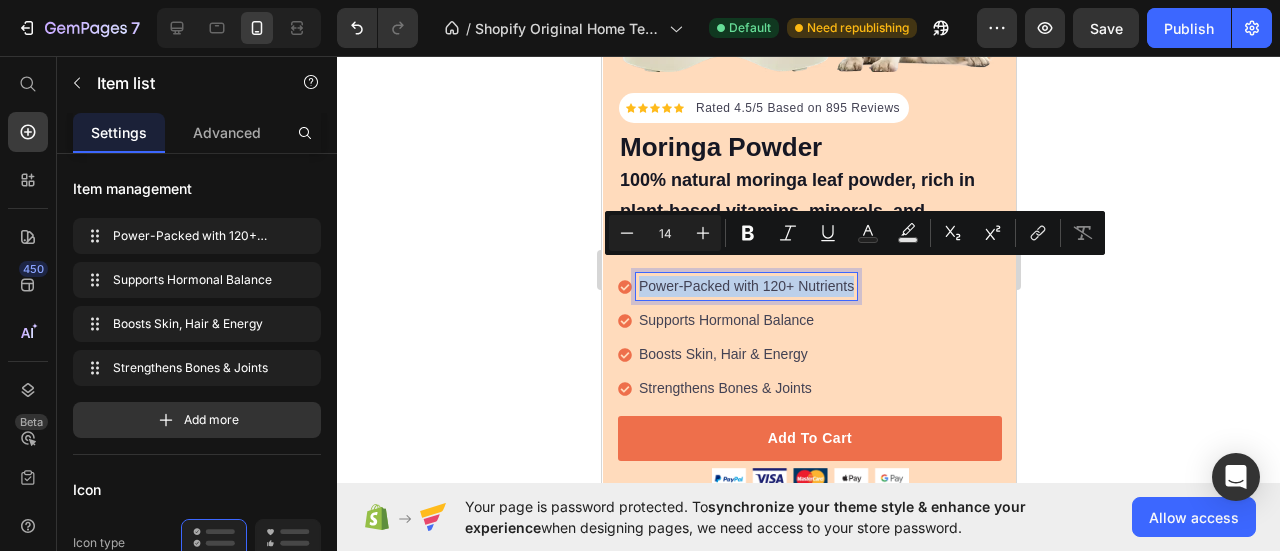 click on "Power-Packed with 120+ Nutrients" at bounding box center (745, 286) 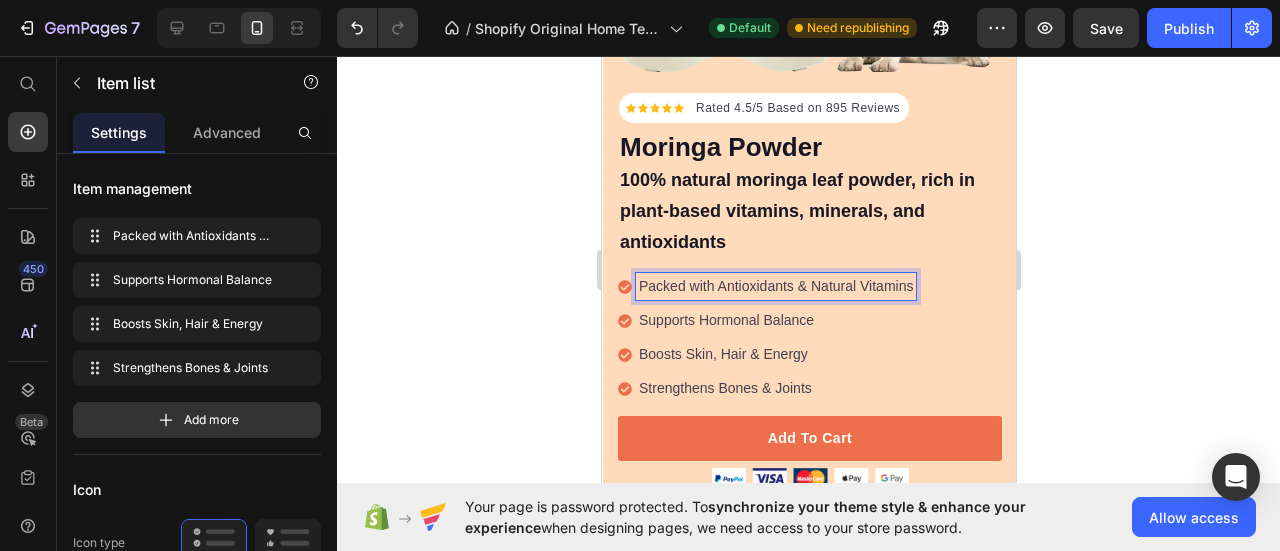 click on "Supports Hormonal Balance" at bounding box center (775, 320) 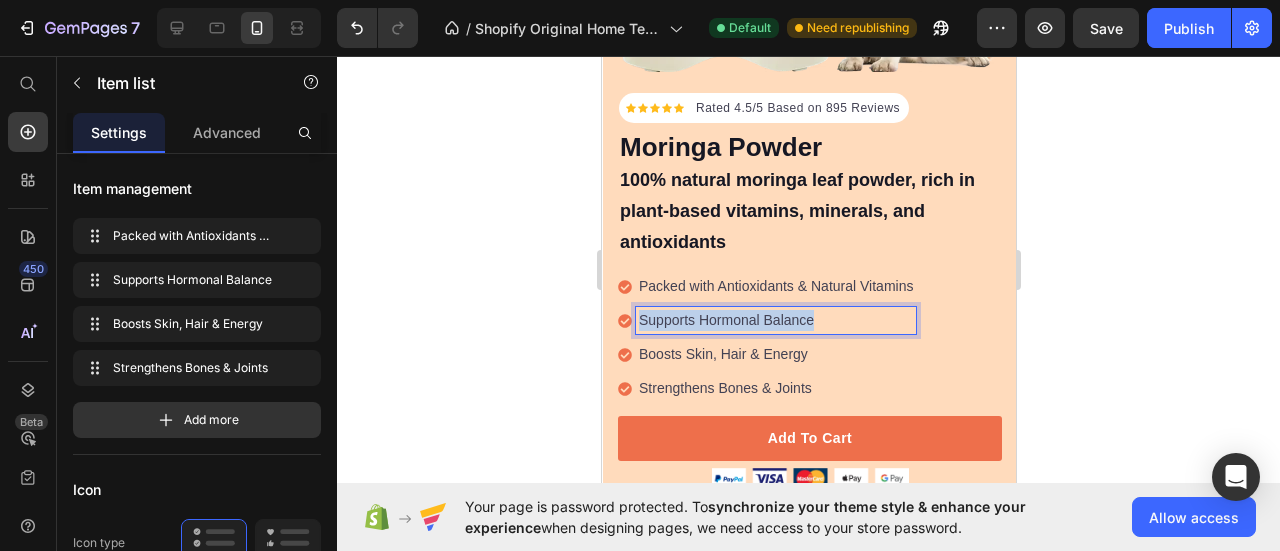 click on "Supports Hormonal Balance" at bounding box center (775, 320) 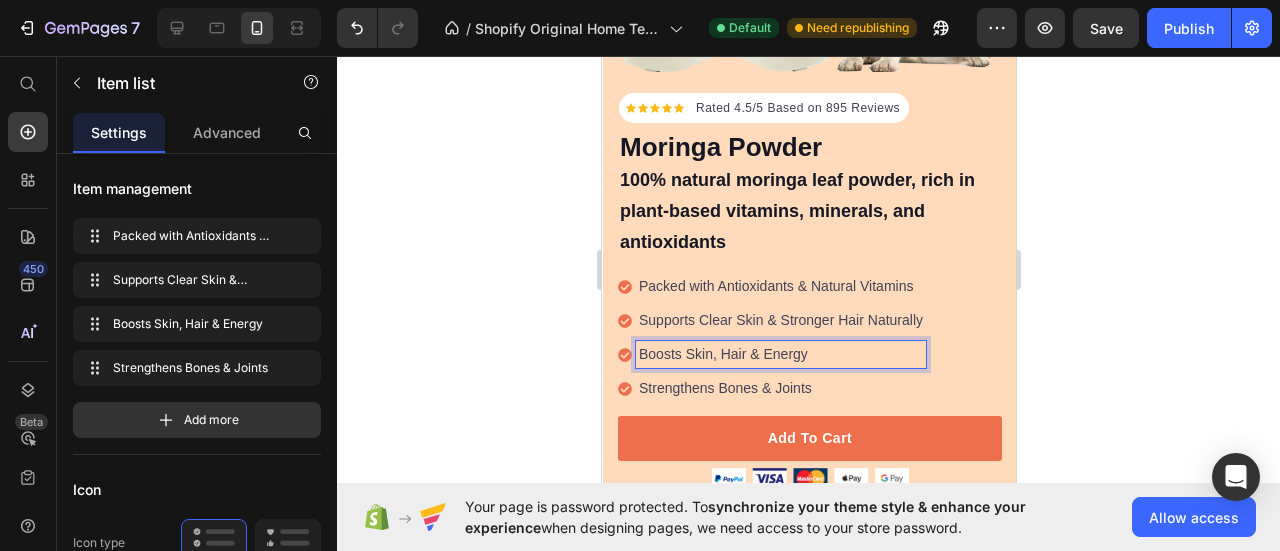 click on "Boosts Skin, Hair & Energy" at bounding box center [780, 354] 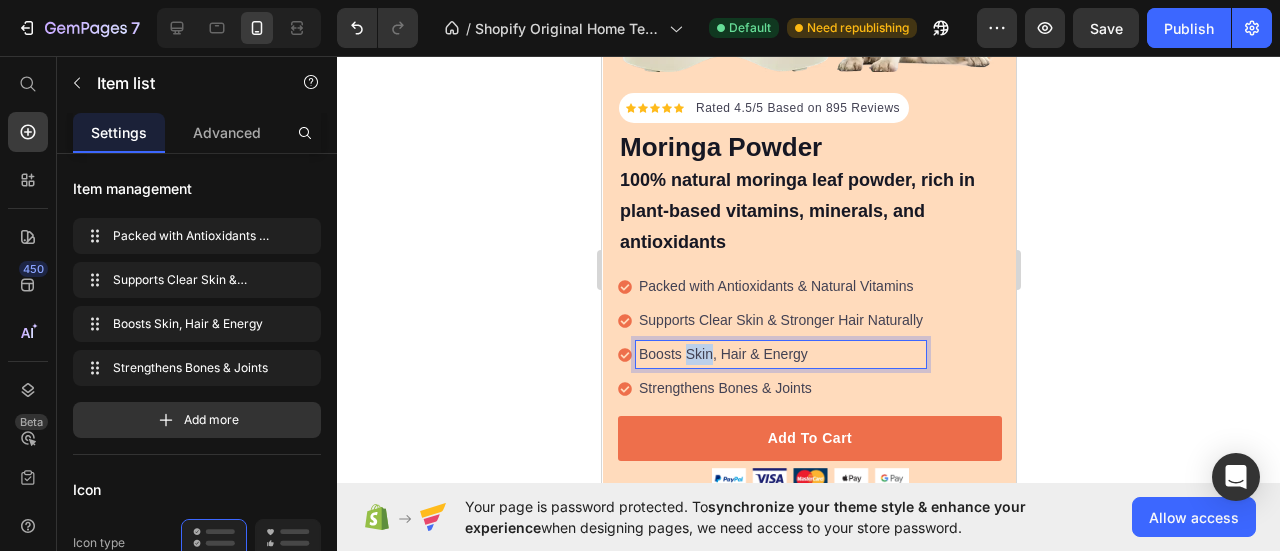 click on "Boosts Skin, Hair & Energy" at bounding box center (780, 354) 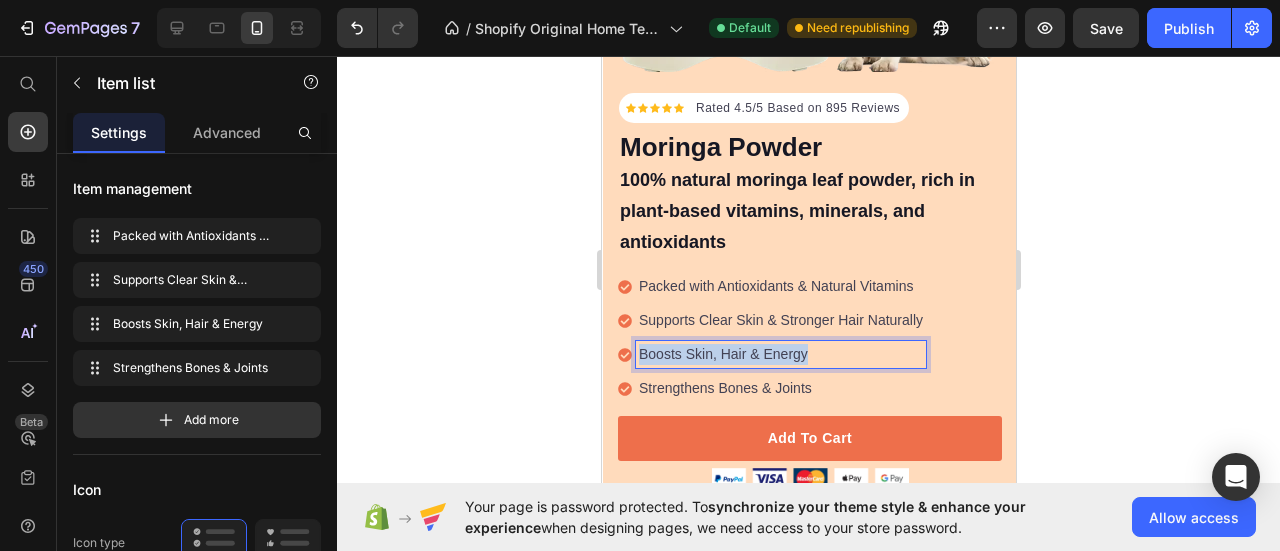 click on "Boosts Skin, Hair & Energy" at bounding box center (780, 354) 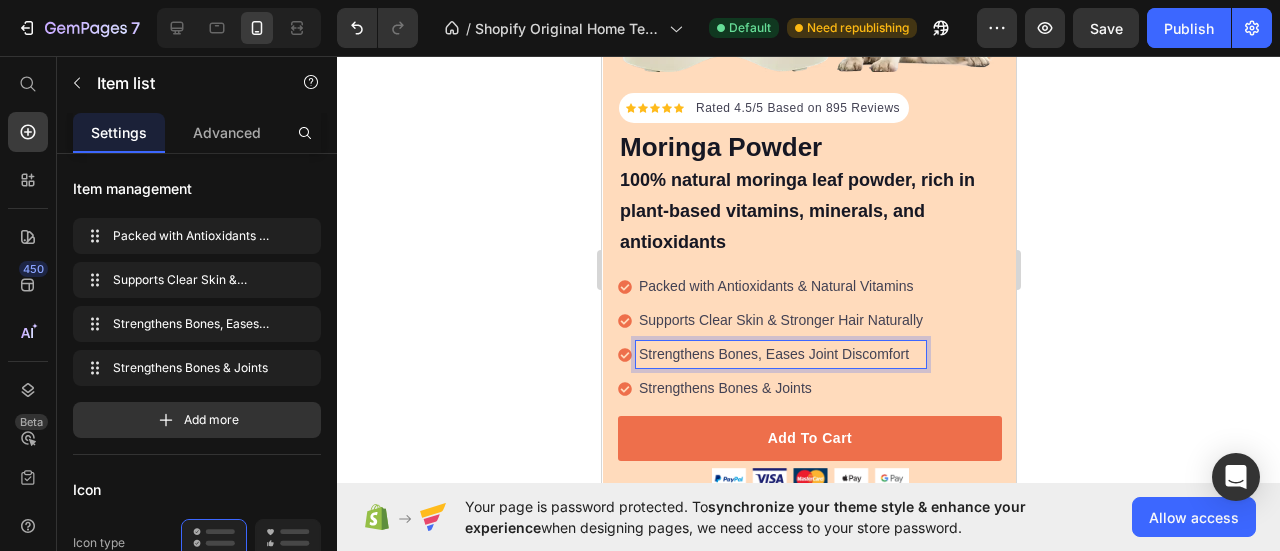 click on "Strengthens Bones & Joints" at bounding box center [780, 388] 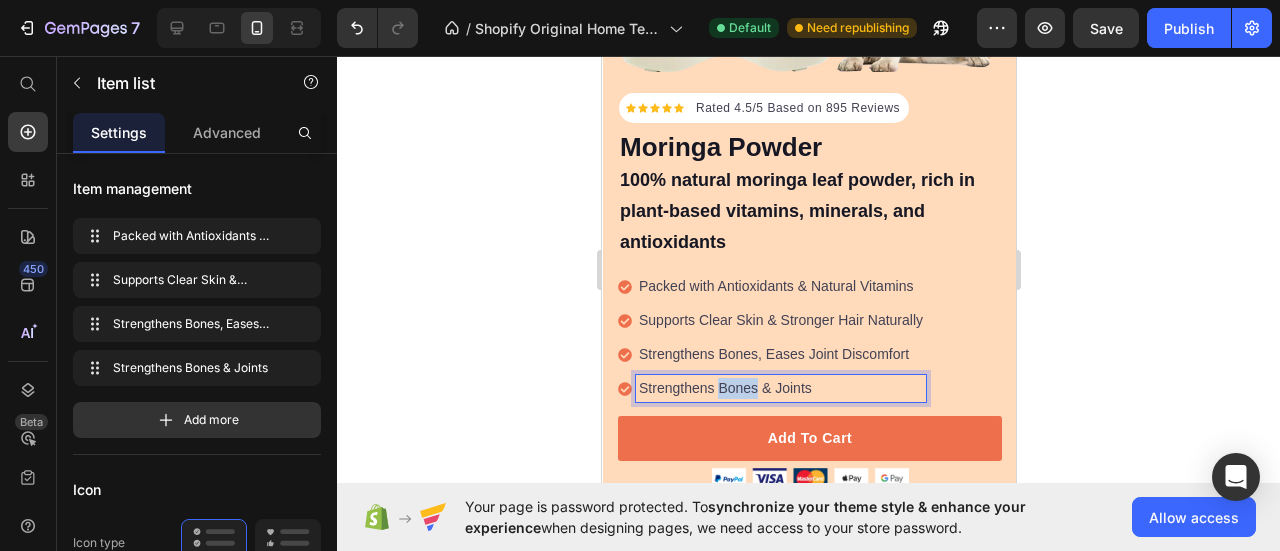 click on "Strengthens Bones & Joints" at bounding box center [780, 388] 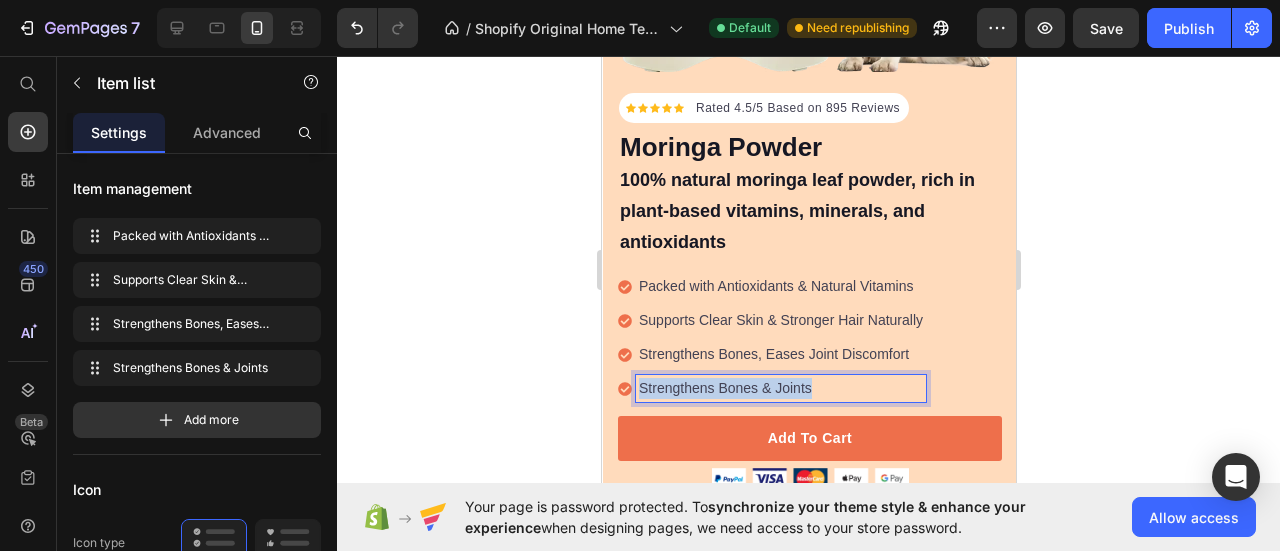 click on "Strengthens Bones & Joints" at bounding box center [780, 388] 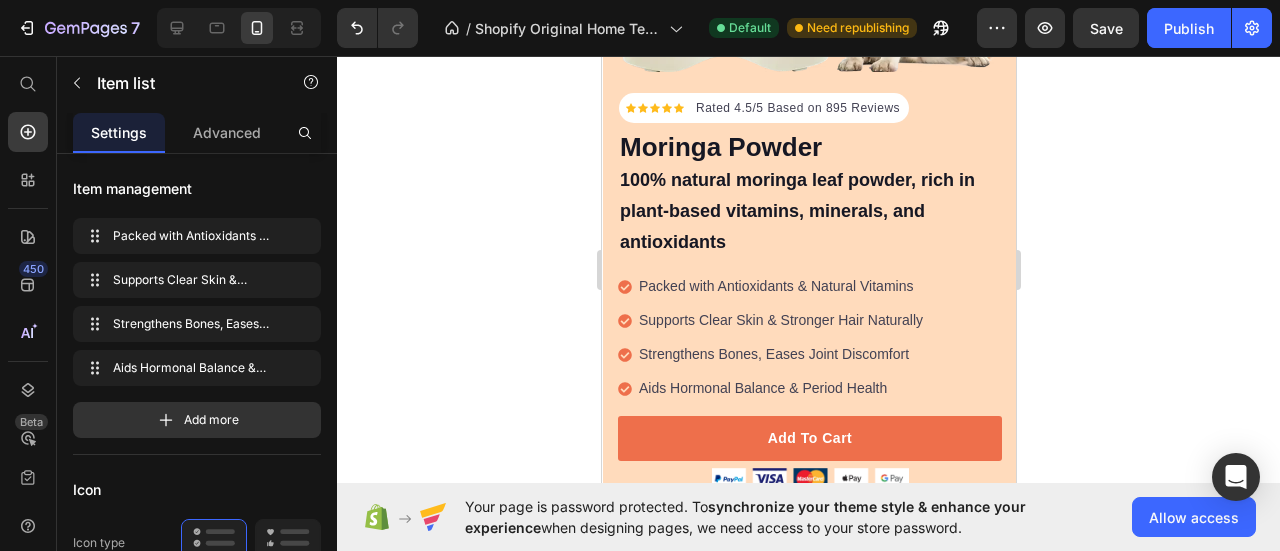 click 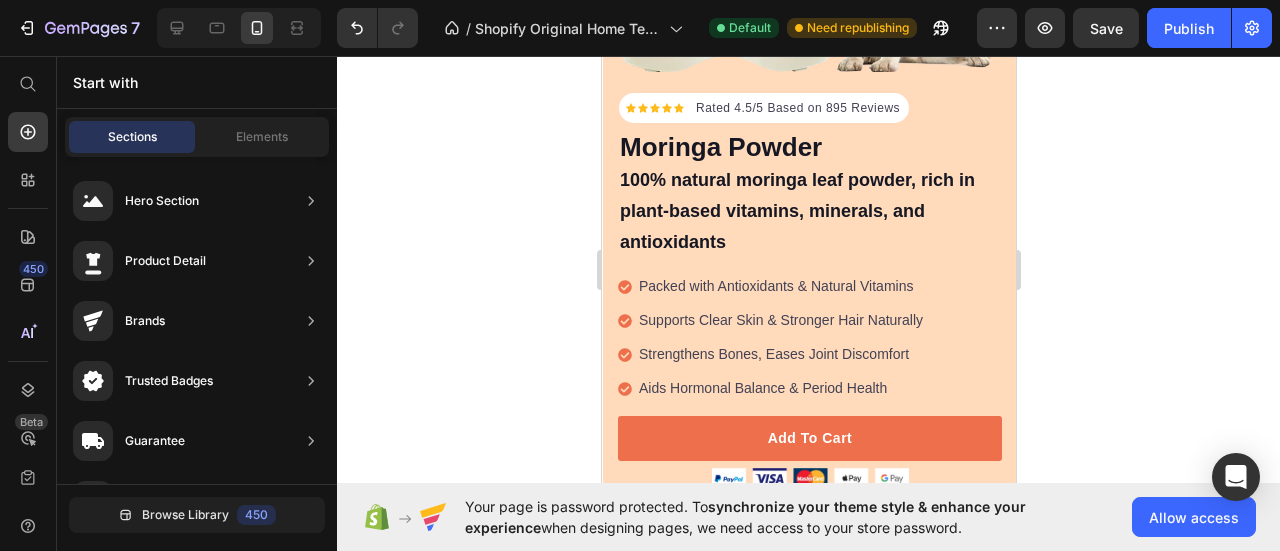 click 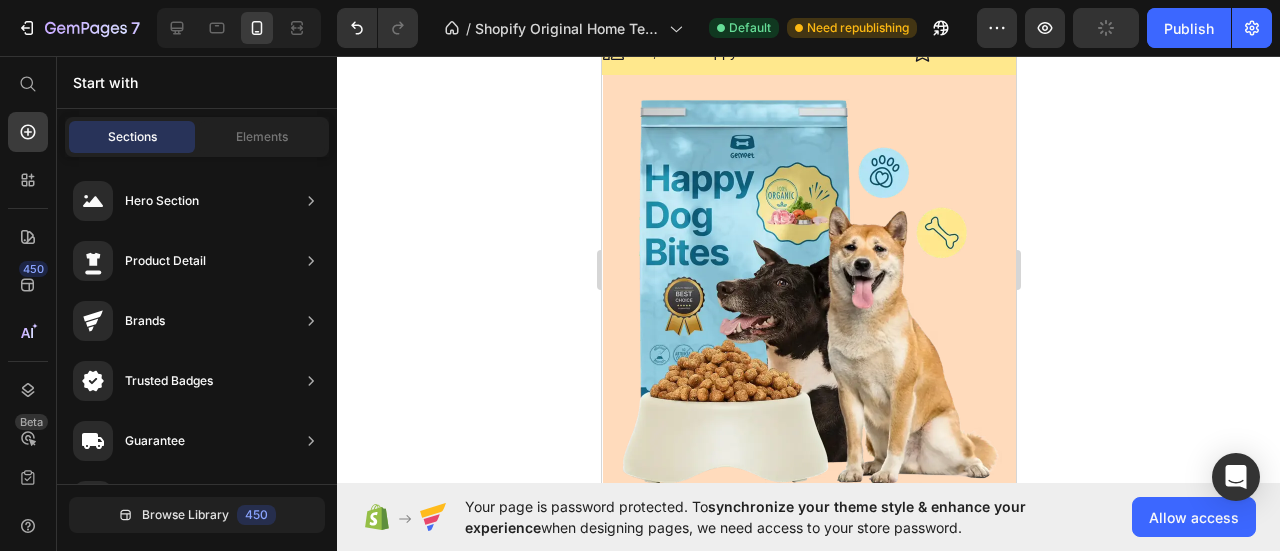 scroll, scrollTop: 0, scrollLeft: 0, axis: both 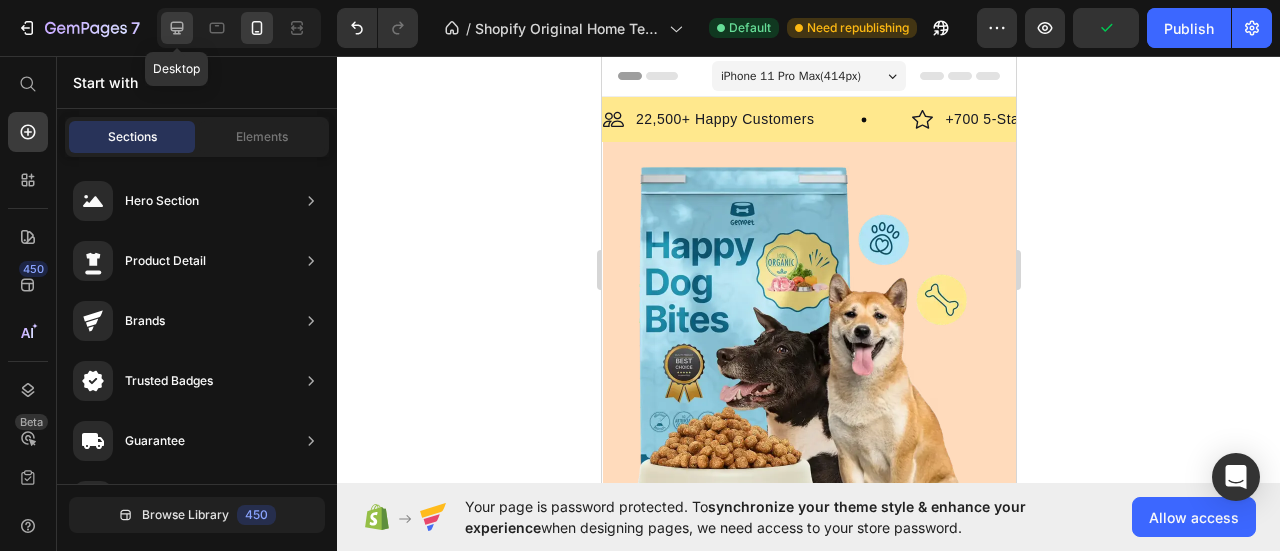 click 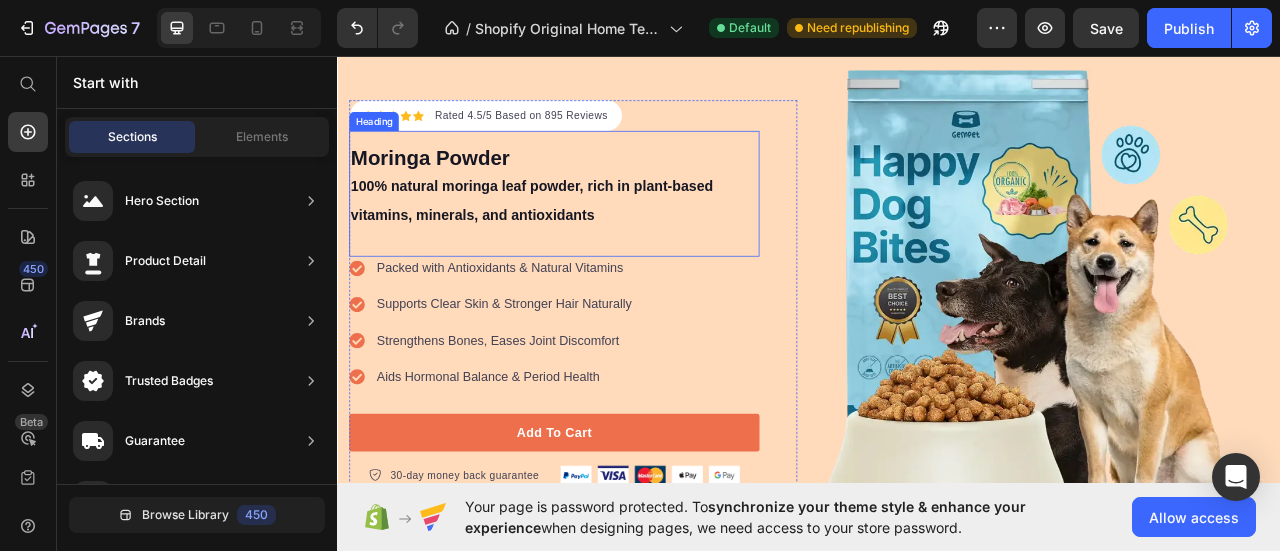 scroll, scrollTop: 163, scrollLeft: 0, axis: vertical 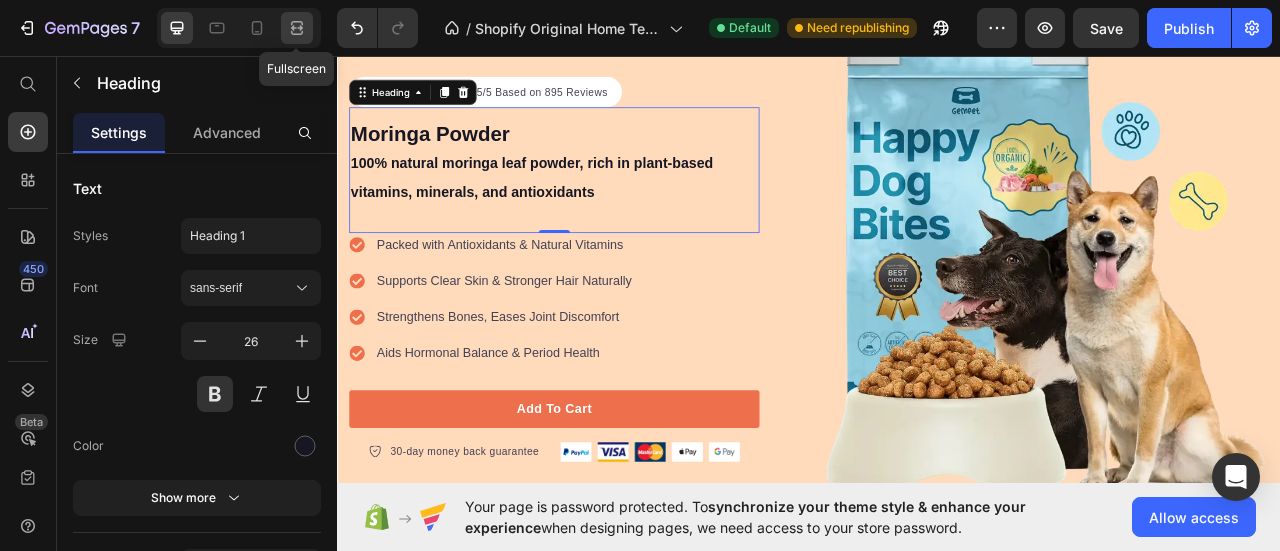 click 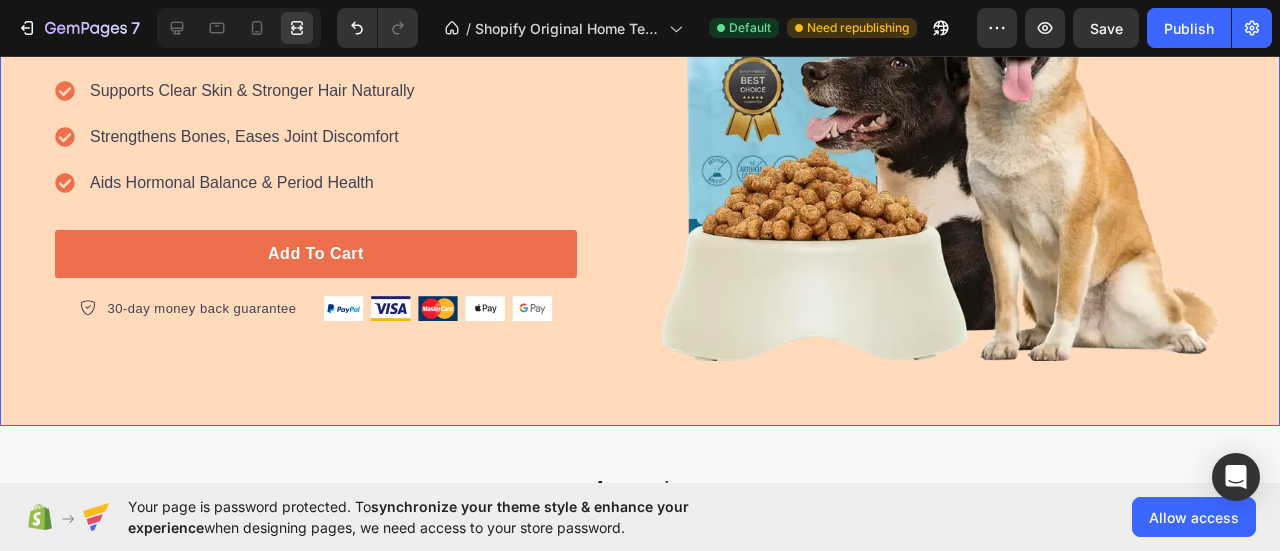 scroll, scrollTop: 0, scrollLeft: 0, axis: both 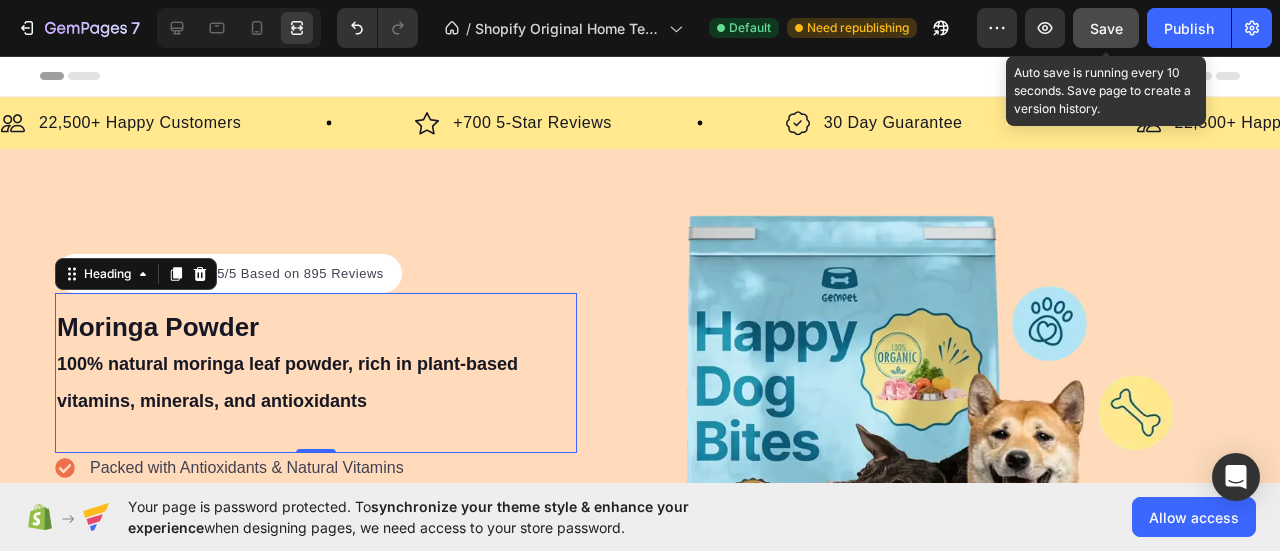 click on "Save" 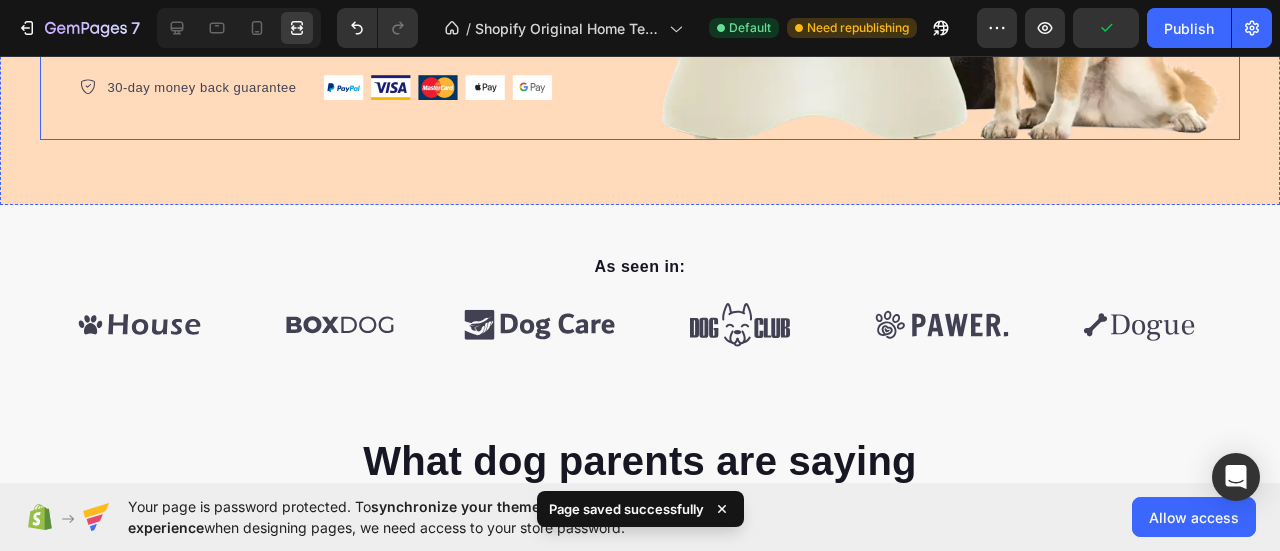 scroll, scrollTop: 743, scrollLeft: 0, axis: vertical 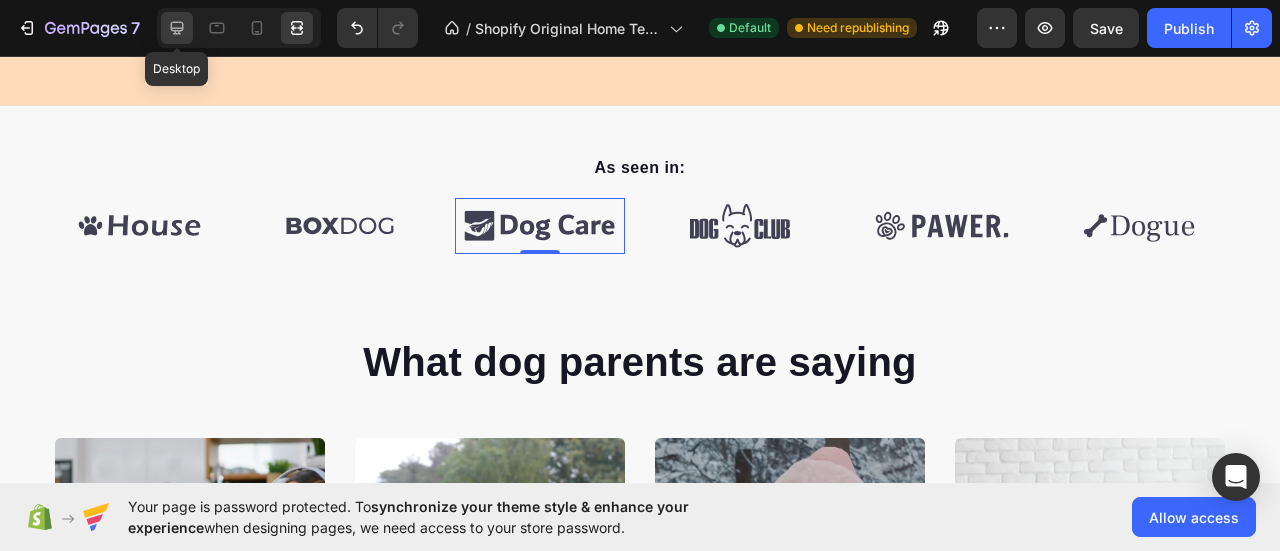 click 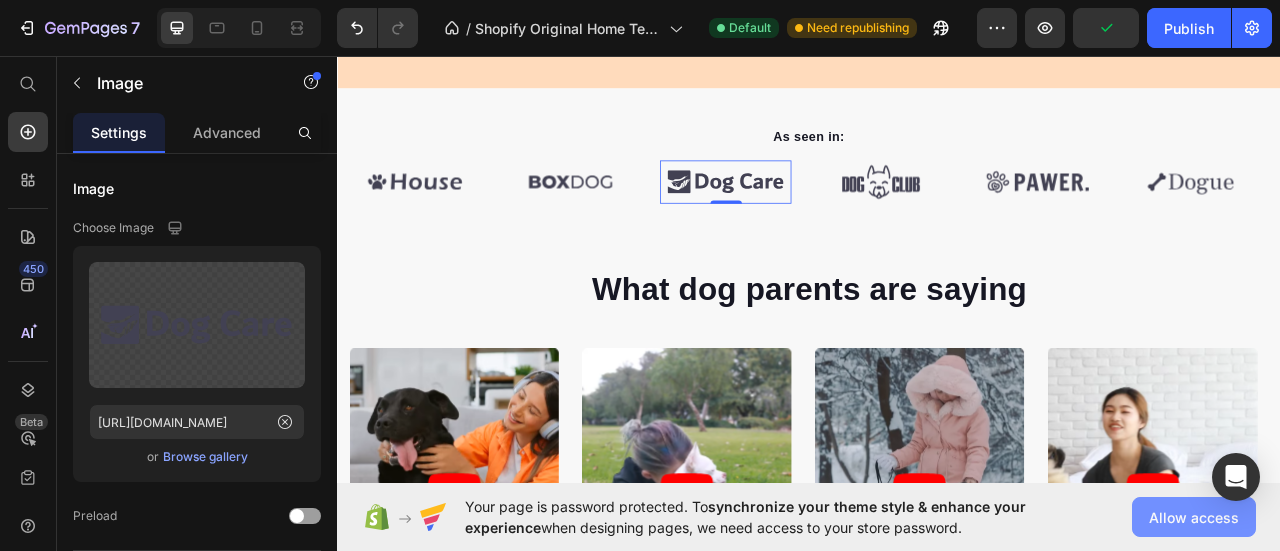 click on "Allow access" at bounding box center (1194, 517) 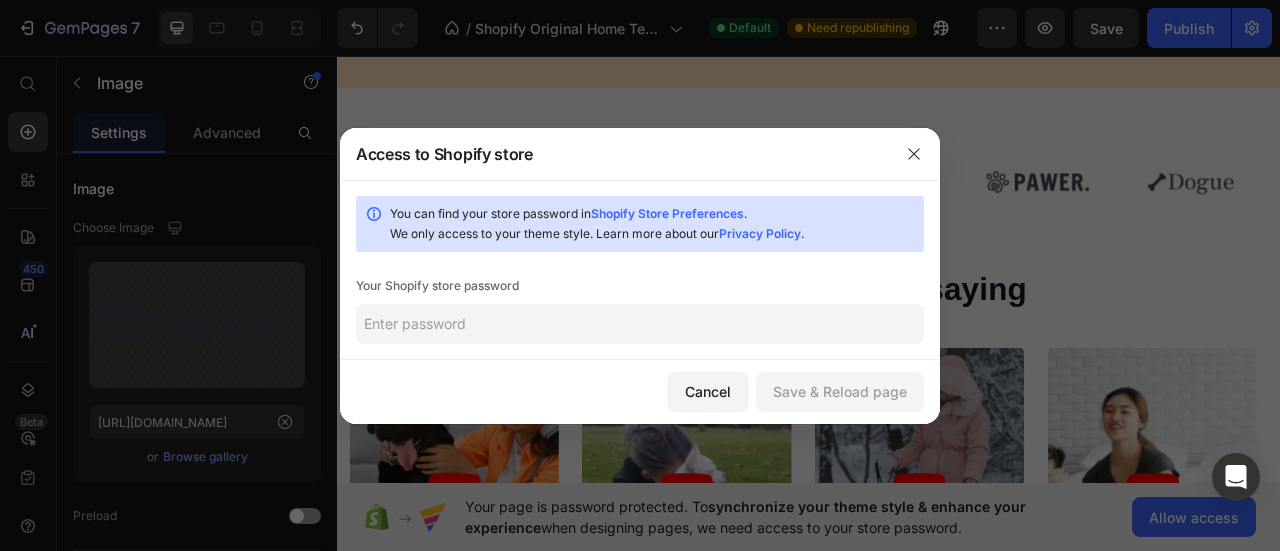 click 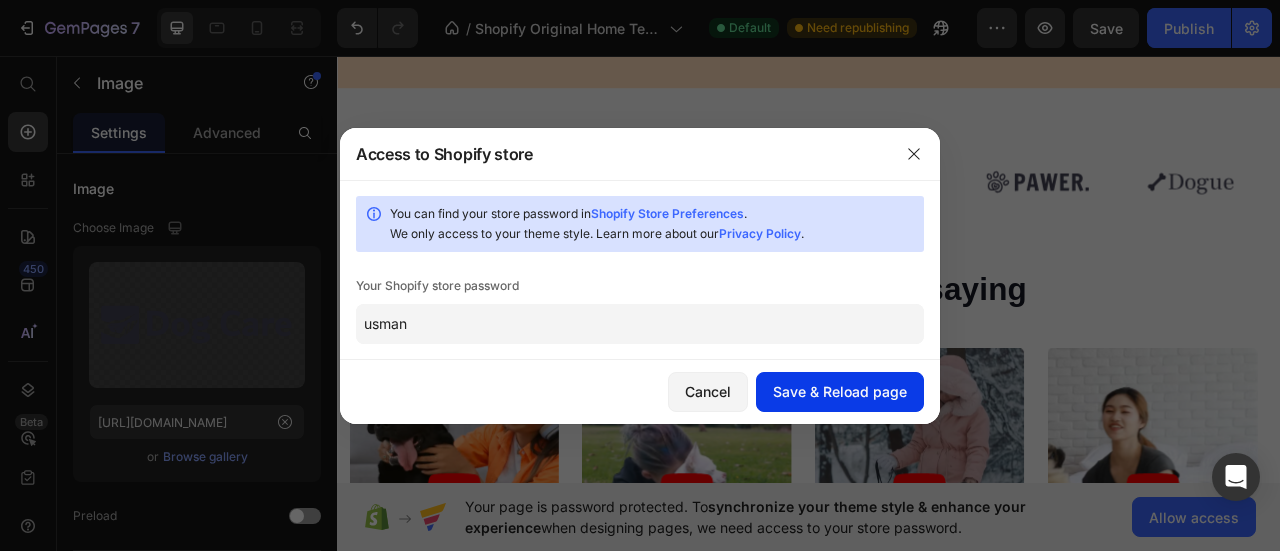 type on "usman" 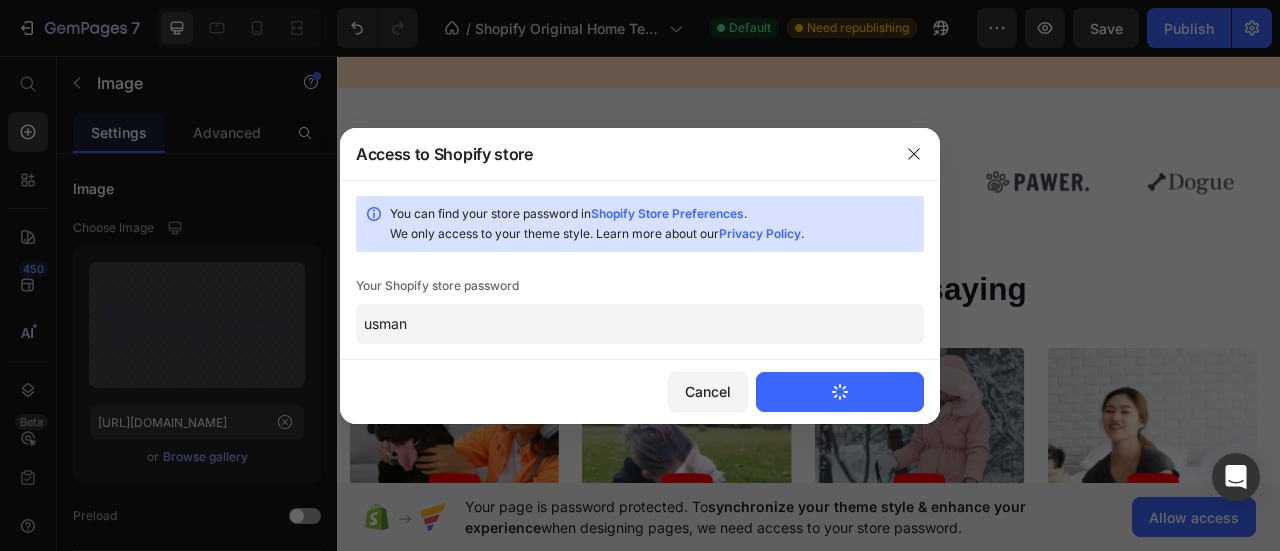 type 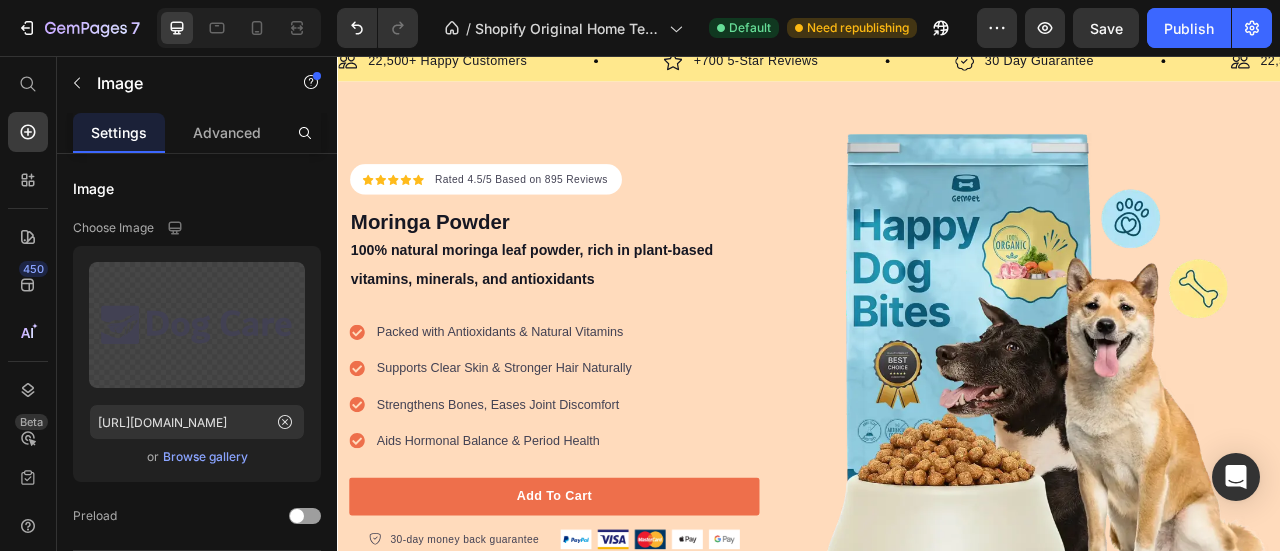 scroll, scrollTop: 0, scrollLeft: 0, axis: both 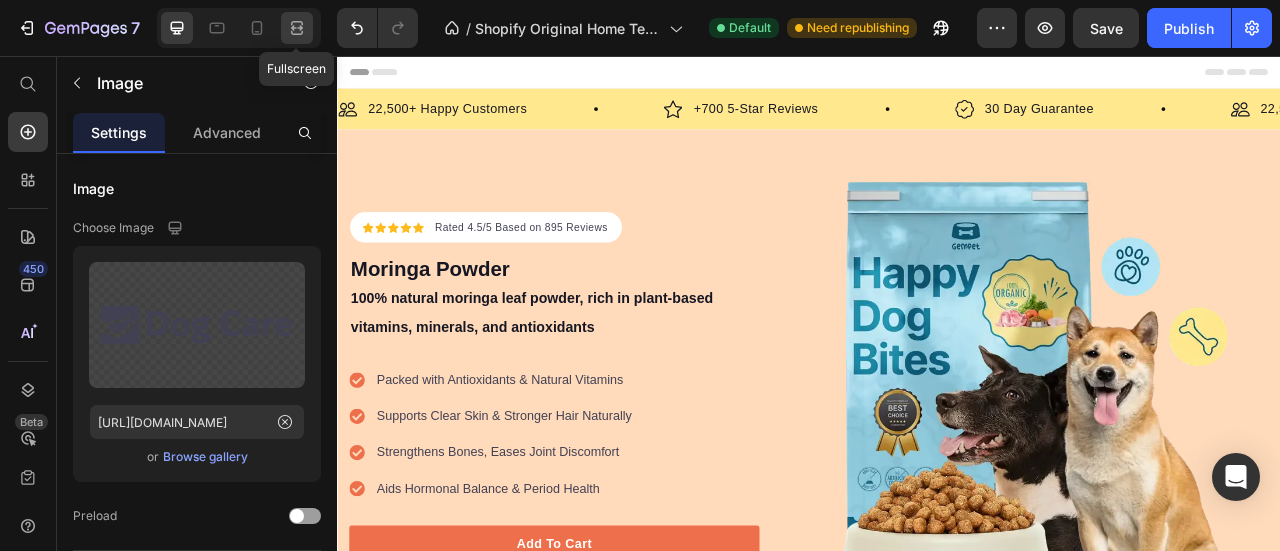click 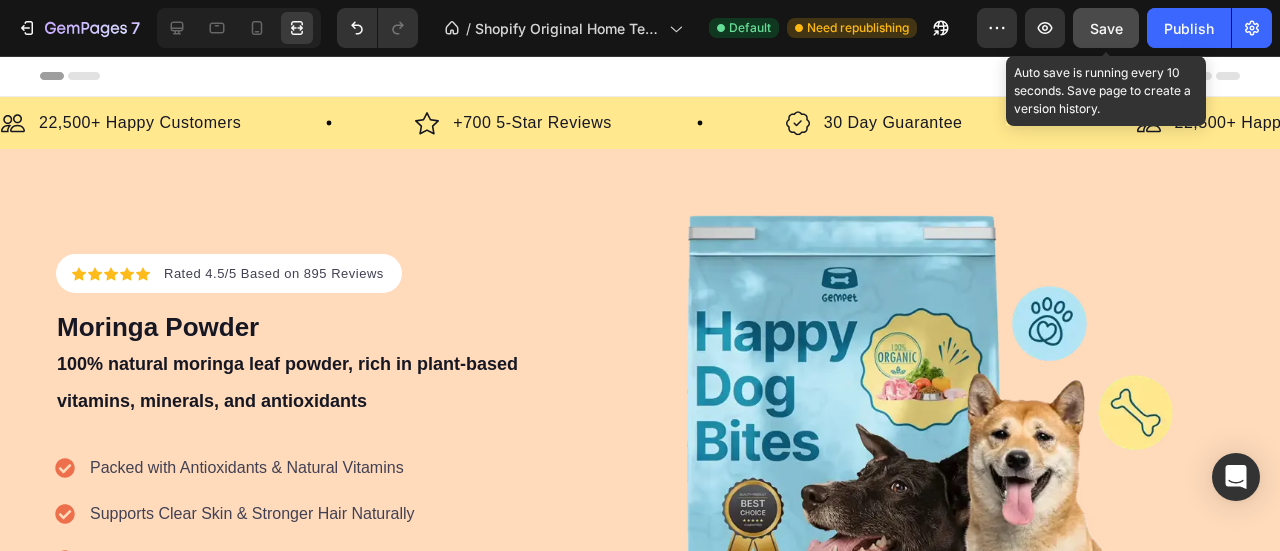 click on "Save" at bounding box center [1106, 28] 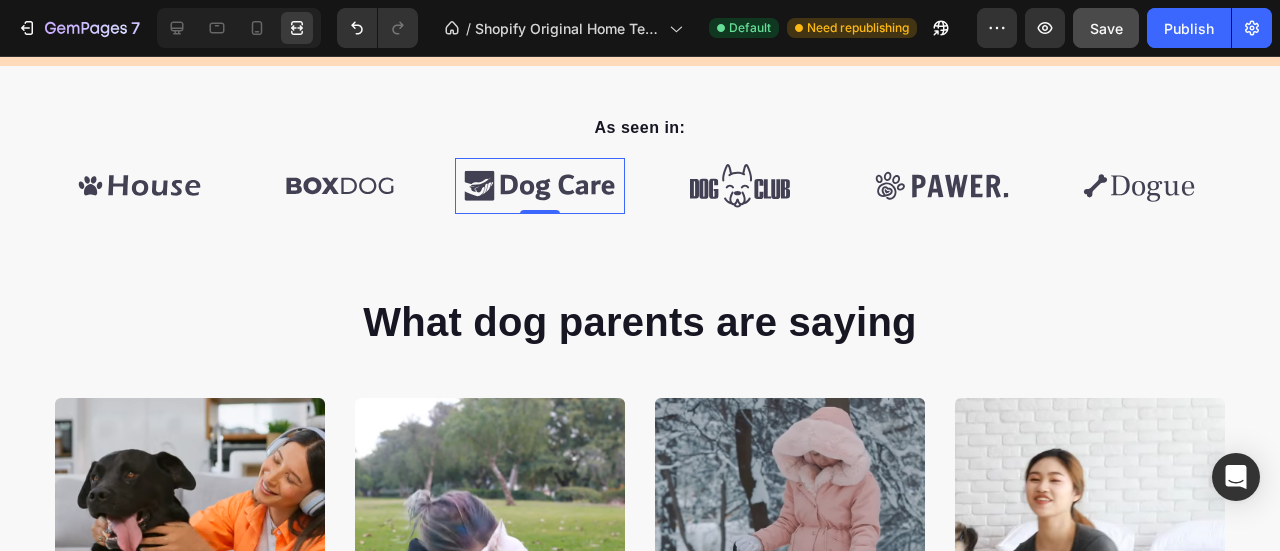 scroll, scrollTop: 784, scrollLeft: 0, axis: vertical 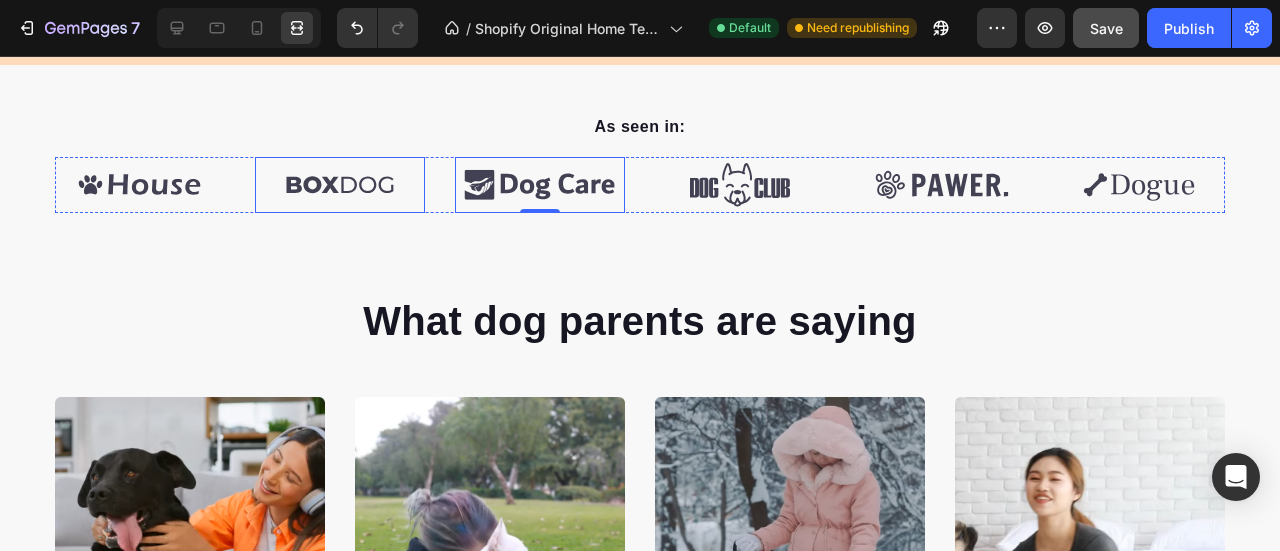 type 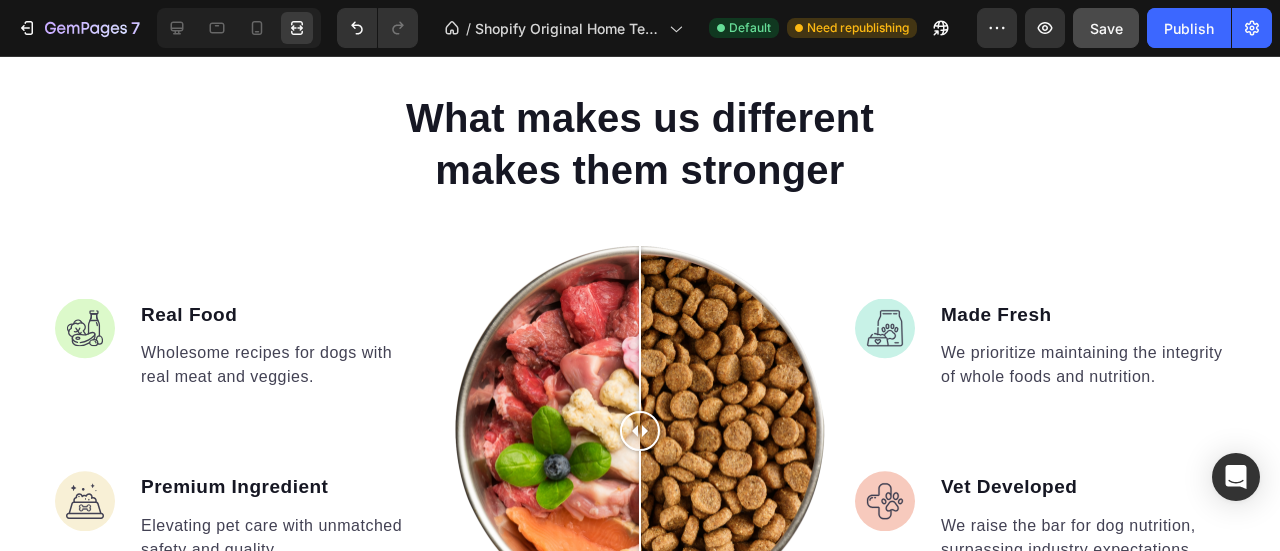 scroll, scrollTop: 1651, scrollLeft: 0, axis: vertical 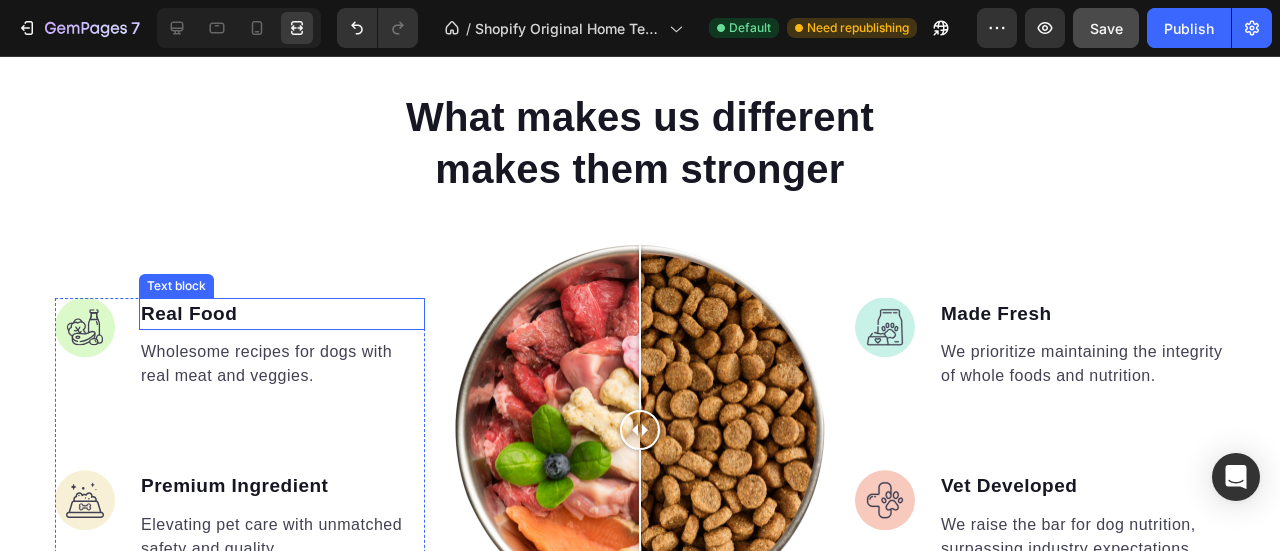 click on "Real Food" at bounding box center (282, 314) 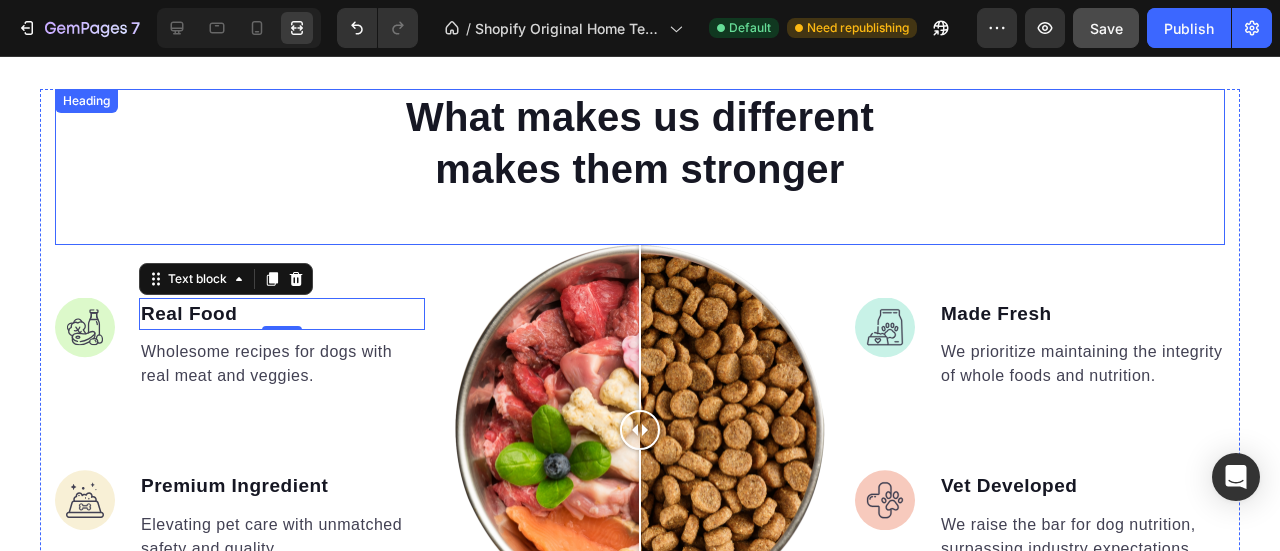 click on "What makes us different makes them stronger" at bounding box center [640, 143] 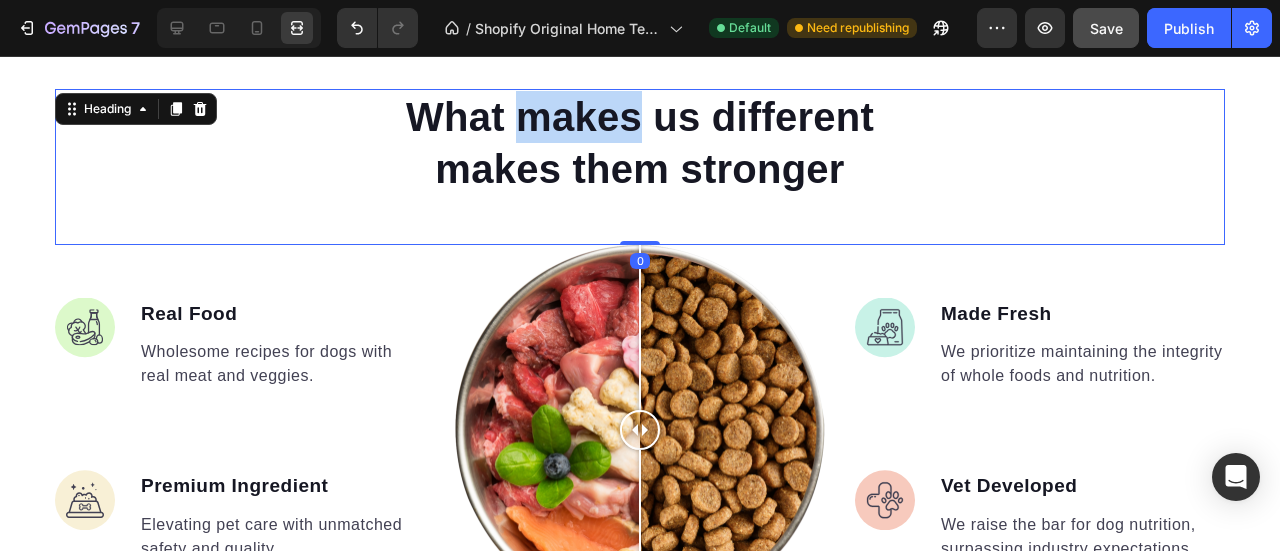 click on "What makes us different makes them stronger" at bounding box center (640, 143) 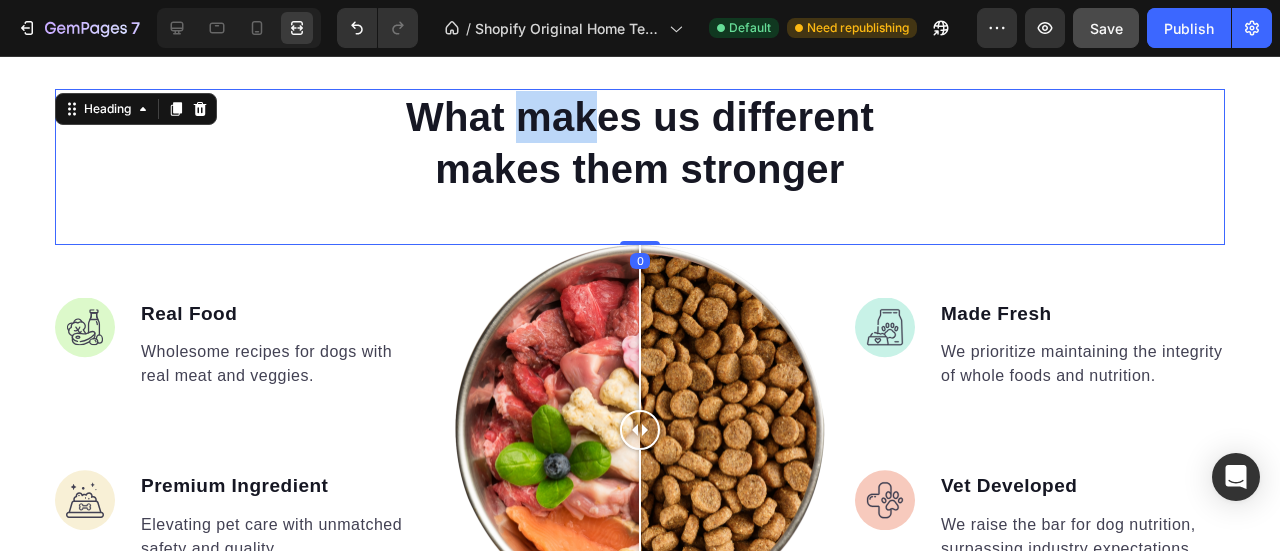 click on "What makes us different makes them stronger" at bounding box center (640, 143) 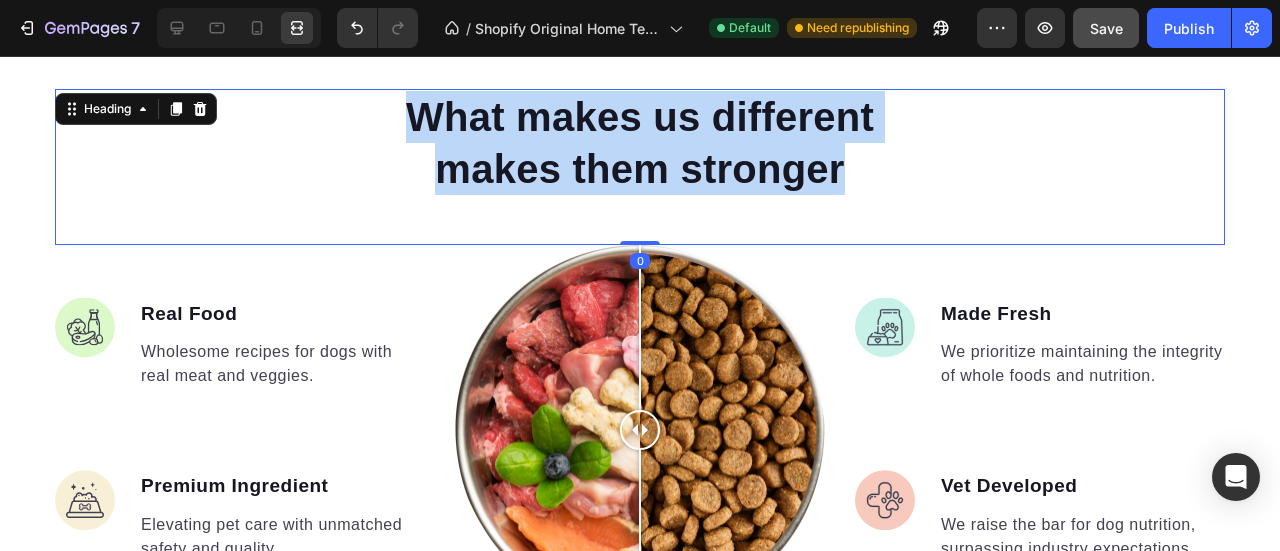 click on "What makes us different makes them stronger" at bounding box center [640, 143] 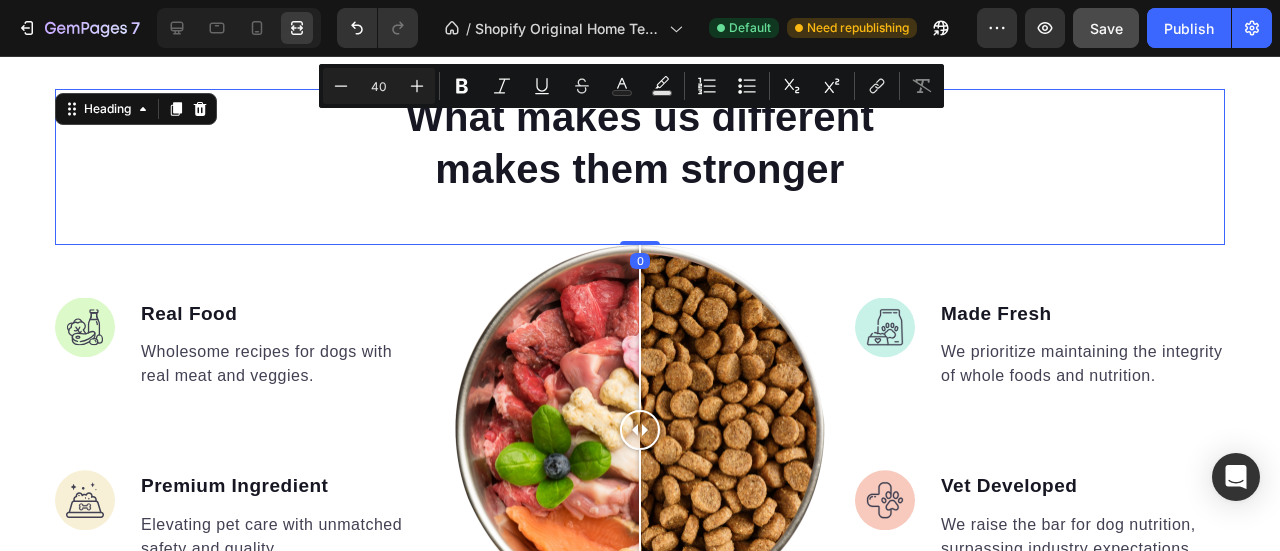 scroll, scrollTop: 1666, scrollLeft: 0, axis: vertical 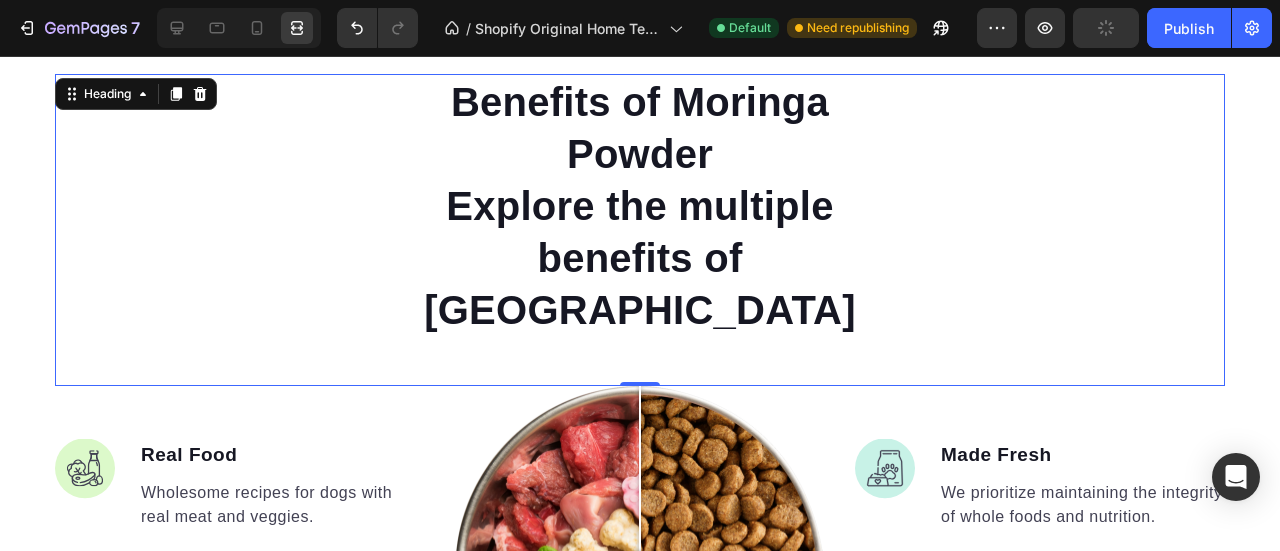 click on "Benefits of Moringa Powder Explore the multiple benefits of Moringa Heading   0" at bounding box center [640, 230] 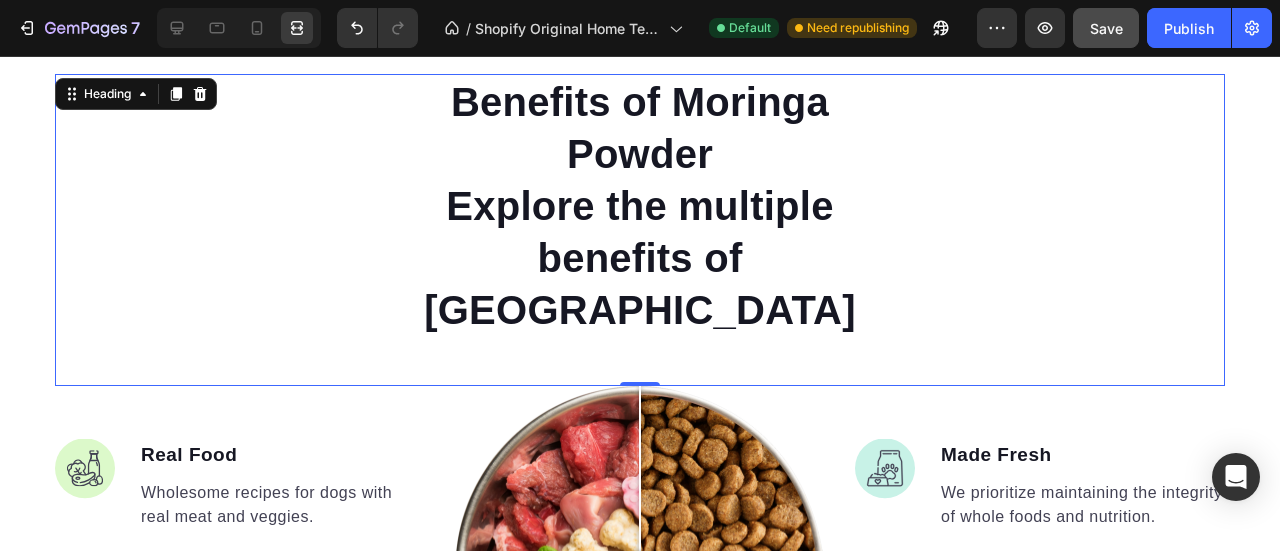 click on "Benefits of Moringa Powder Explore the multiple benefits of Moringa" at bounding box center (640, 206) 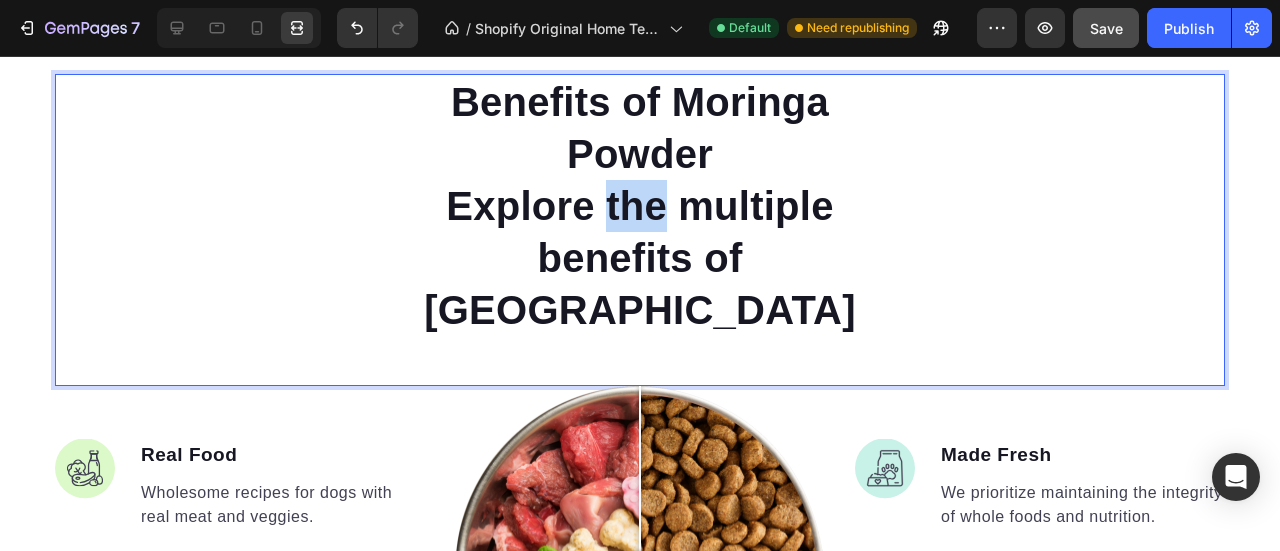 click on "Benefits of Moringa Powder Explore the multiple benefits of Moringa" at bounding box center (640, 206) 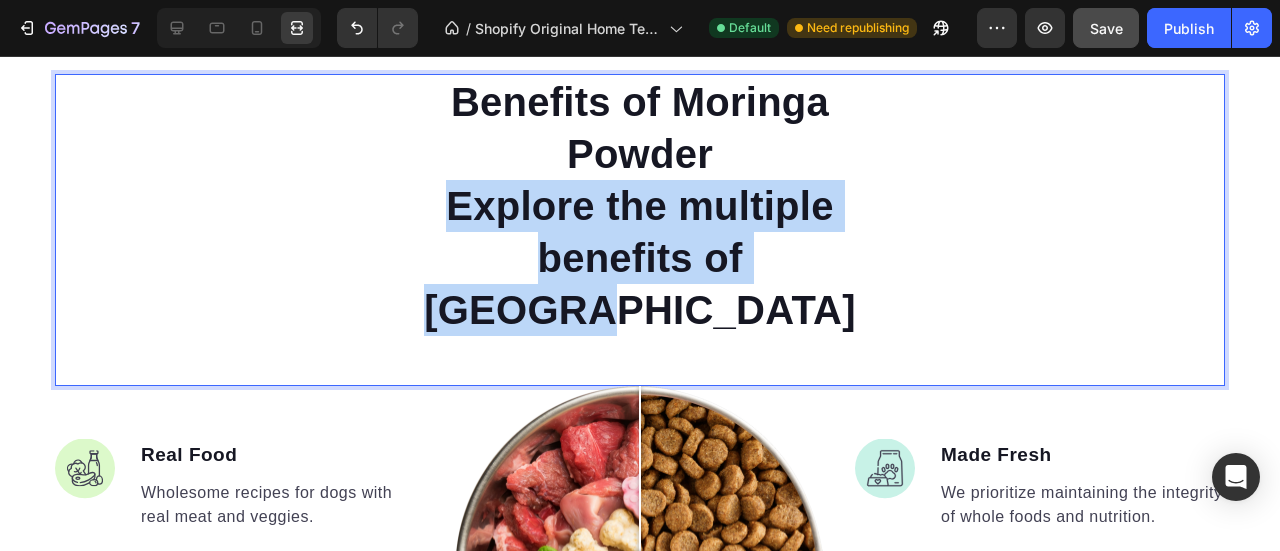 click on "Benefits of Moringa Powder Explore the multiple benefits of Moringa" at bounding box center [640, 206] 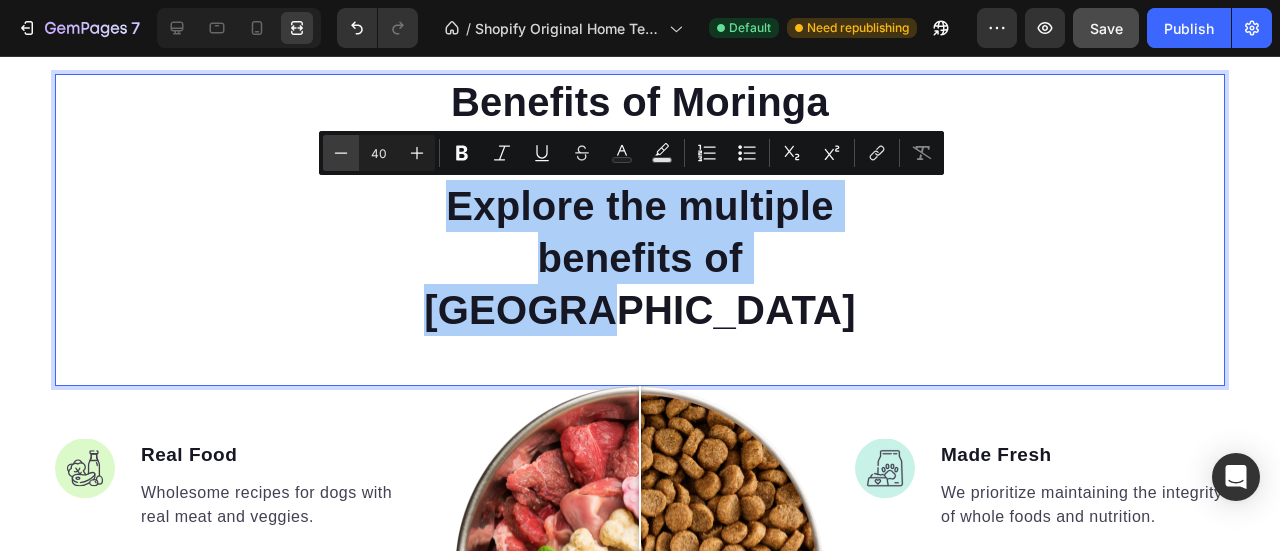 click 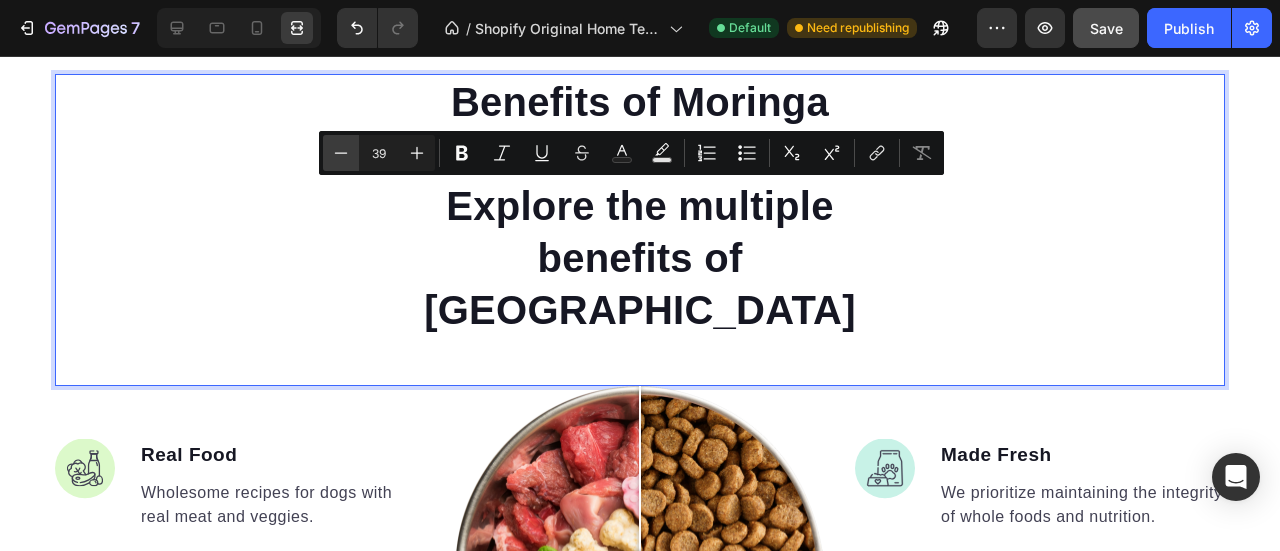click 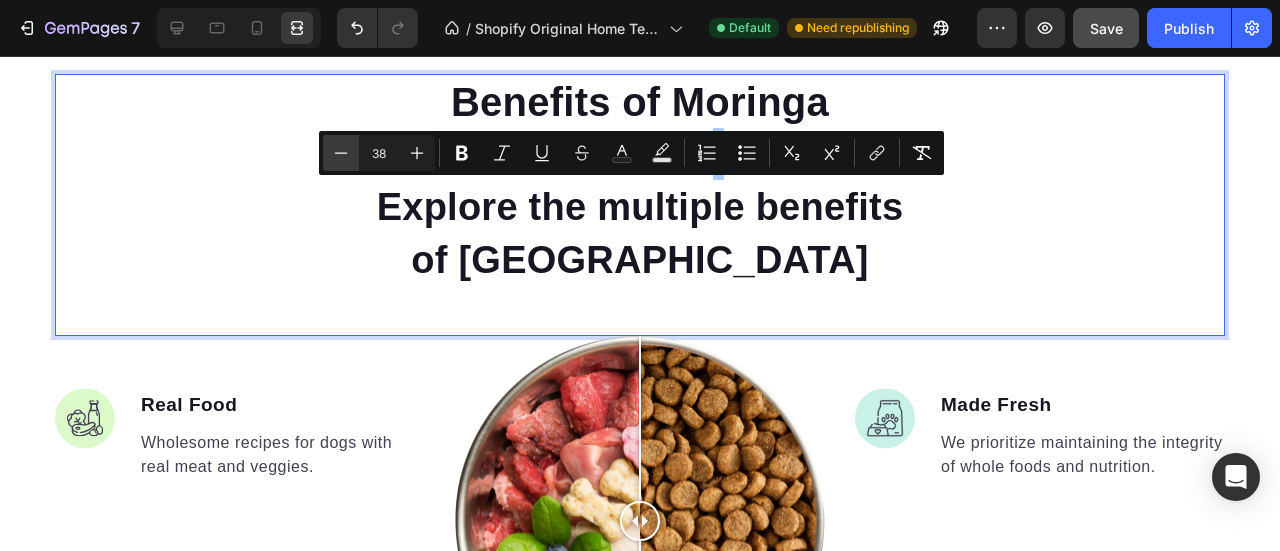 click 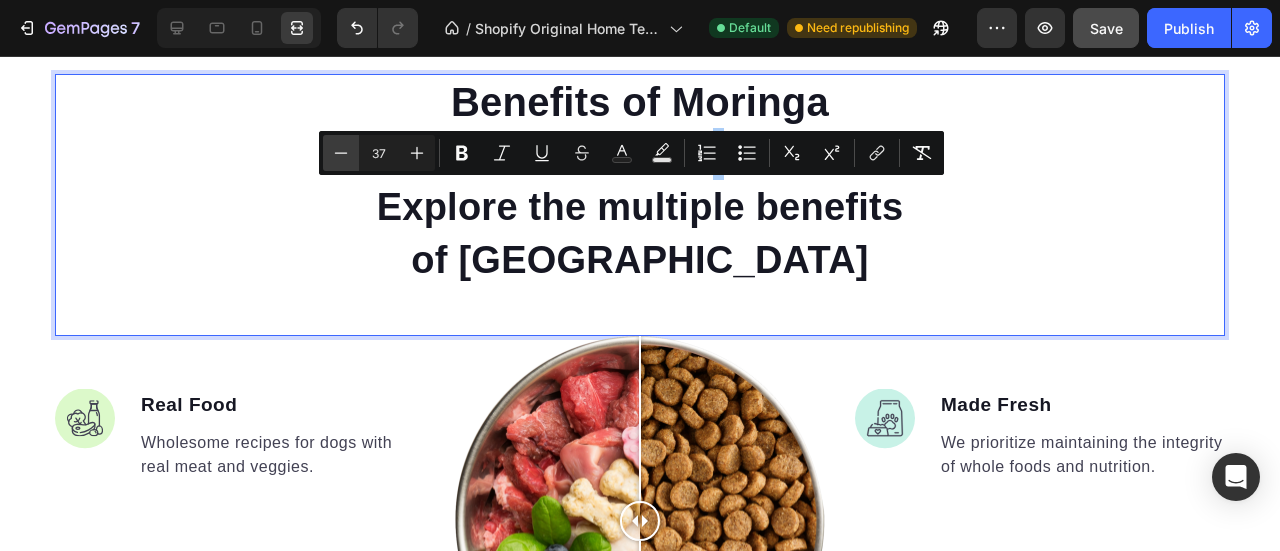 click 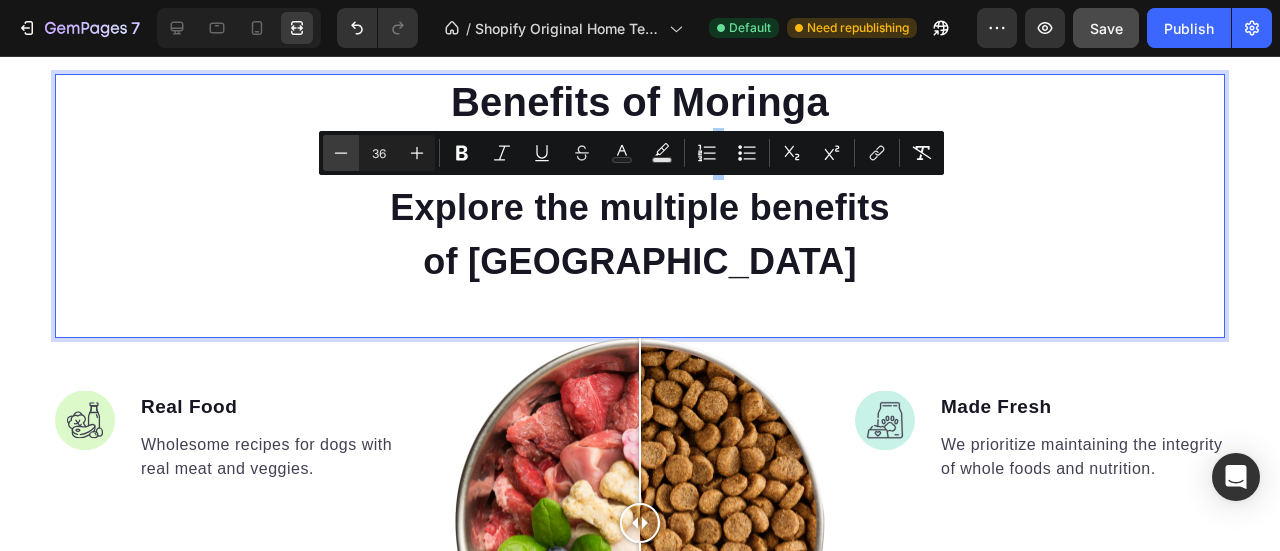 click 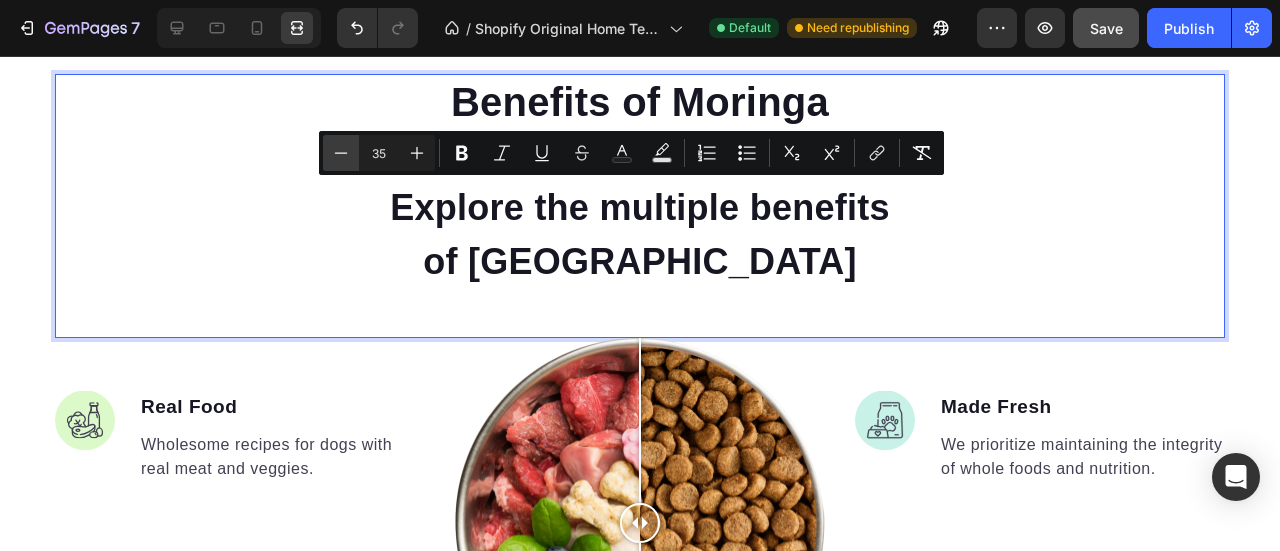 click 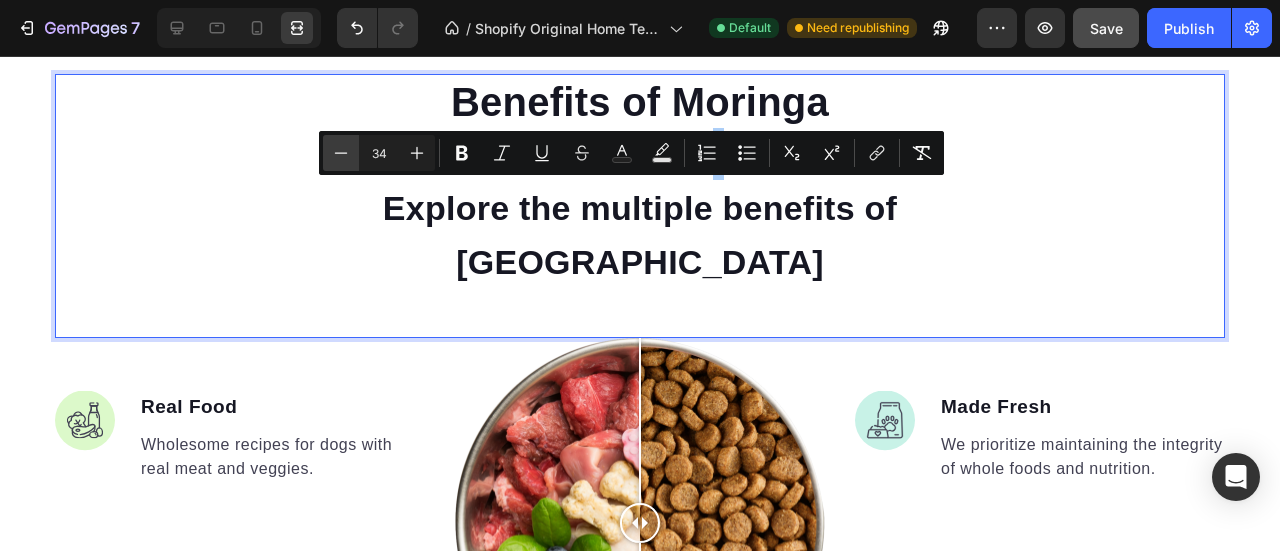 click 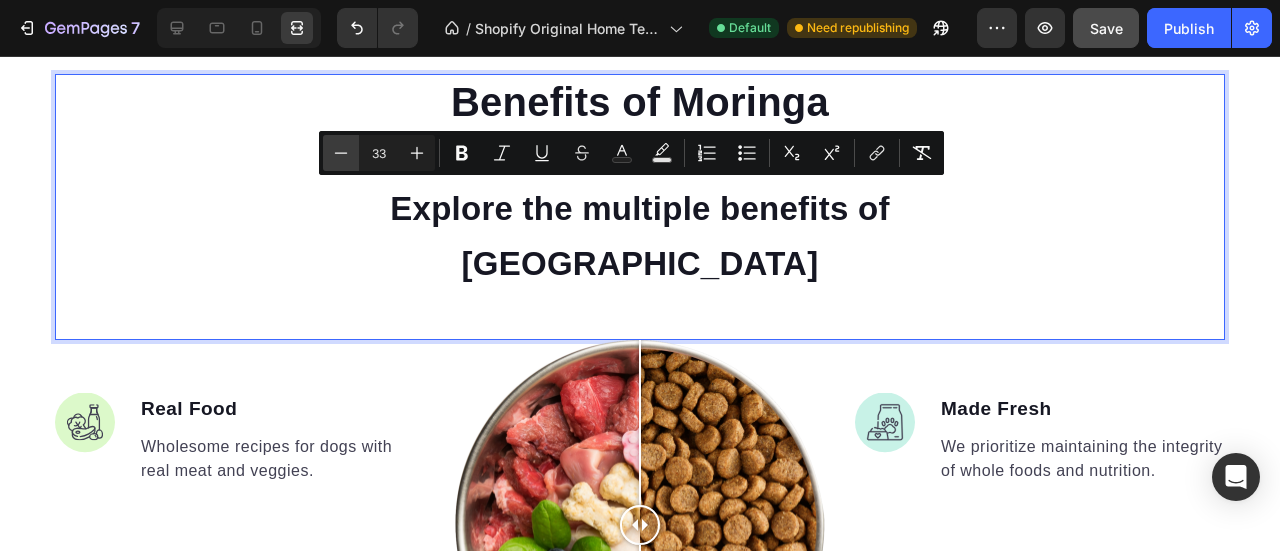 click 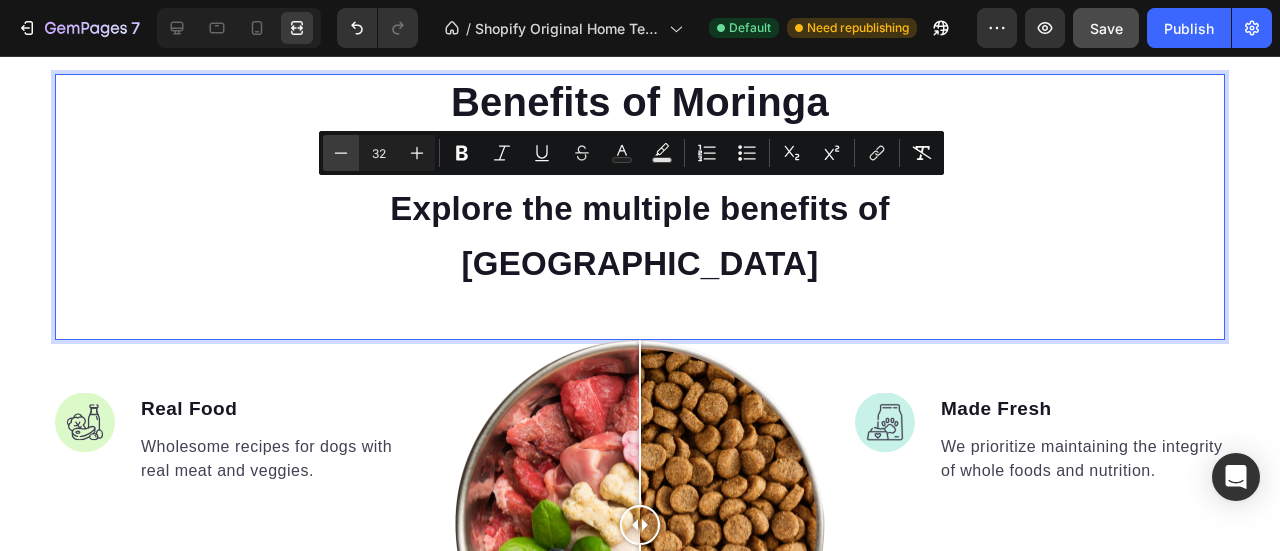 click 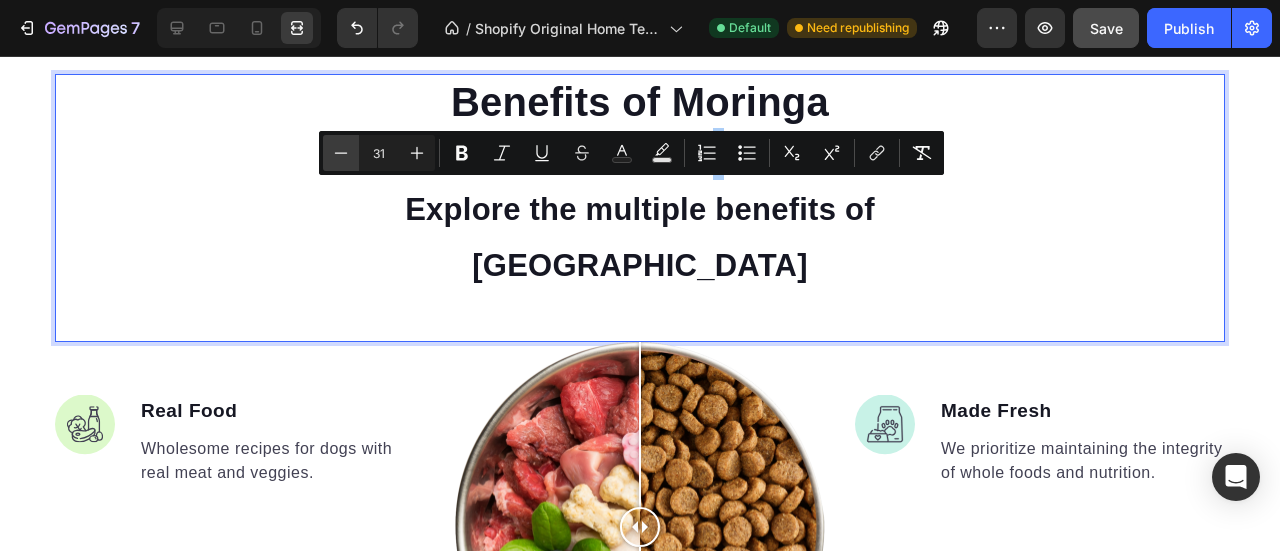click 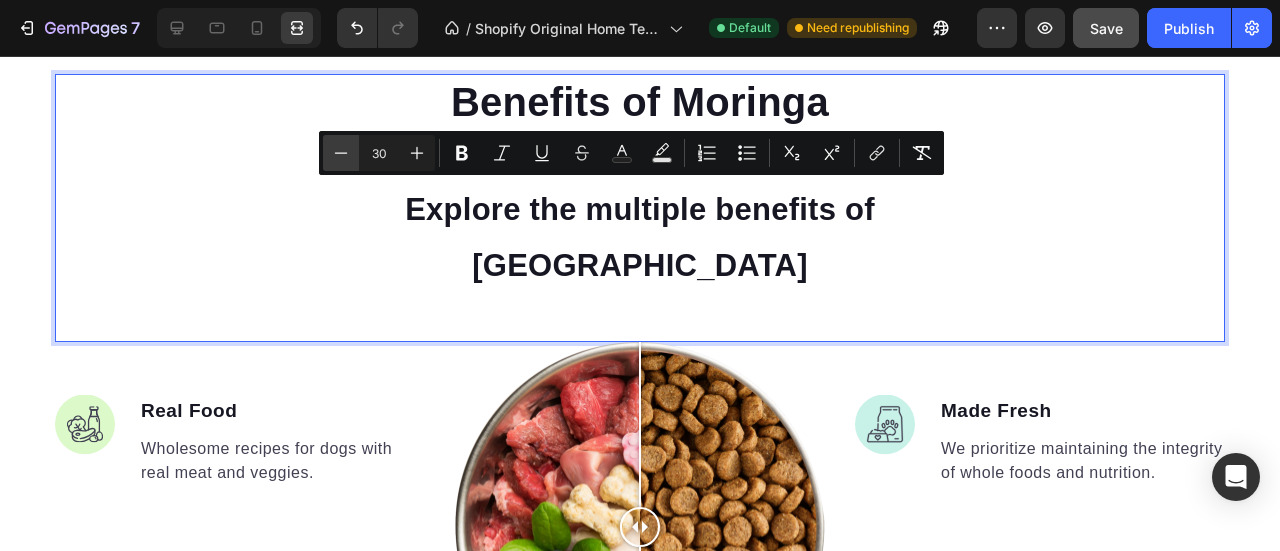 click 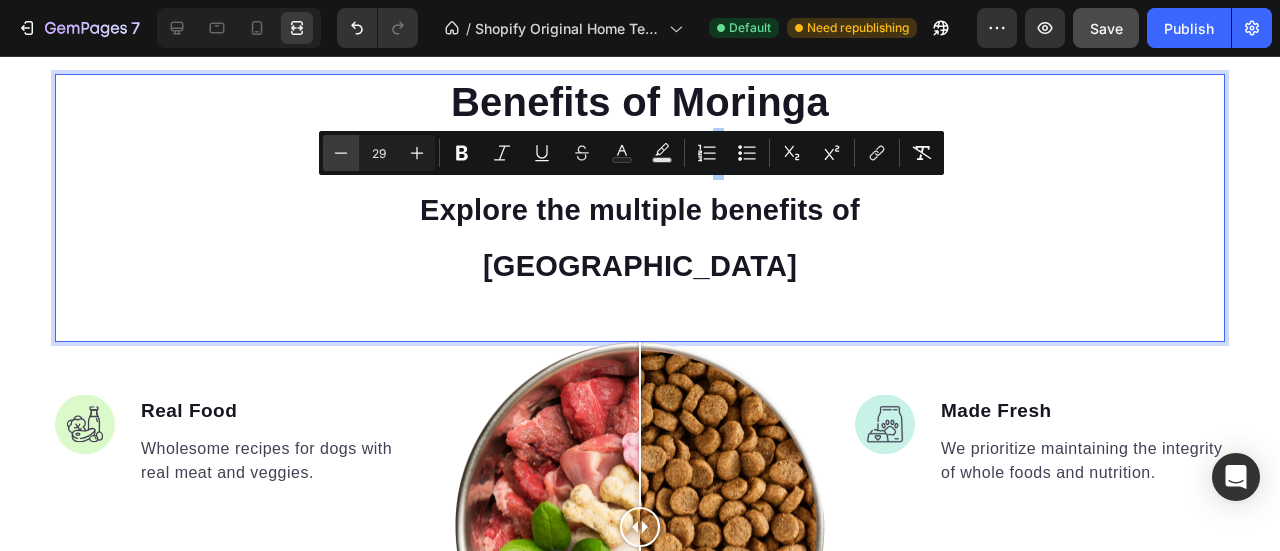 click 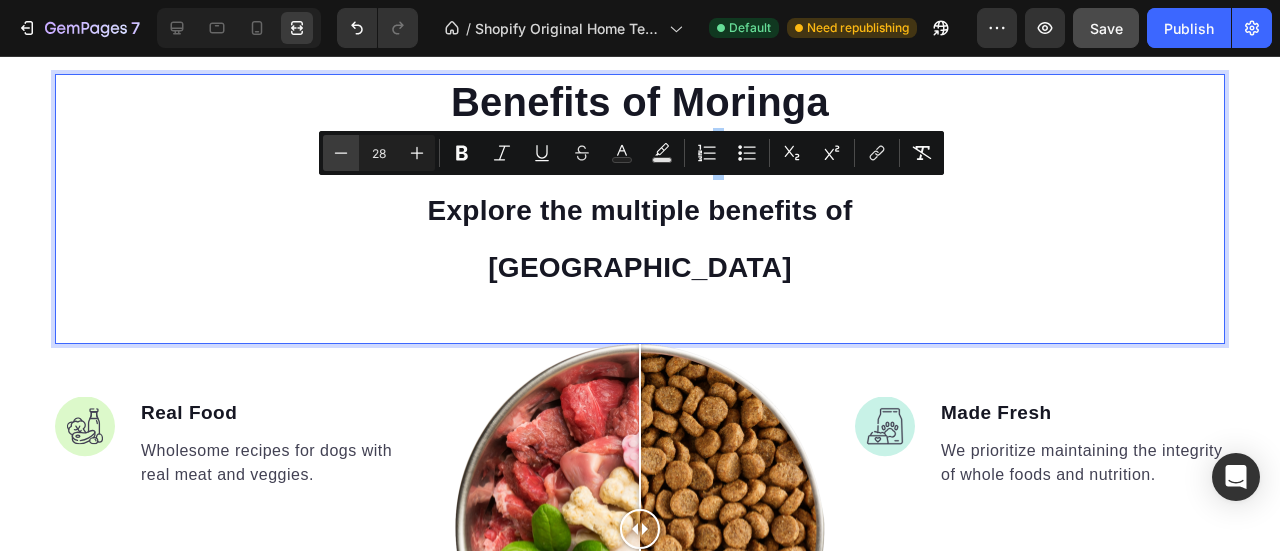 click 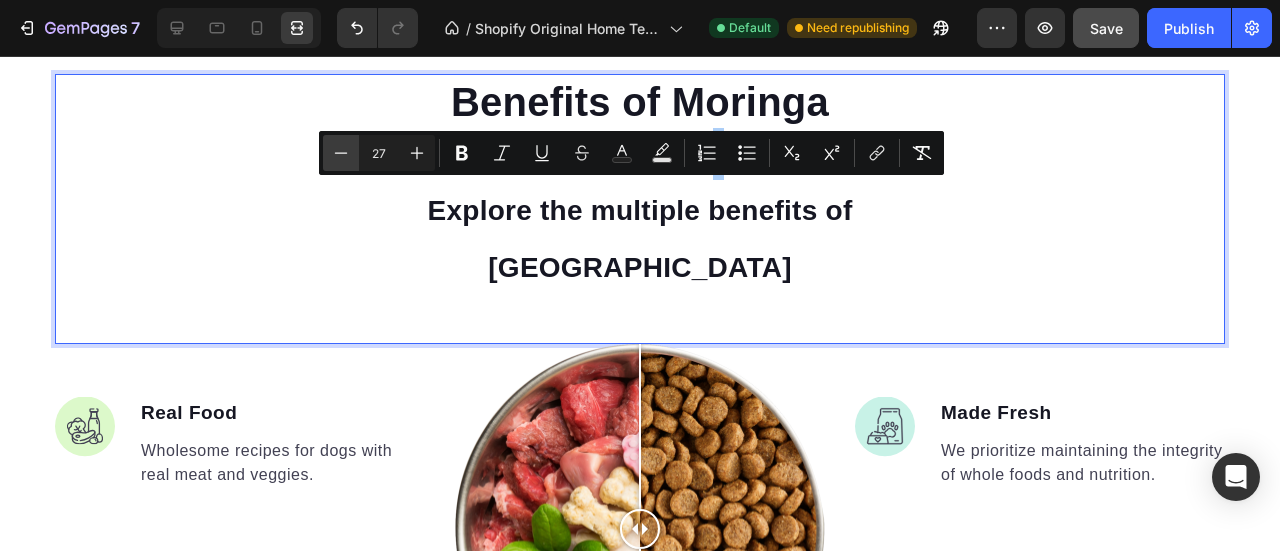 click 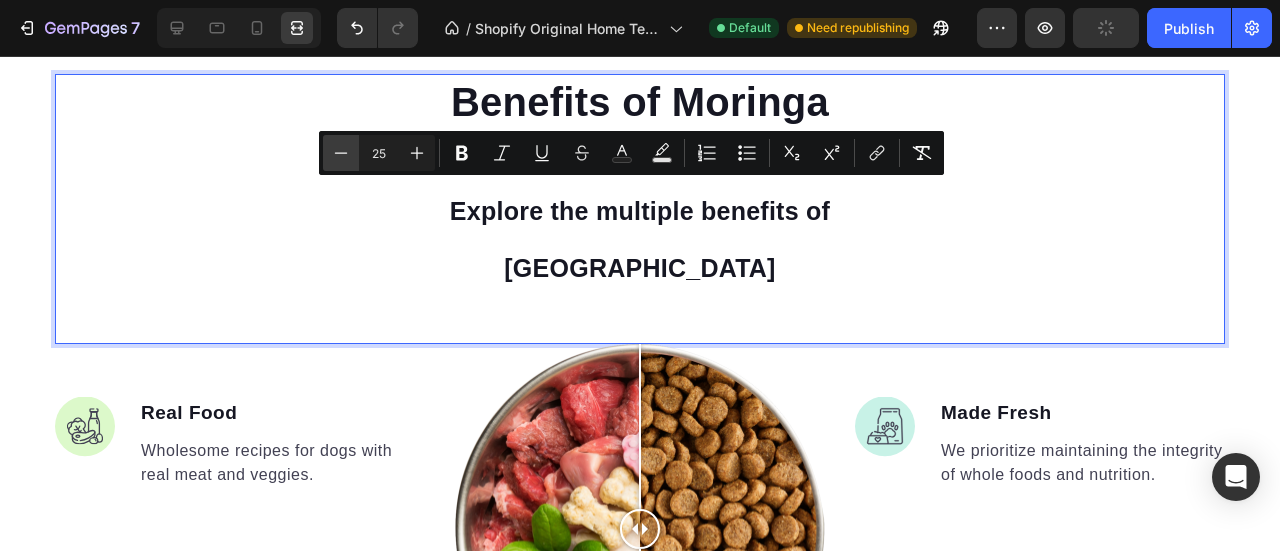 click 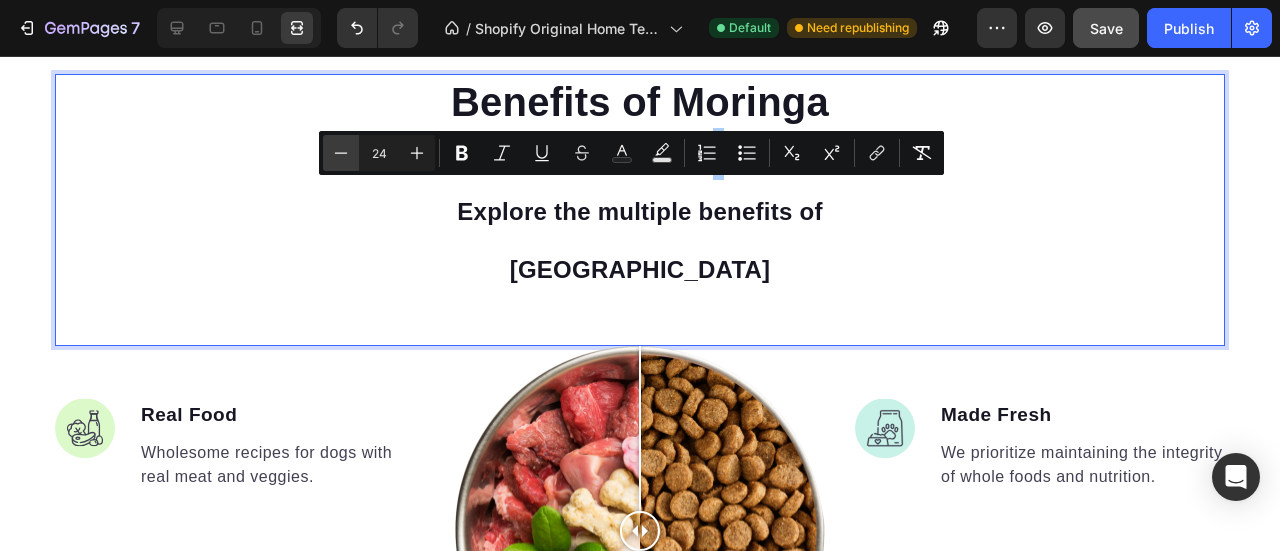 click 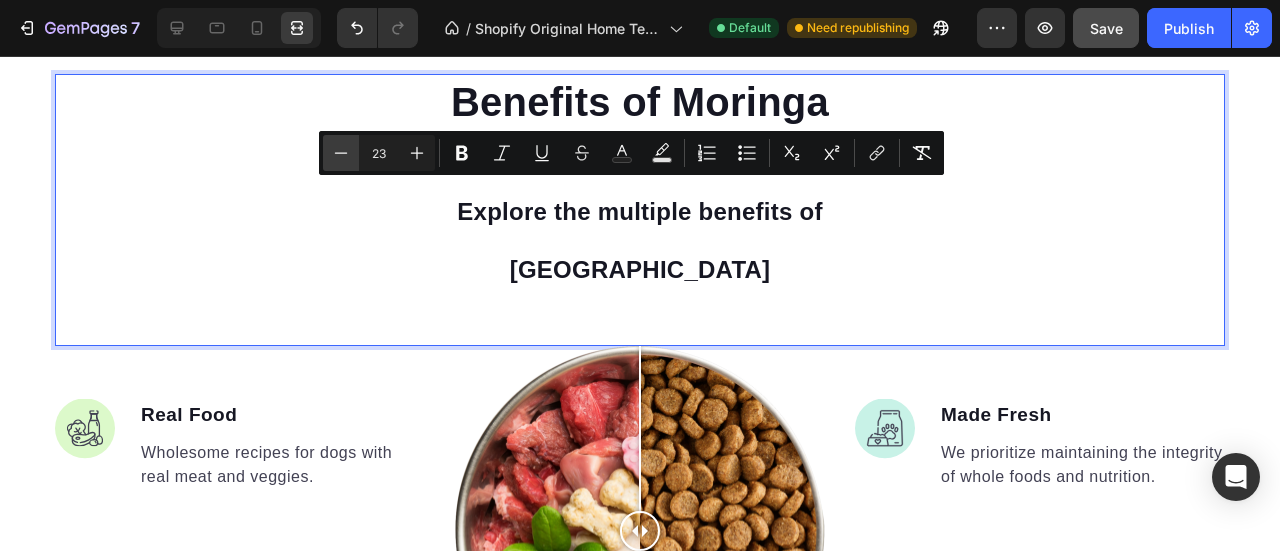 click 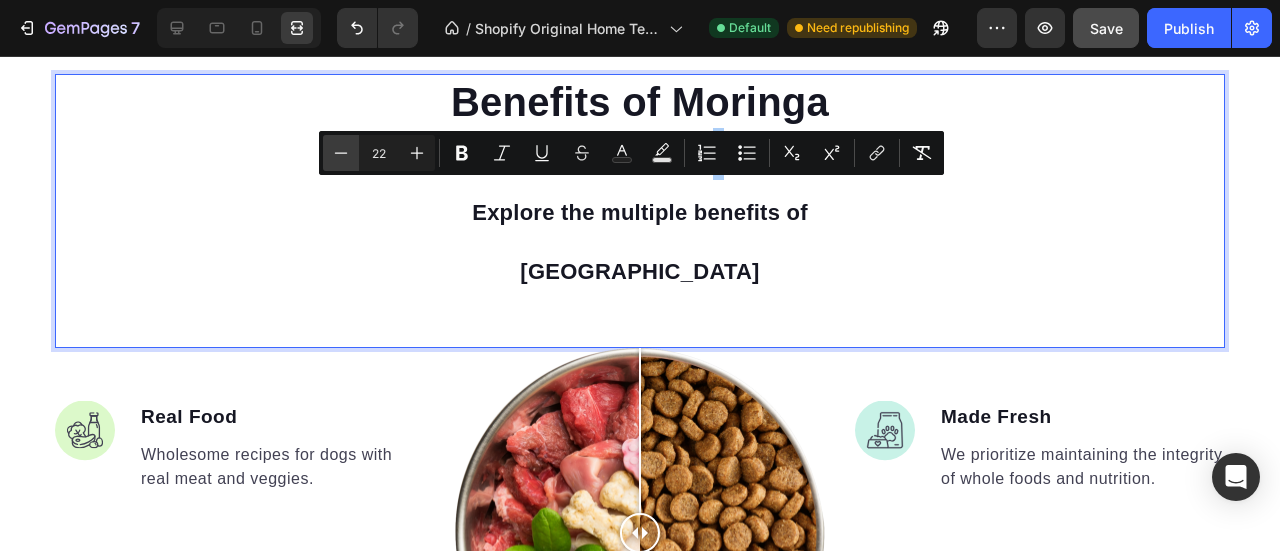 click 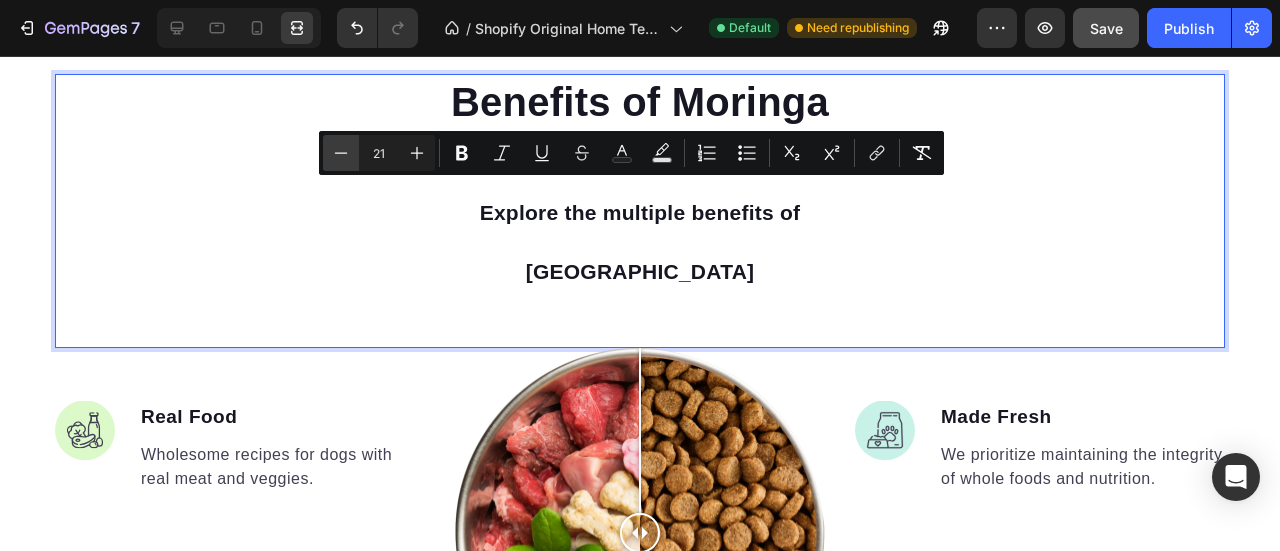 click 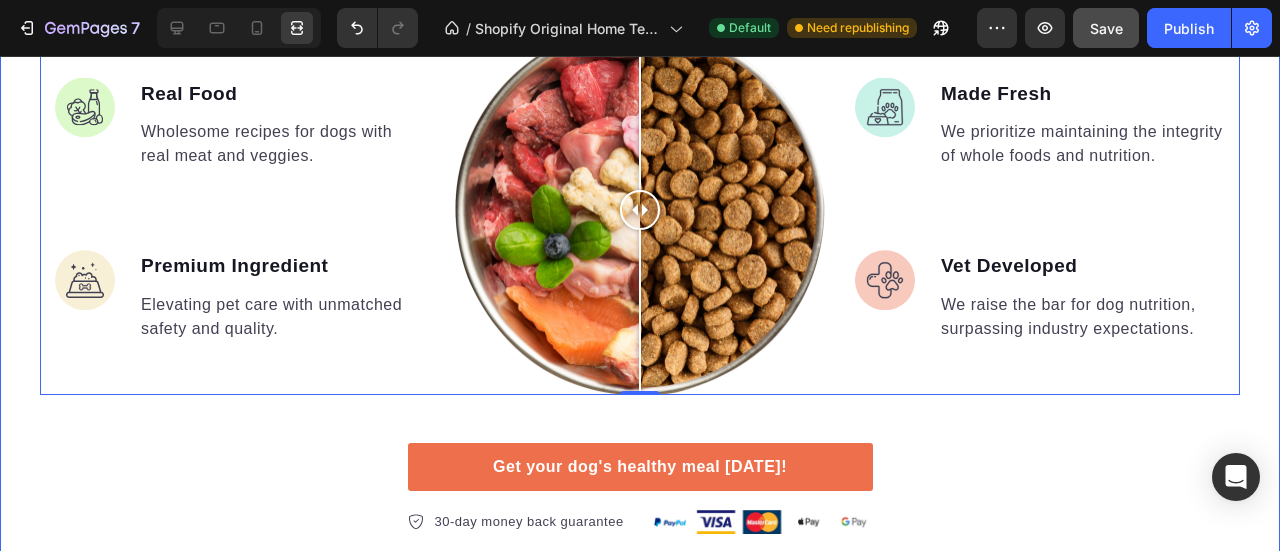 scroll, scrollTop: 1794, scrollLeft: 0, axis: vertical 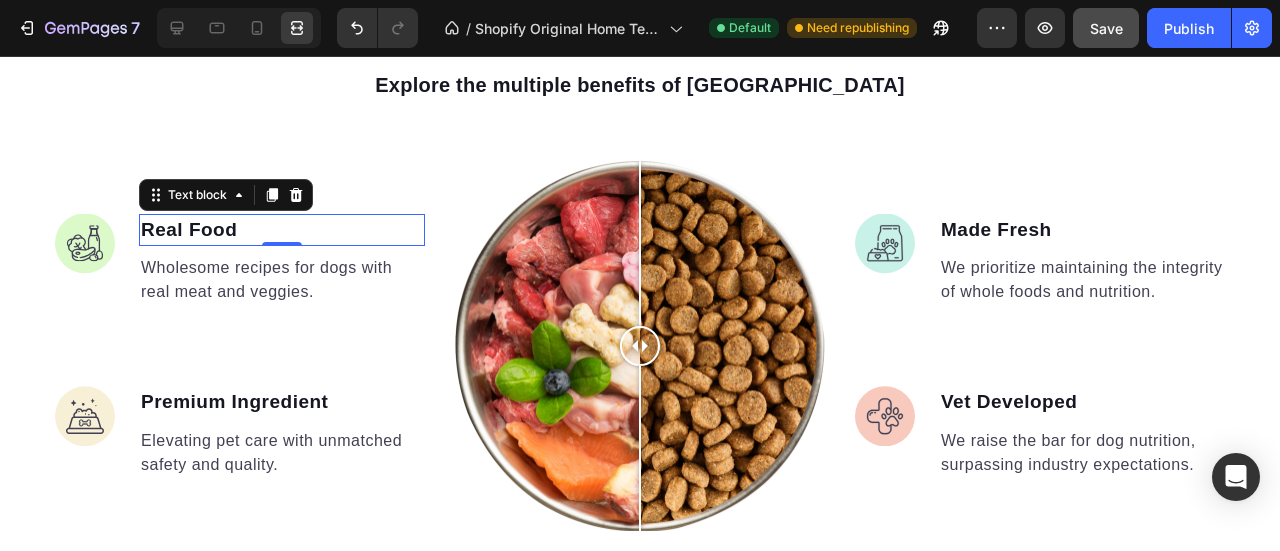 click on "Real Food" at bounding box center [282, 230] 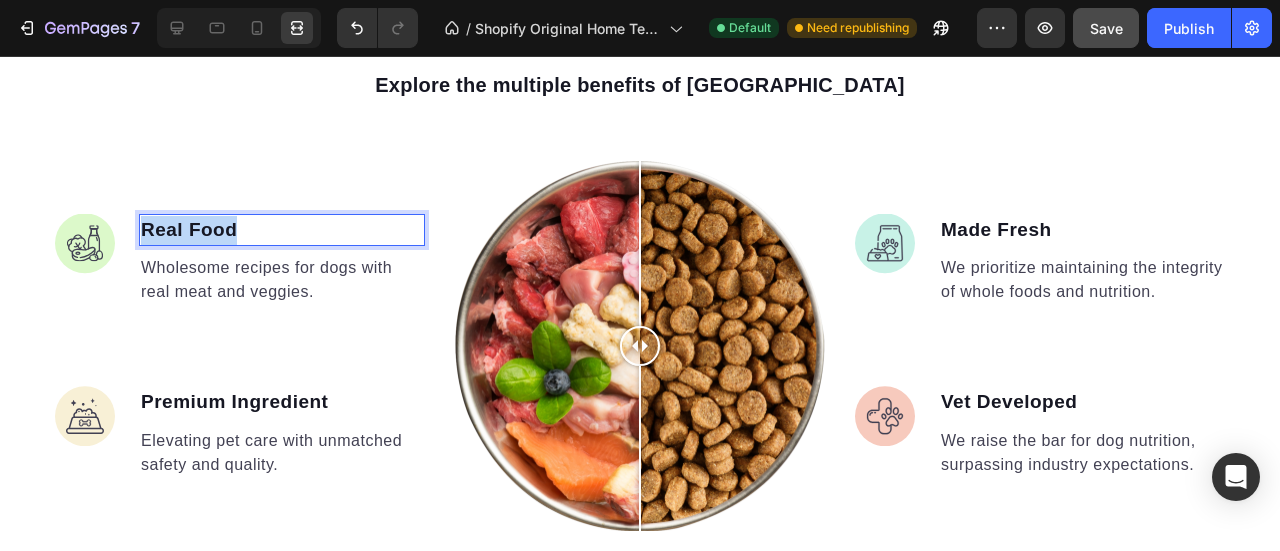click on "Real Food" at bounding box center (282, 230) 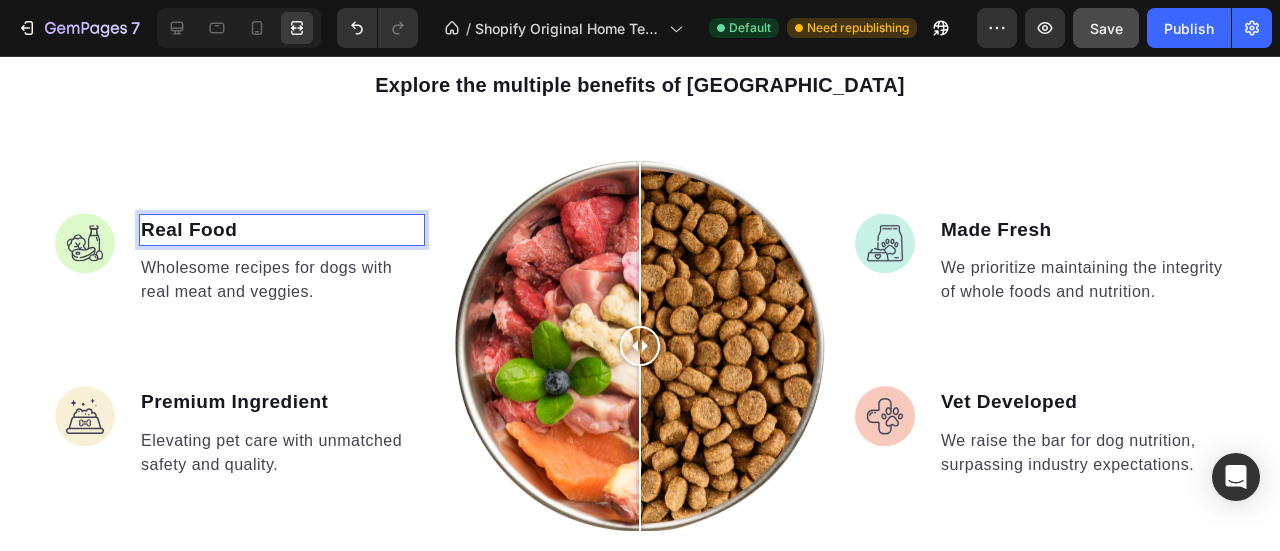 scroll, scrollTop: 1780, scrollLeft: 0, axis: vertical 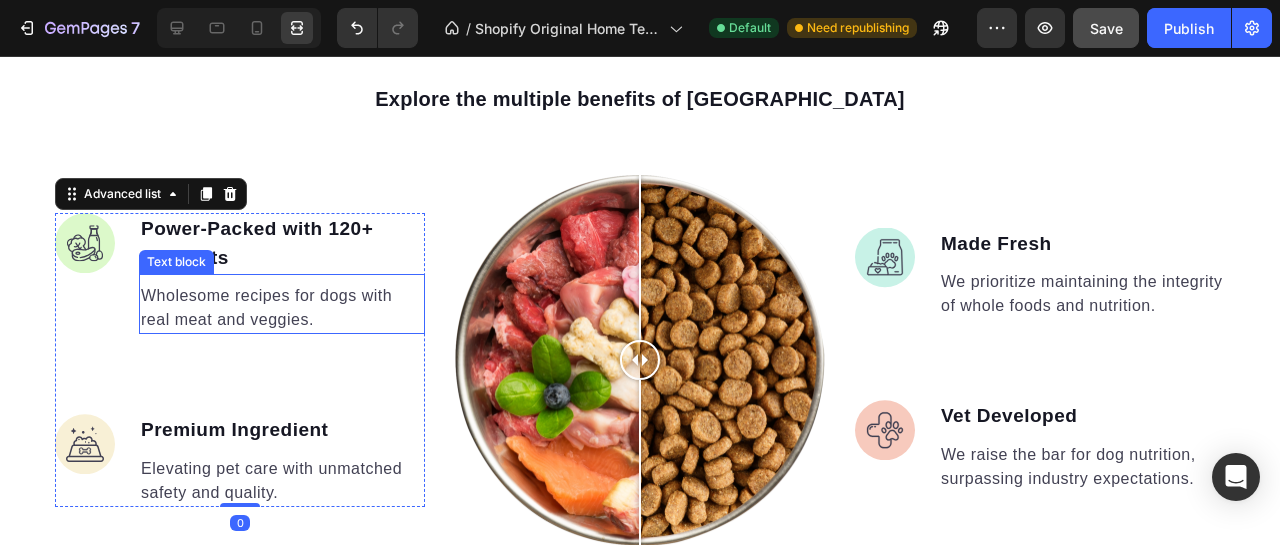 click on "Wholesome recipes for dogs with real meat and veggies." at bounding box center (282, 308) 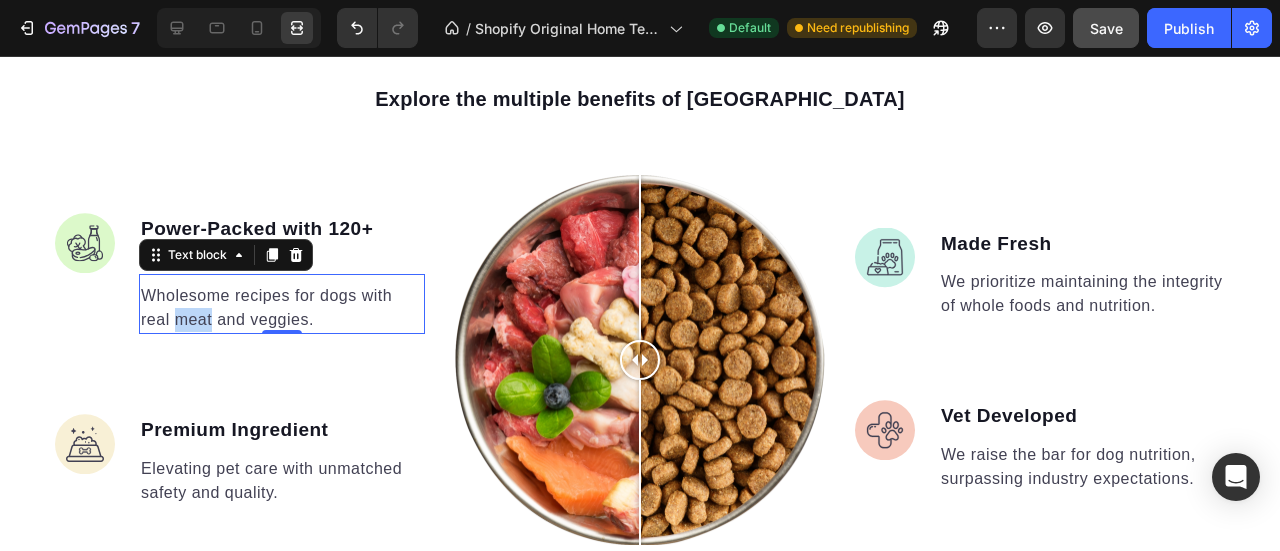 click on "Wholesome recipes for dogs with real meat and veggies." at bounding box center [282, 308] 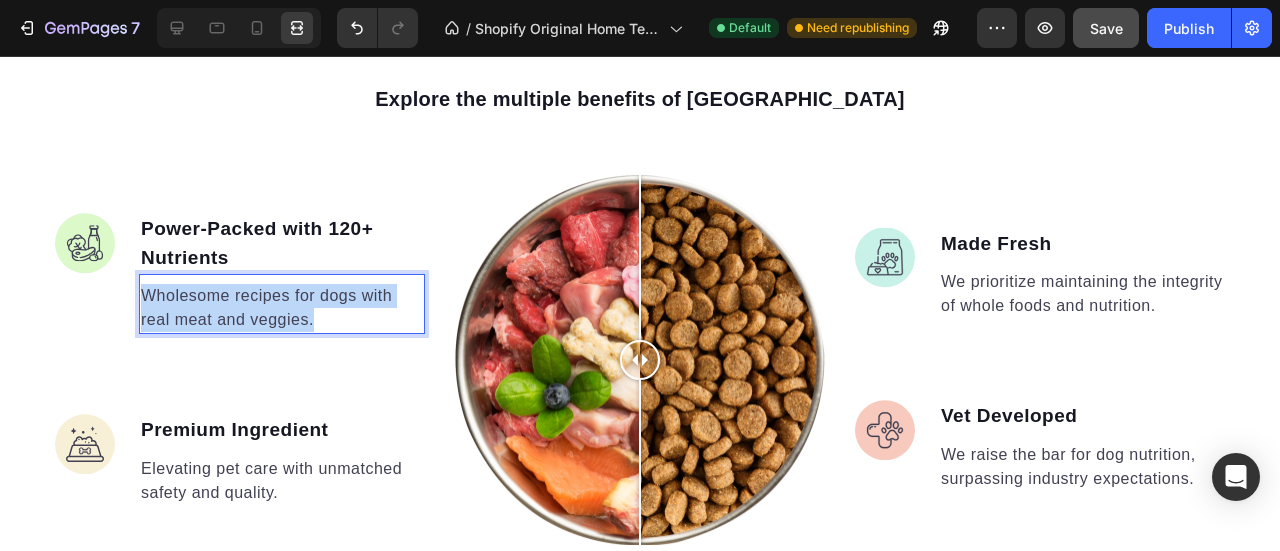 click on "Wholesome recipes for dogs with real meat and veggies." at bounding box center (282, 308) 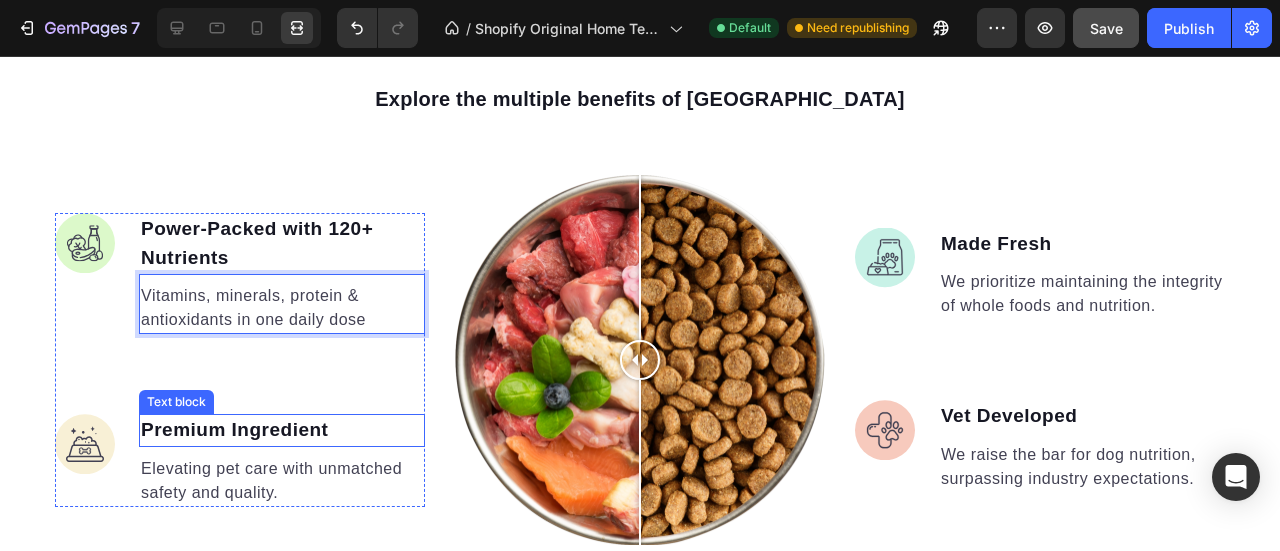 click on "Premium Ingredient" at bounding box center [282, 430] 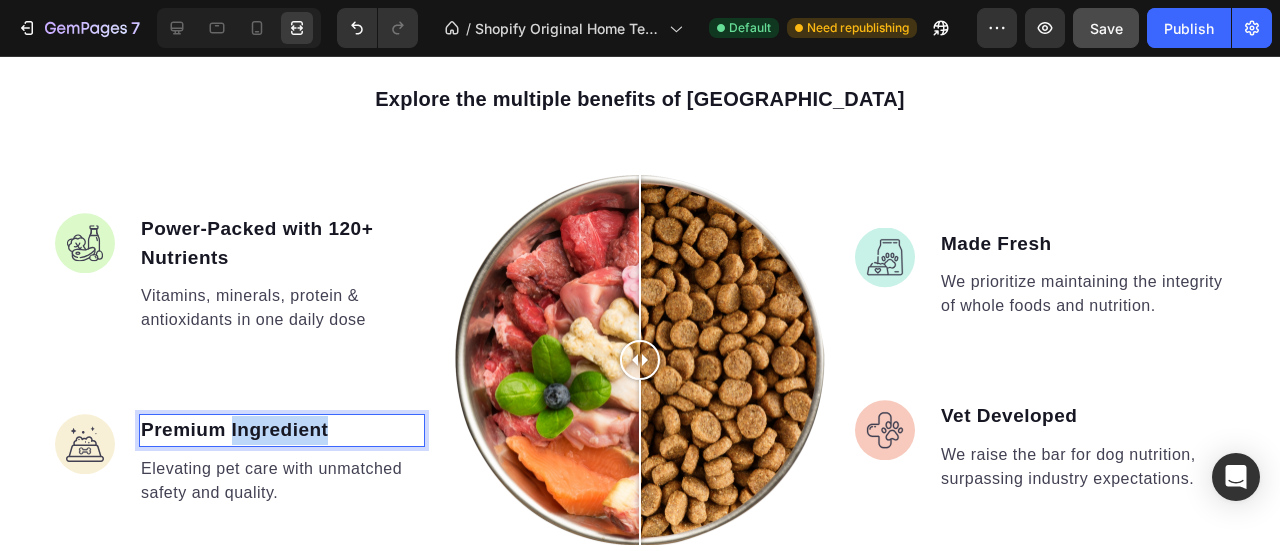 click on "Image Power-Packed with 120+ Nutrients Text block Vitamins, minerals, protein & antioxidants in one daily dose Text block Image Premium Ingredient Text block   0 Elevating pet care with unmatched safety and quality. Text block" at bounding box center (240, 360) 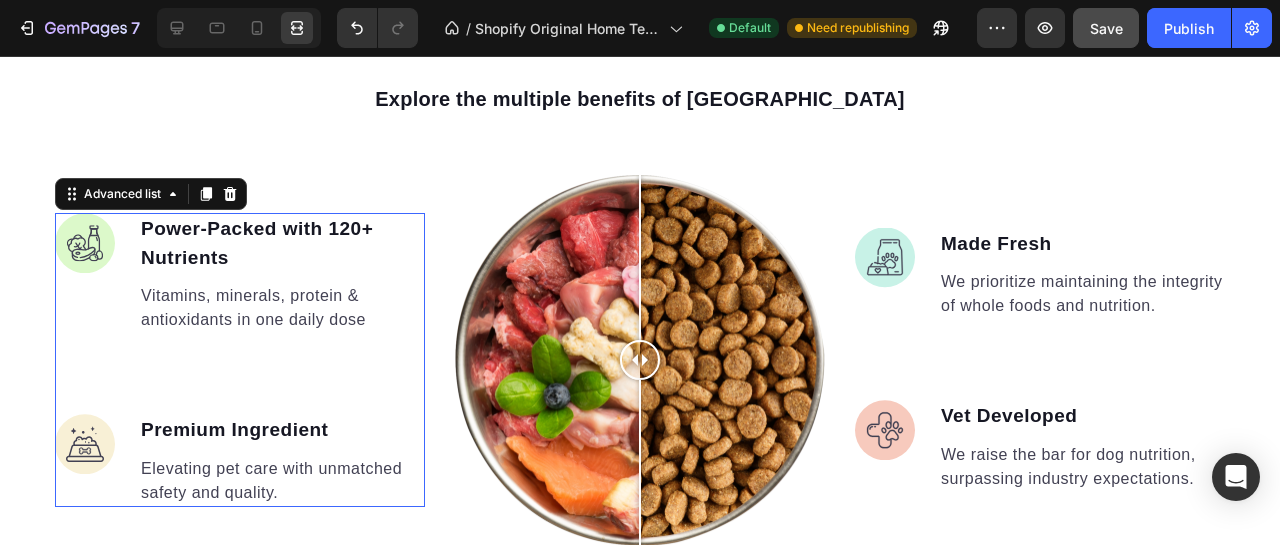 scroll, scrollTop: 1763, scrollLeft: 0, axis: vertical 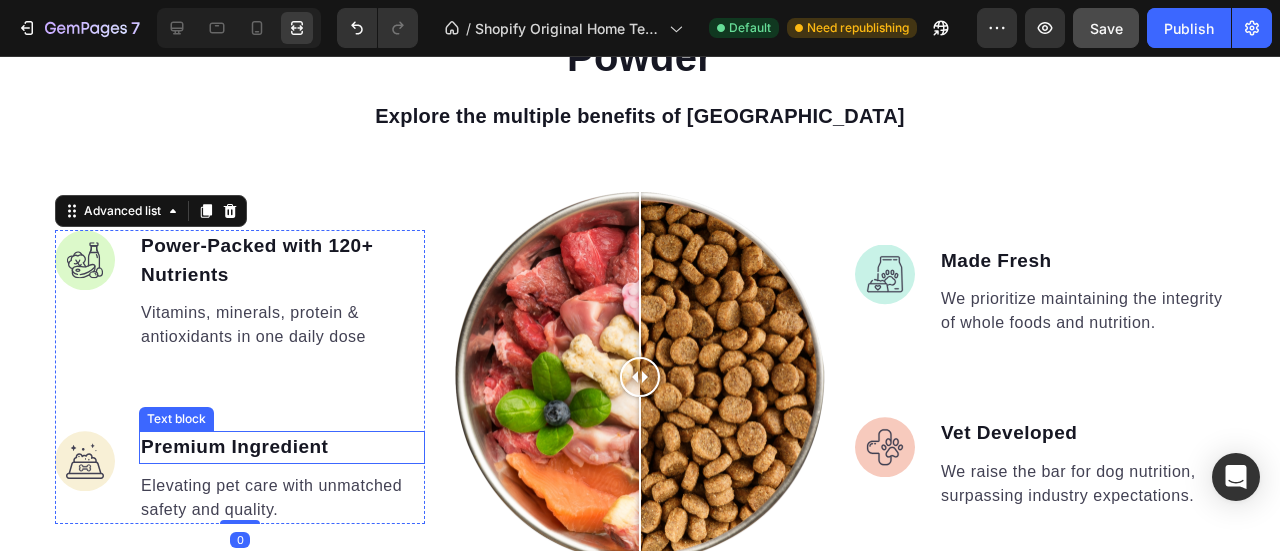 click on "Premium Ingredient" at bounding box center (282, 447) 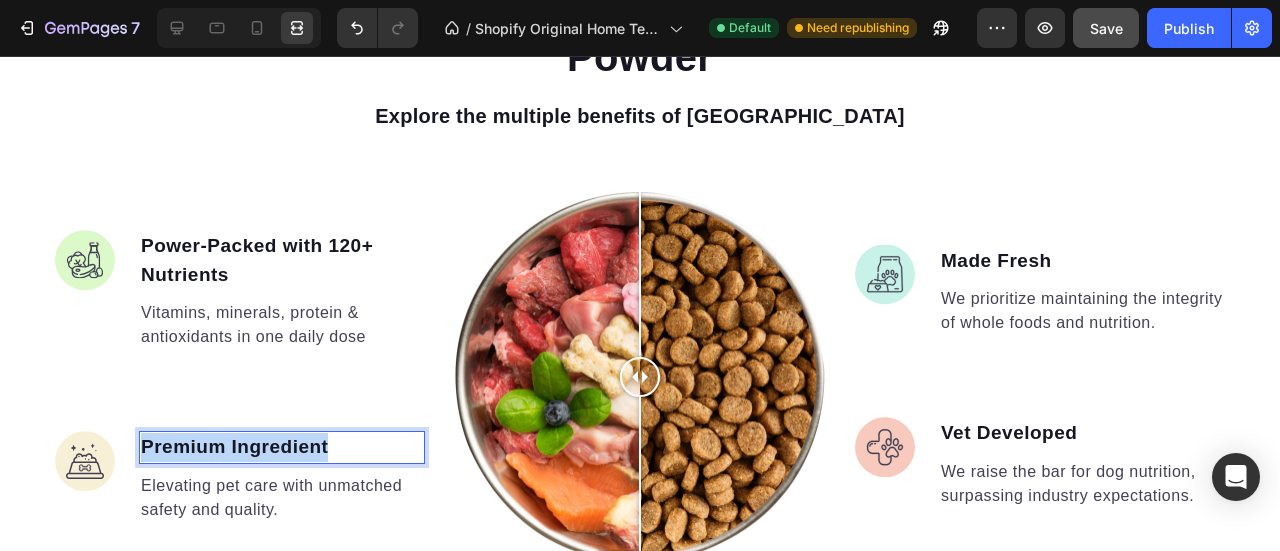 click on "Premium Ingredient" at bounding box center (282, 447) 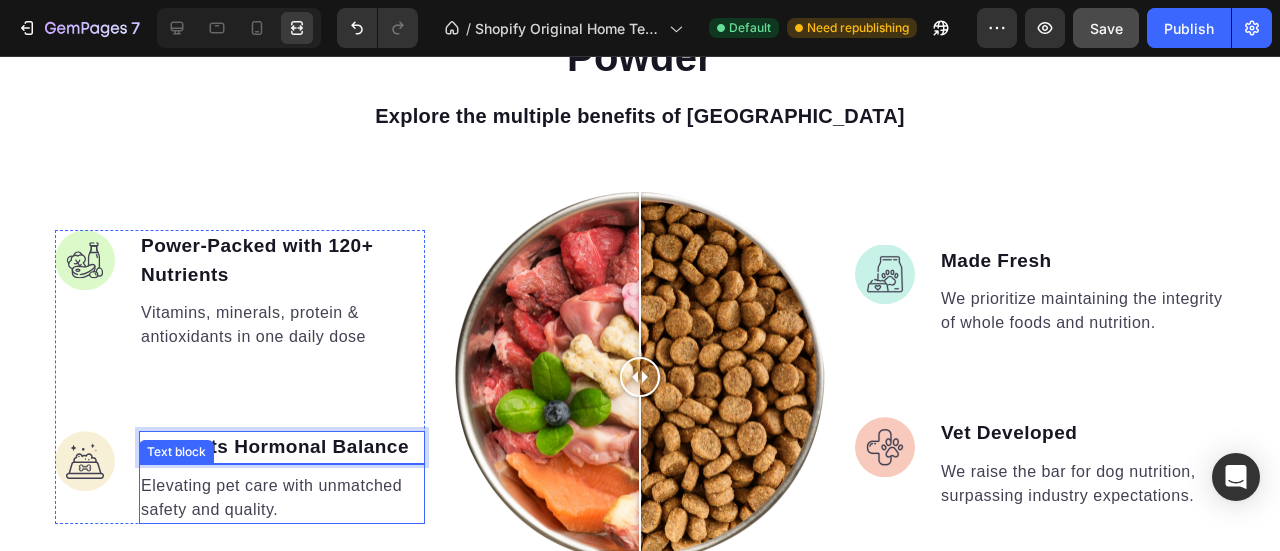 click on "Elevating pet care with unmatched safety and quality." at bounding box center (282, 498) 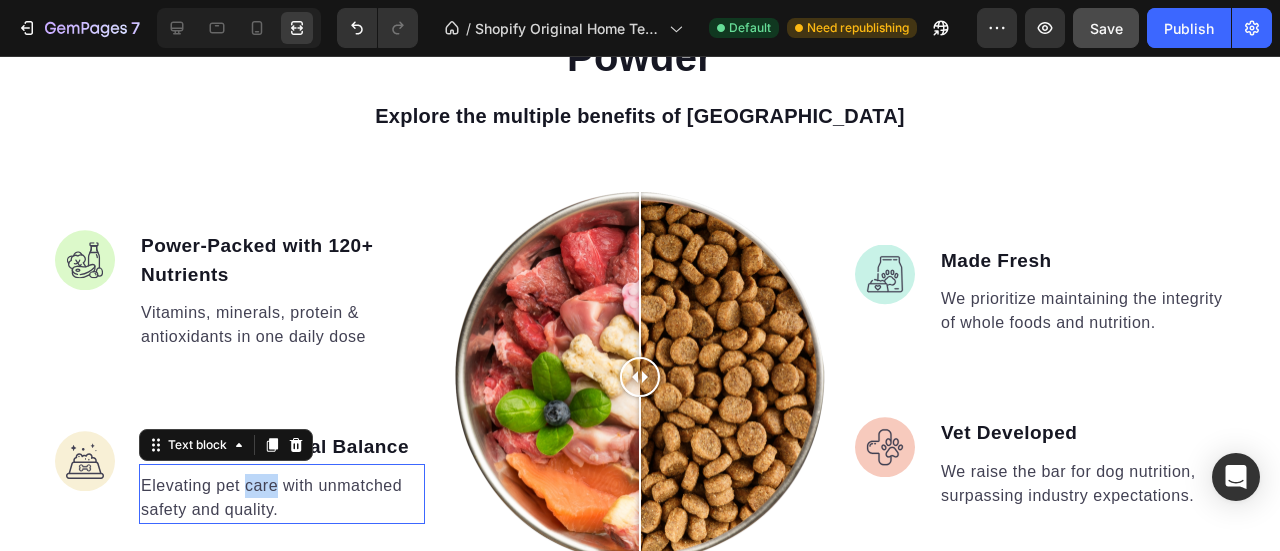 click on "Elevating pet care with unmatched safety and quality." at bounding box center (282, 498) 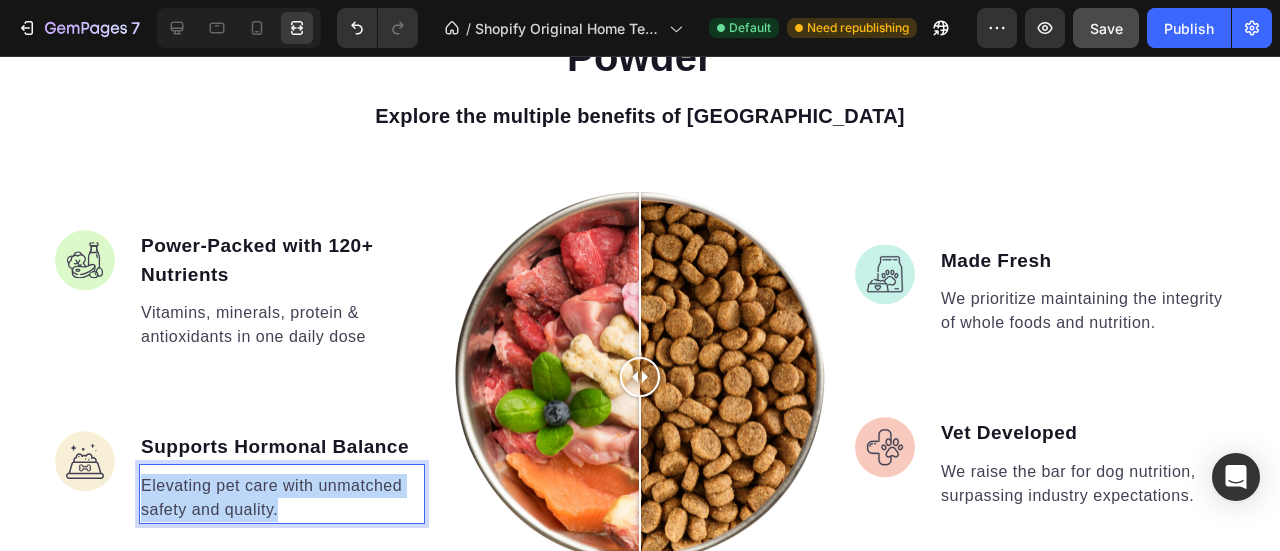 click on "Elevating pet care with unmatched safety and quality." at bounding box center (282, 498) 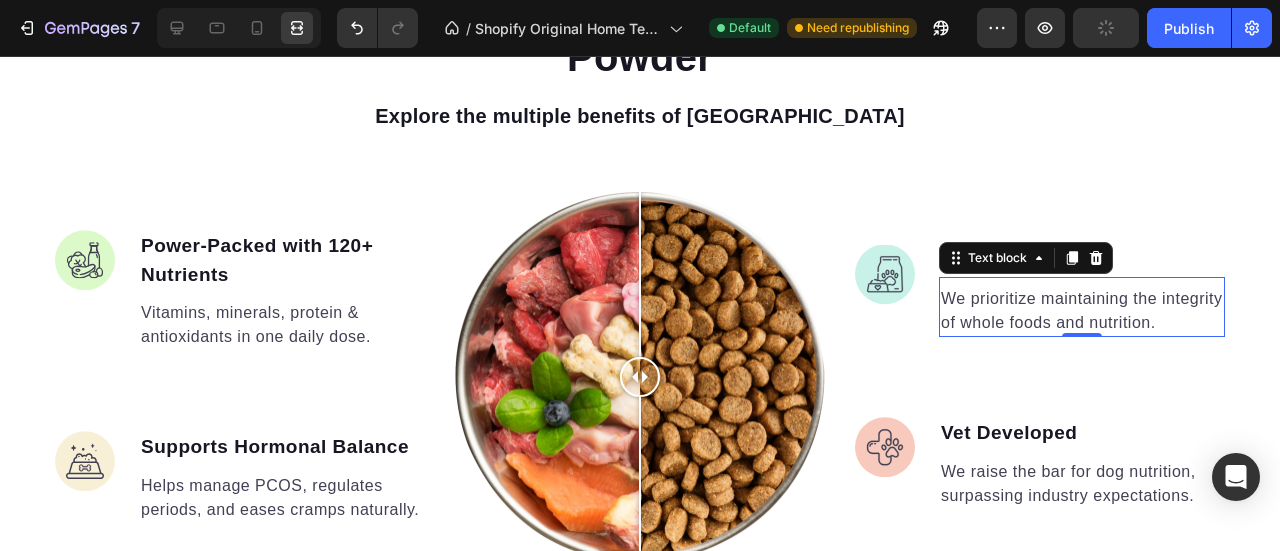 scroll, scrollTop: 1733, scrollLeft: 0, axis: vertical 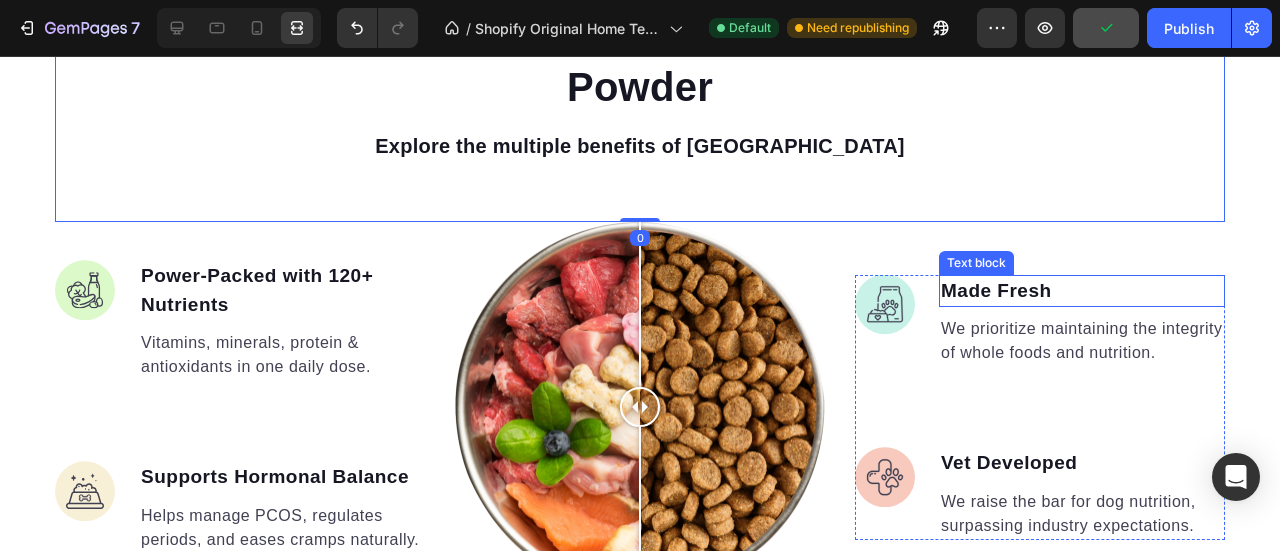 click on "Made Fresh" at bounding box center (1082, 291) 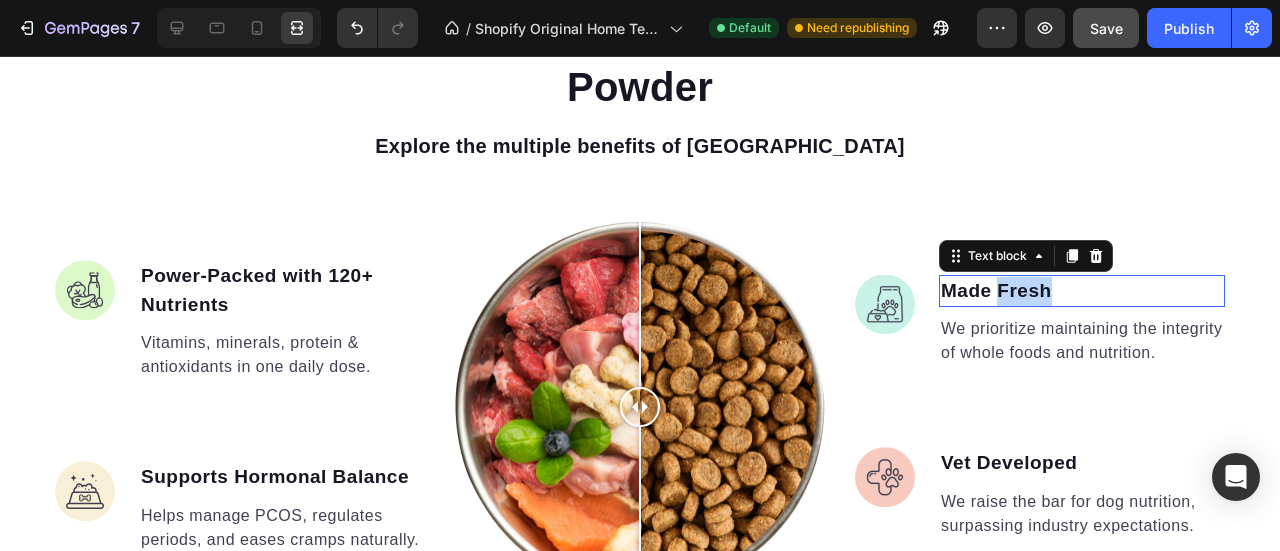 click on "Made Fresh" at bounding box center (1082, 291) 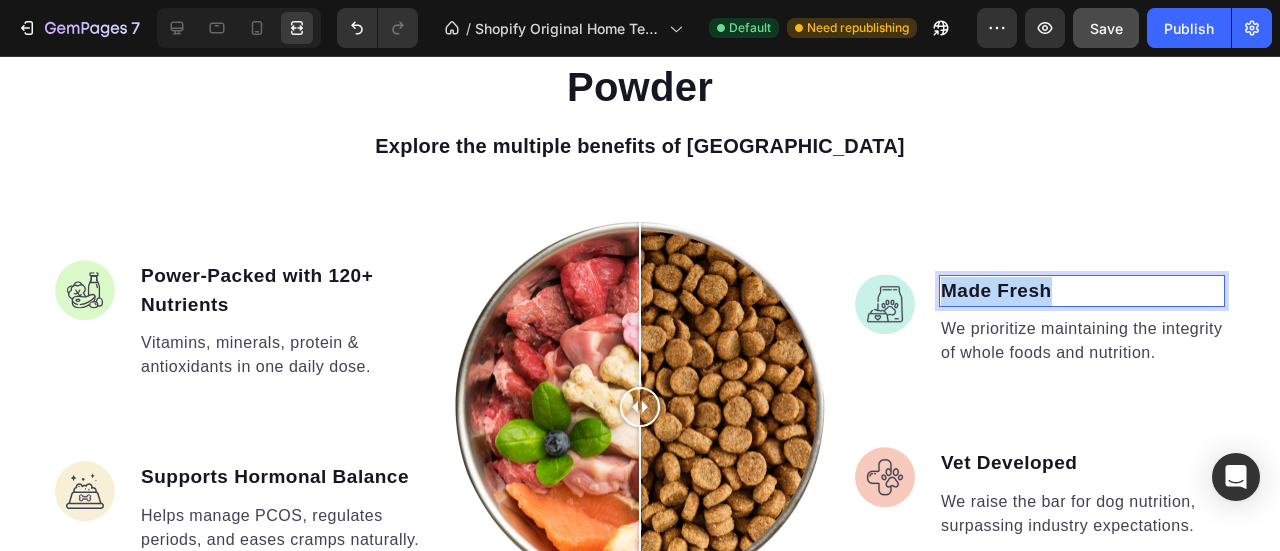 click on "Made Fresh" at bounding box center (1082, 291) 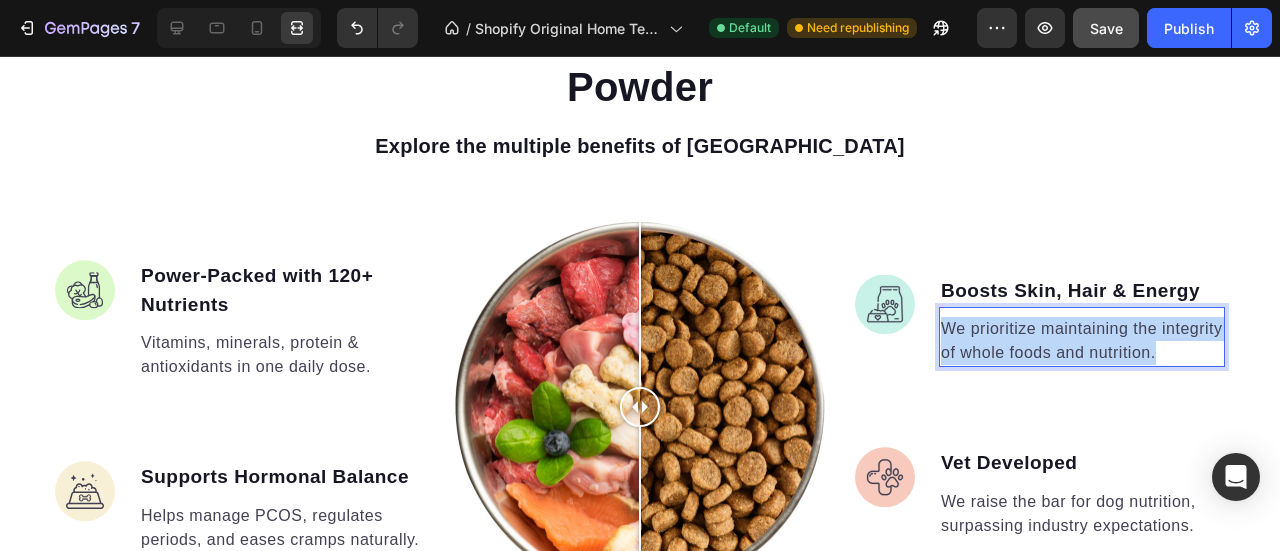 click on "We prioritize maintaining the integrity of whole foods and nutrition." at bounding box center [1082, 341] 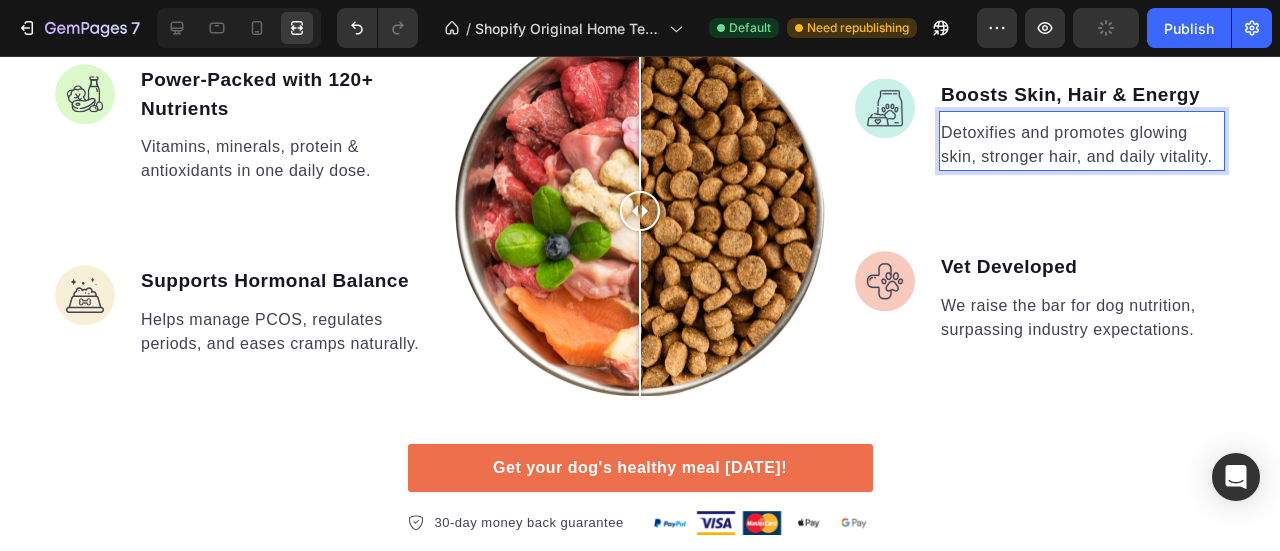 scroll, scrollTop: 1930, scrollLeft: 0, axis: vertical 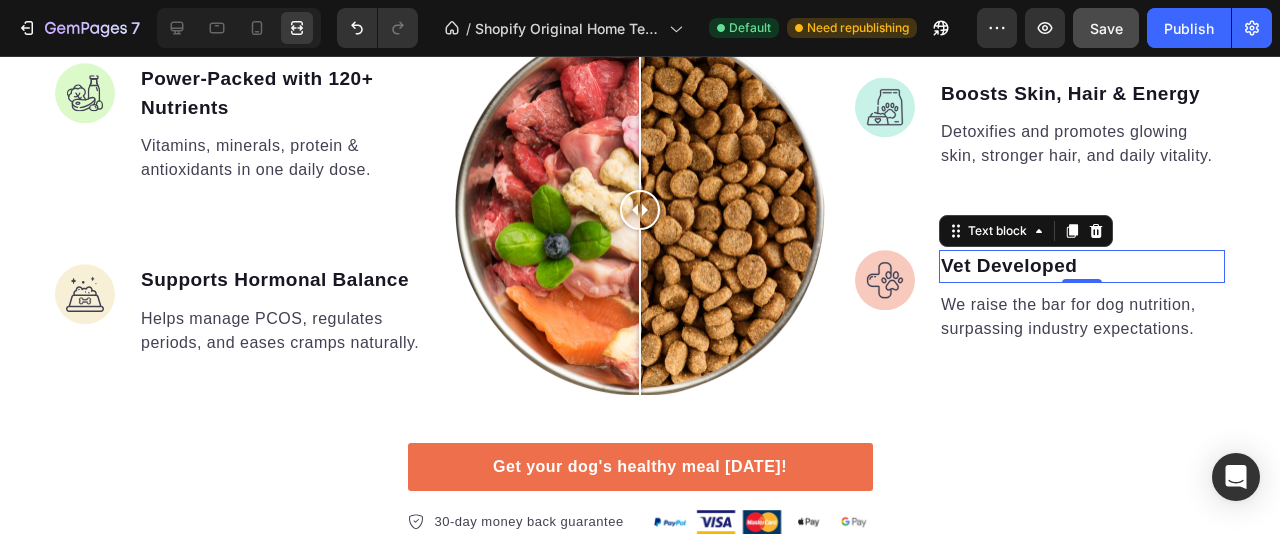 click on "Vet Developed" at bounding box center [1082, 266] 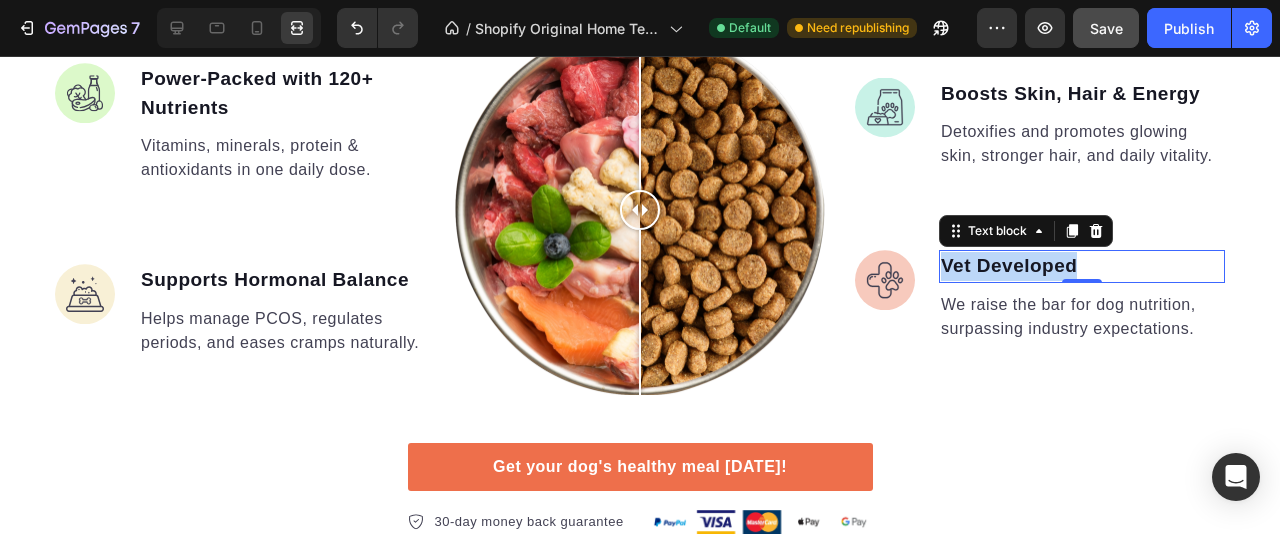 click on "Vet Developed" at bounding box center [1082, 266] 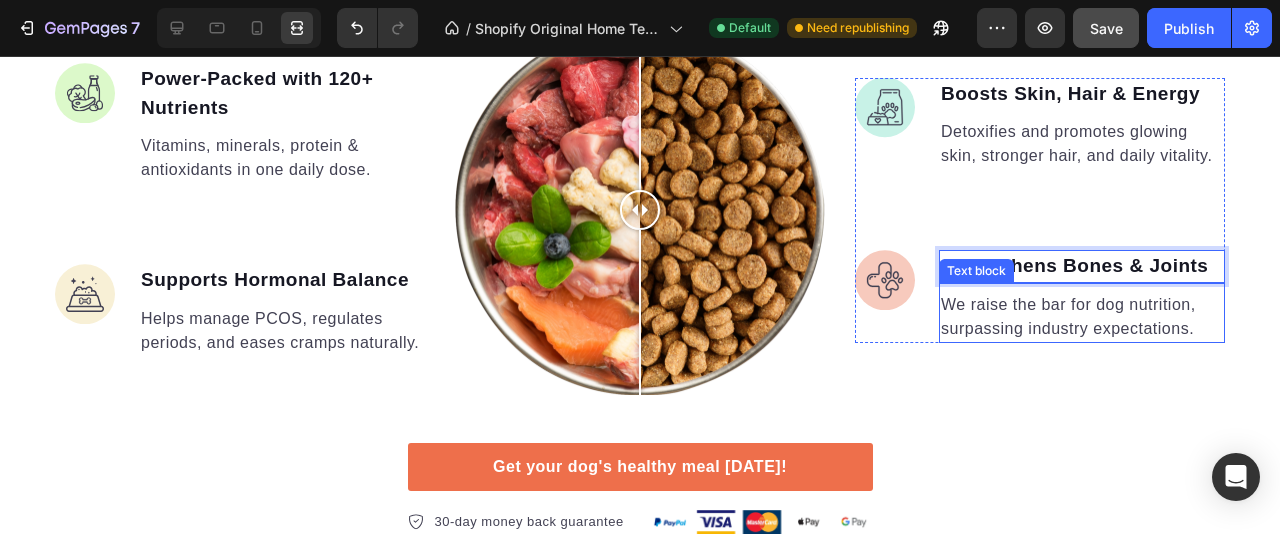 click on "We raise the bar for dog nutrition, surpassing industry expectations." at bounding box center (1082, 317) 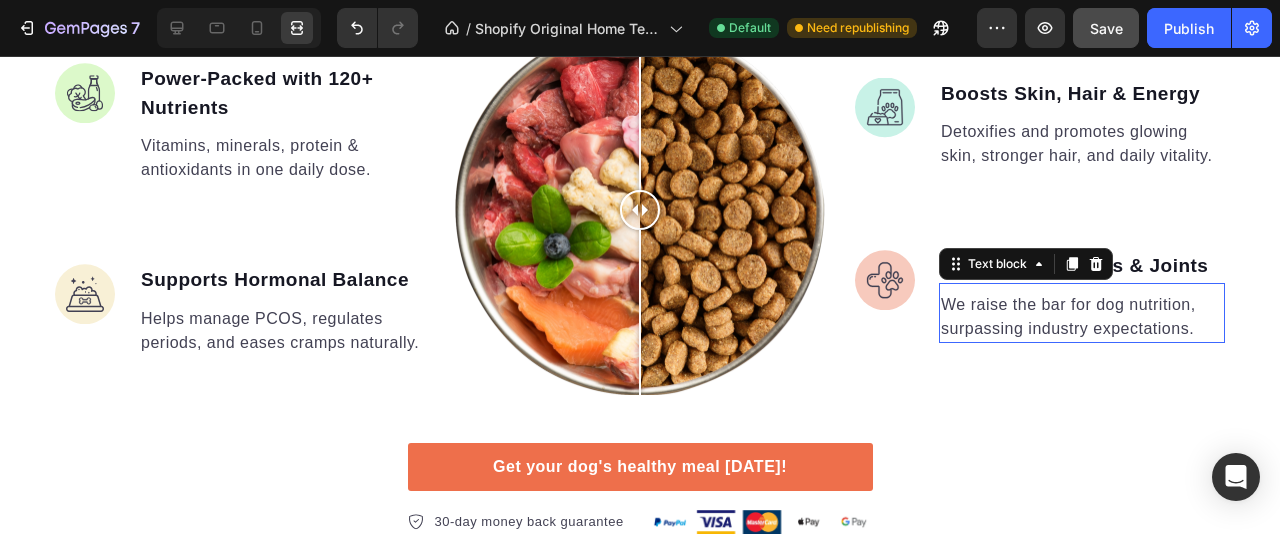 click on "We raise the bar for dog nutrition, surpassing industry expectations." at bounding box center [1082, 317] 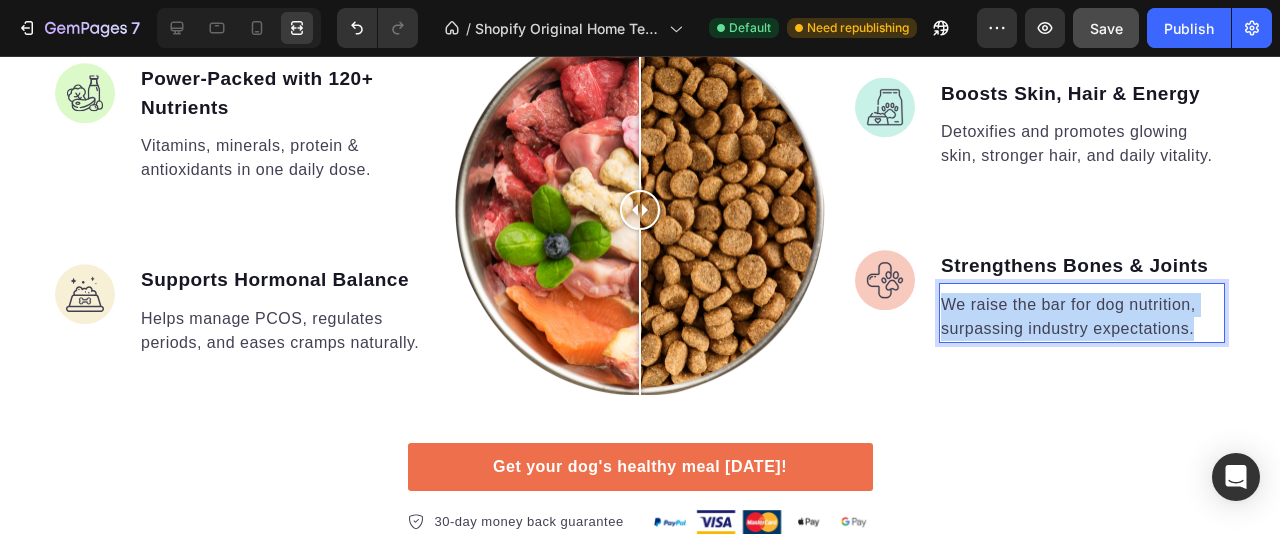click on "We raise the bar for dog nutrition, surpassing industry expectations." at bounding box center [1082, 317] 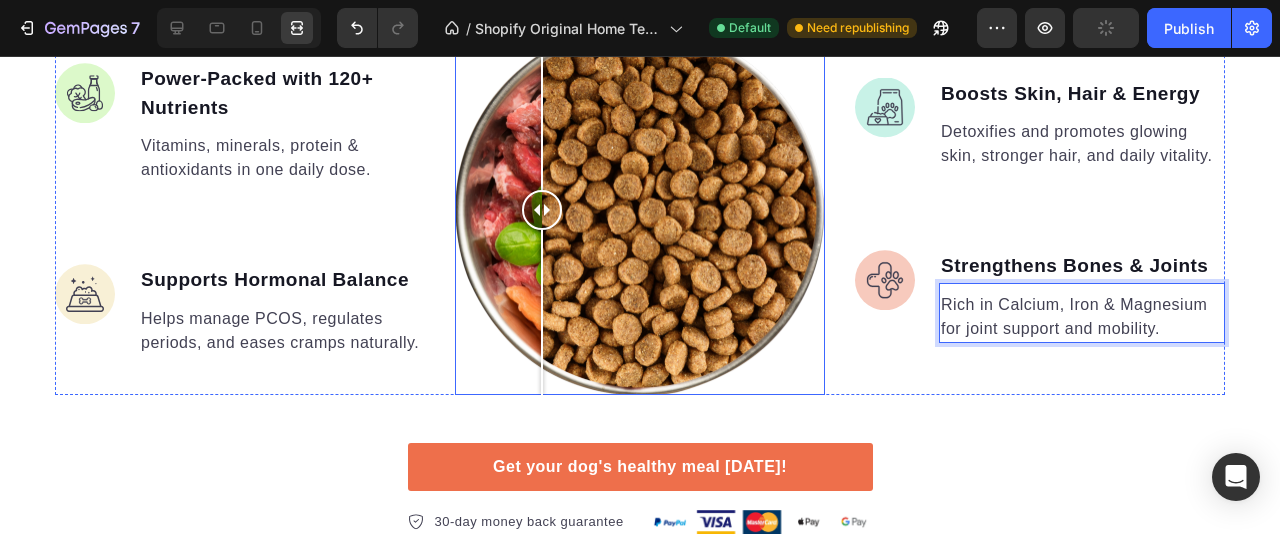 click at bounding box center (640, 210) 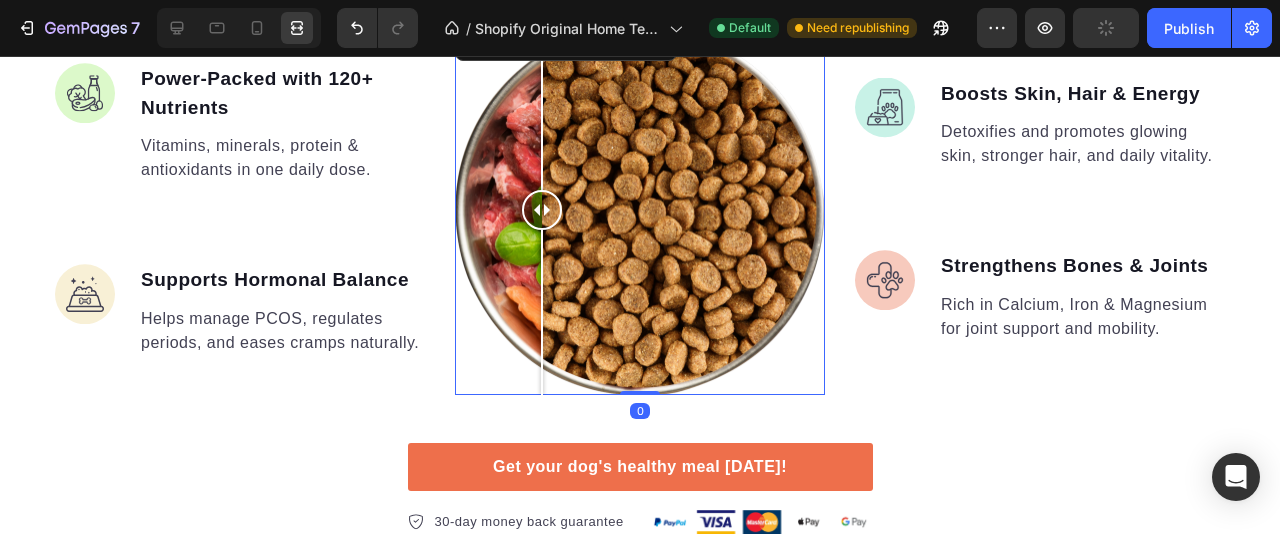 click at bounding box center (640, 210) 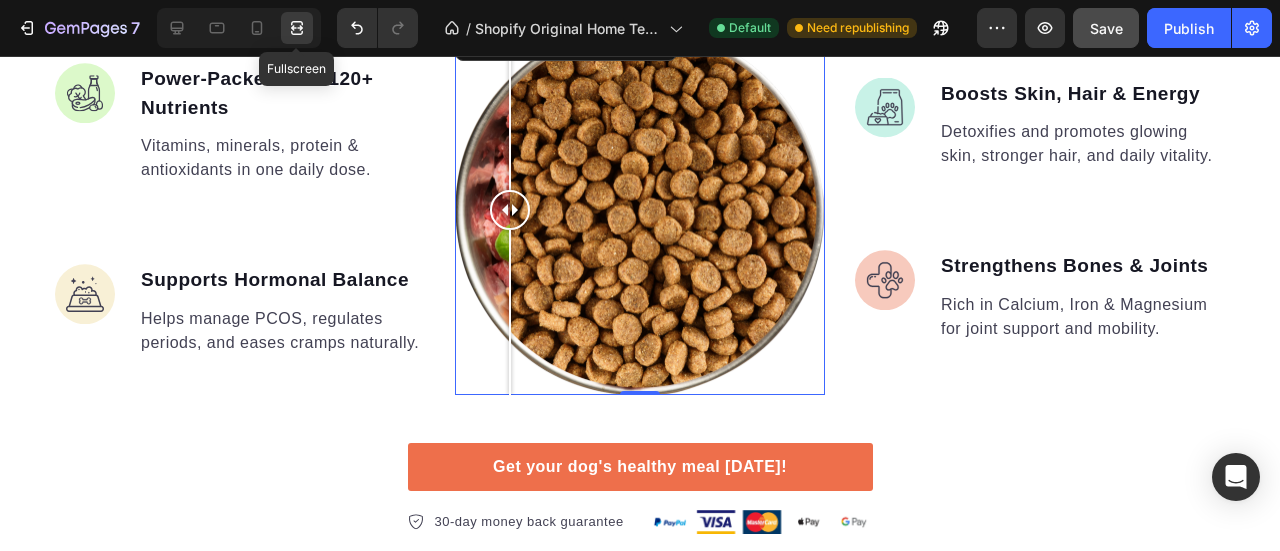 click 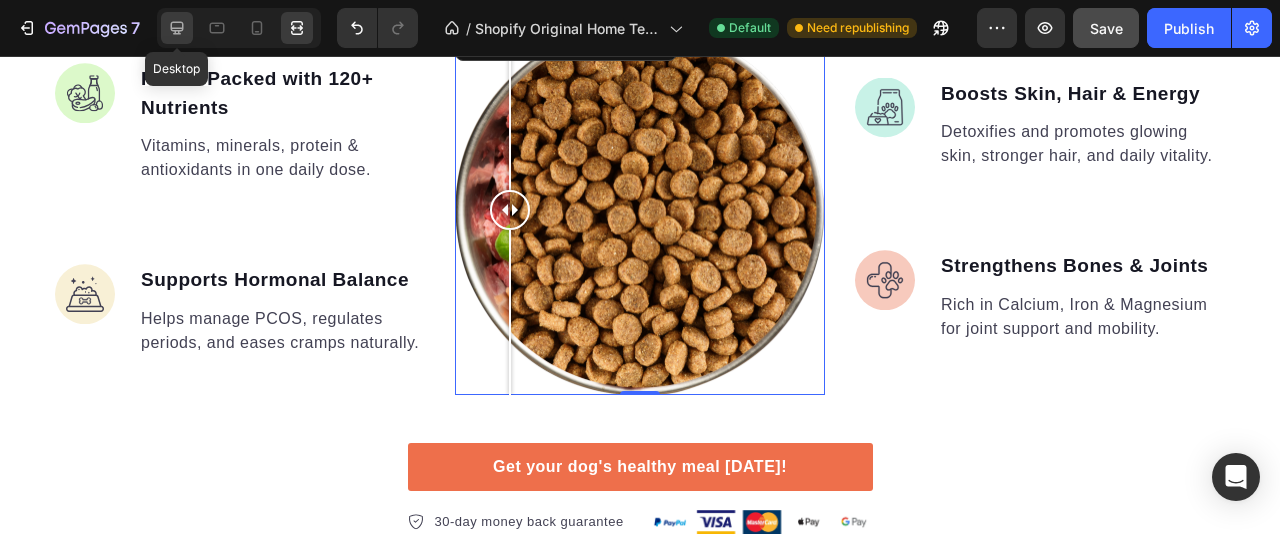 click 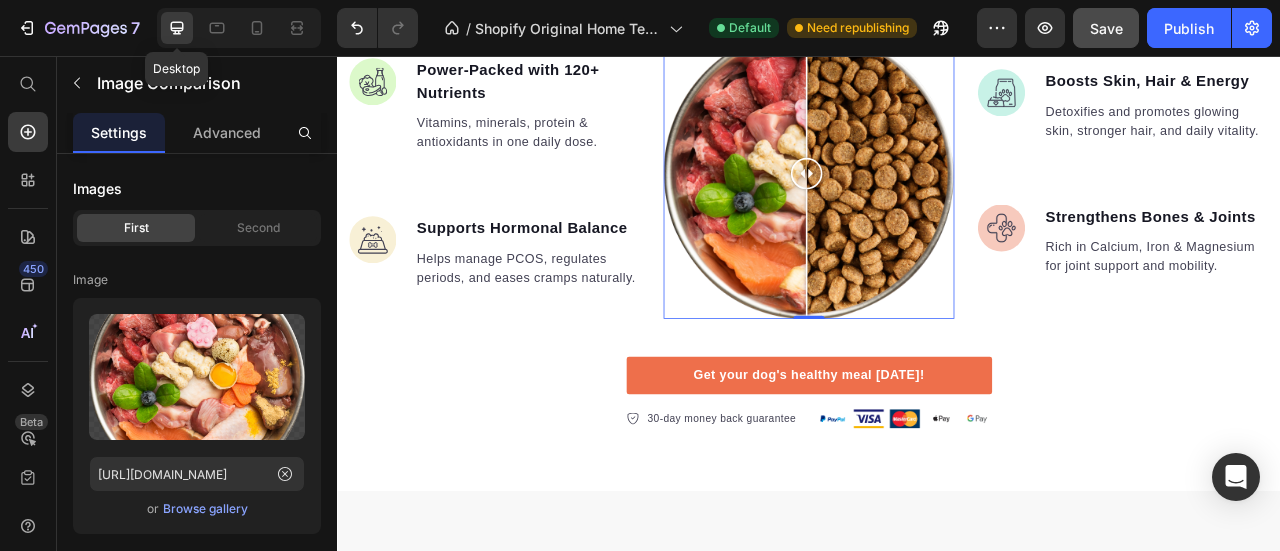 scroll, scrollTop: 1910, scrollLeft: 0, axis: vertical 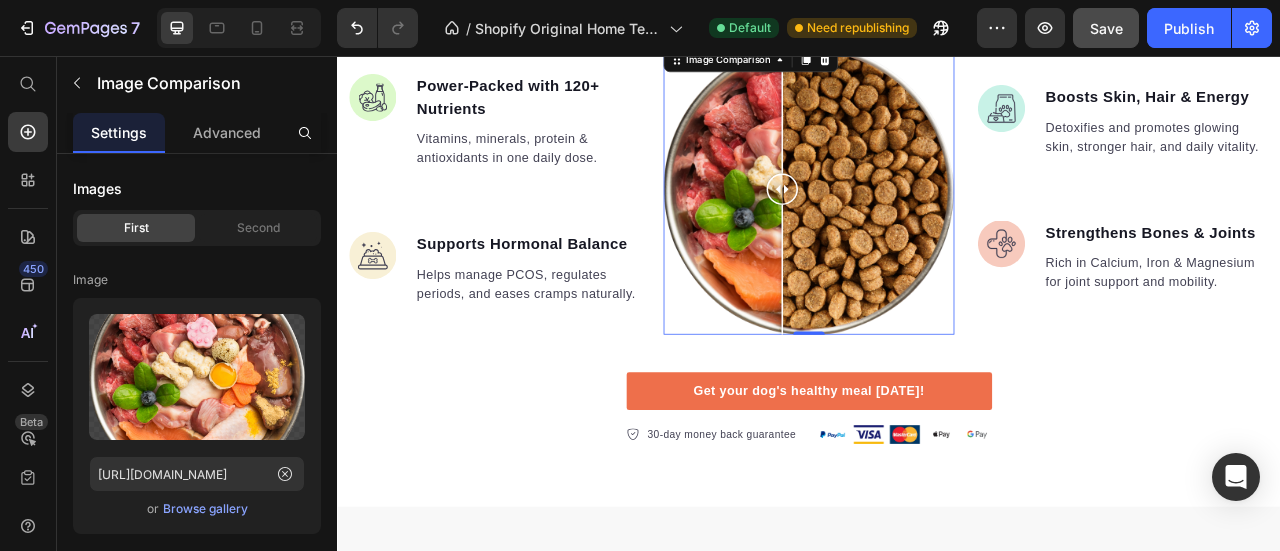 click at bounding box center (937, 225) 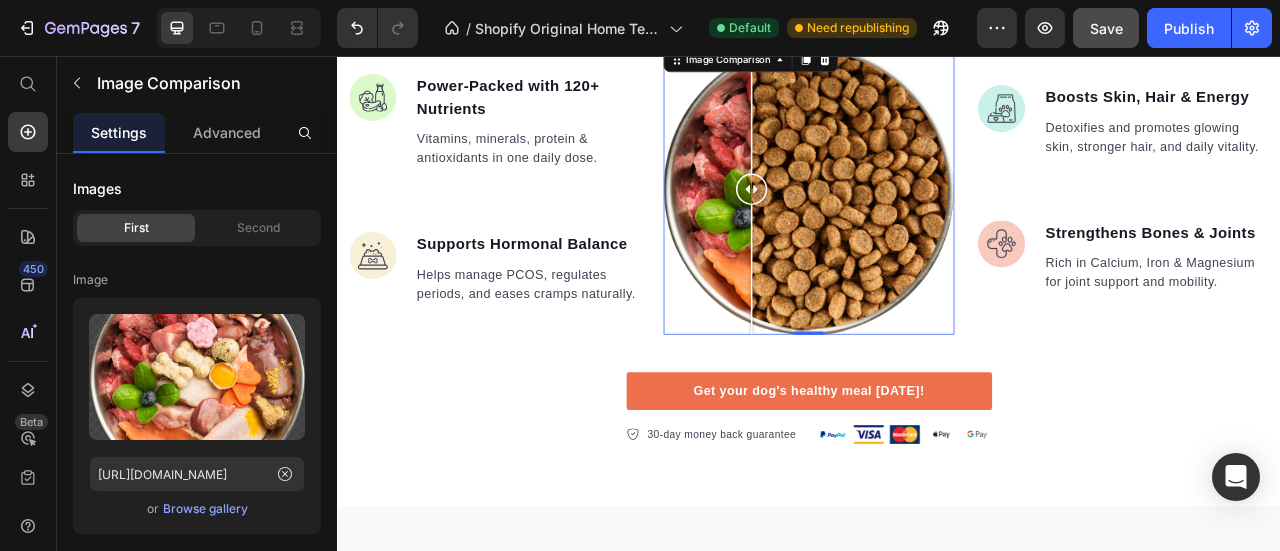 click at bounding box center [937, 225] 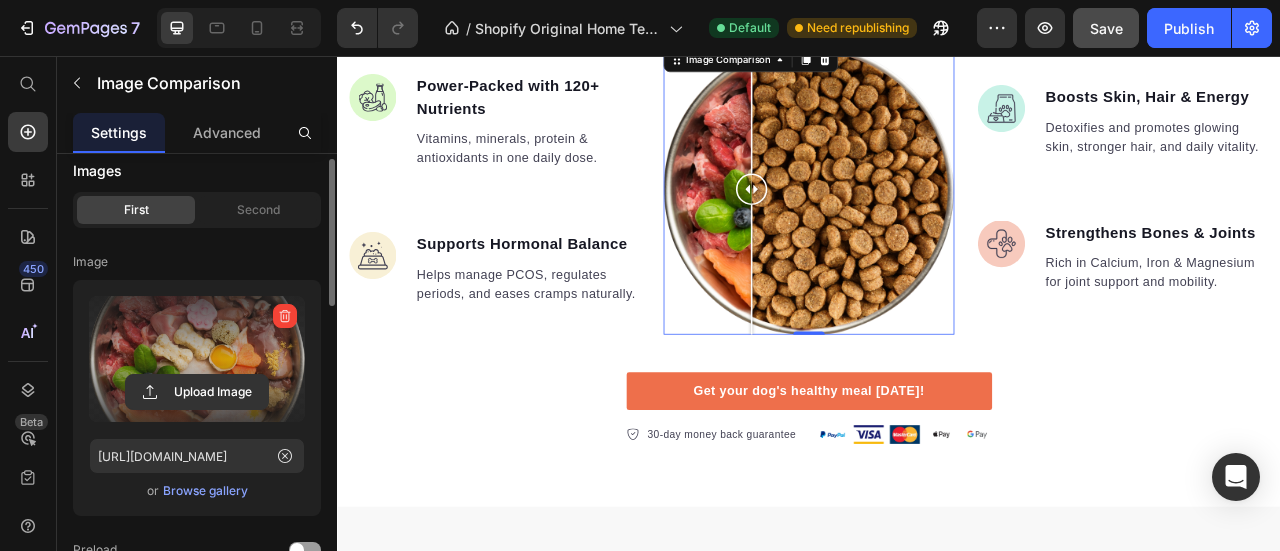 scroll, scrollTop: 0, scrollLeft: 0, axis: both 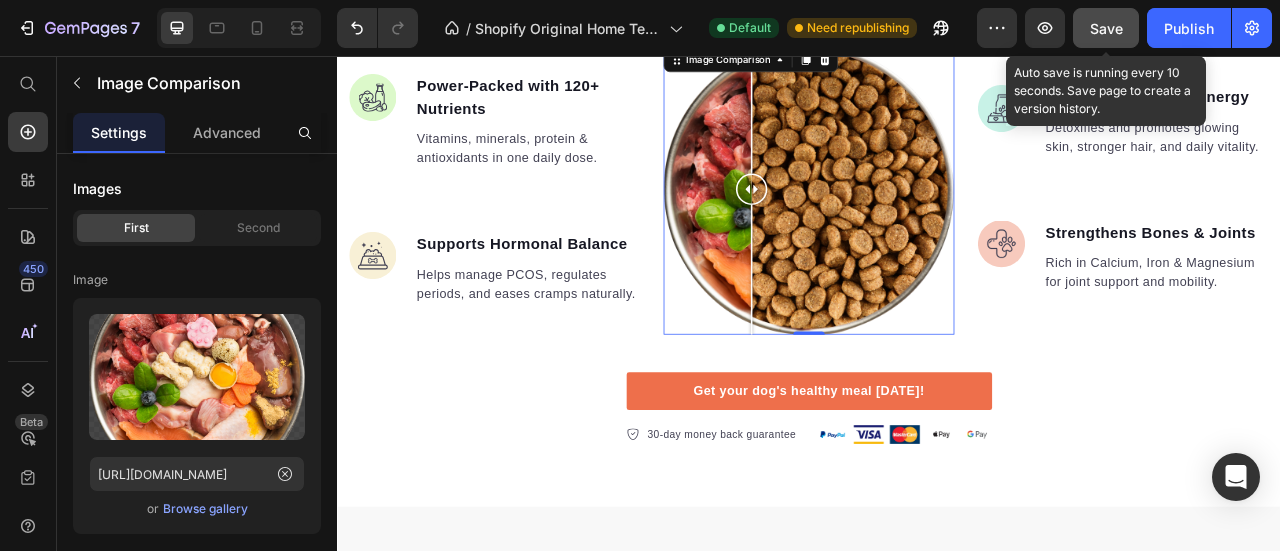 click on "Save" 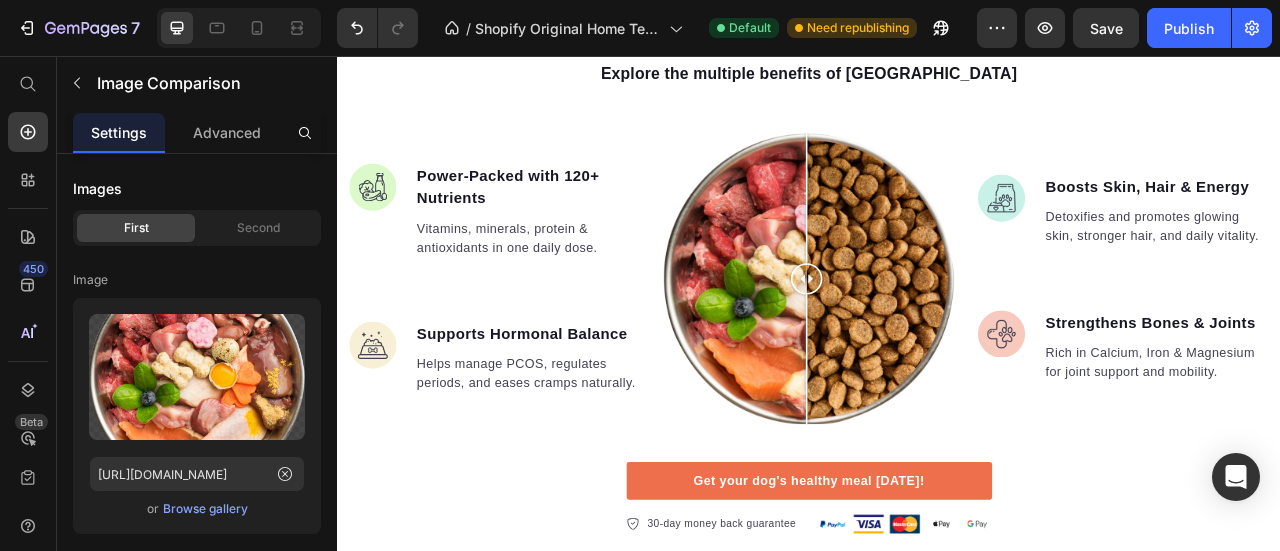 scroll, scrollTop: 1788, scrollLeft: 0, axis: vertical 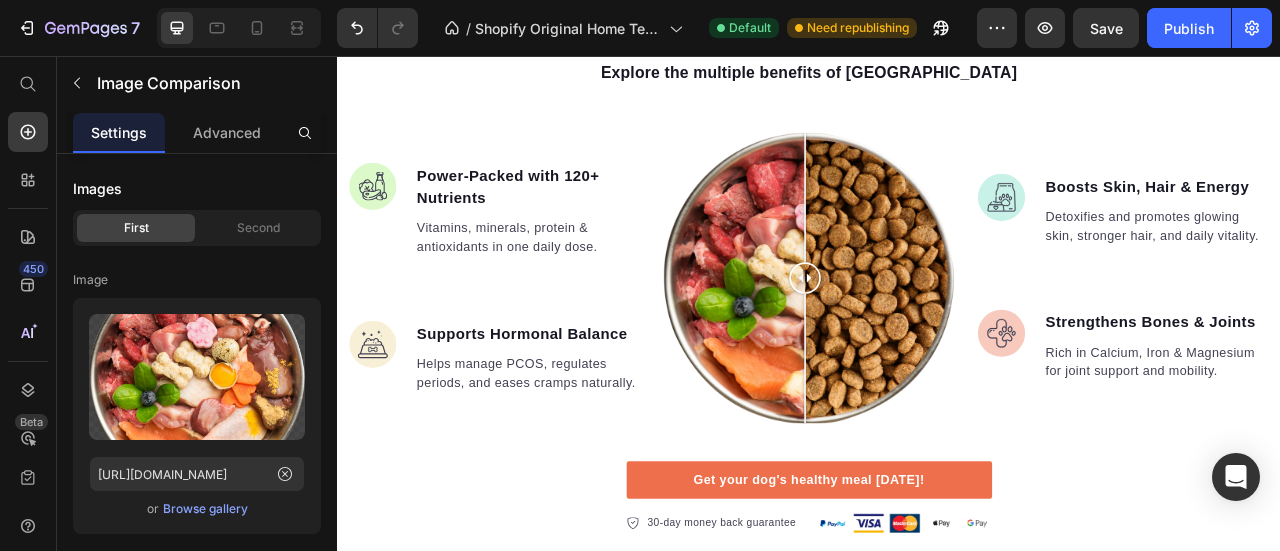 drag, startPoint x: 929, startPoint y: 340, endPoint x: 931, endPoint y: 304, distance: 36.05551 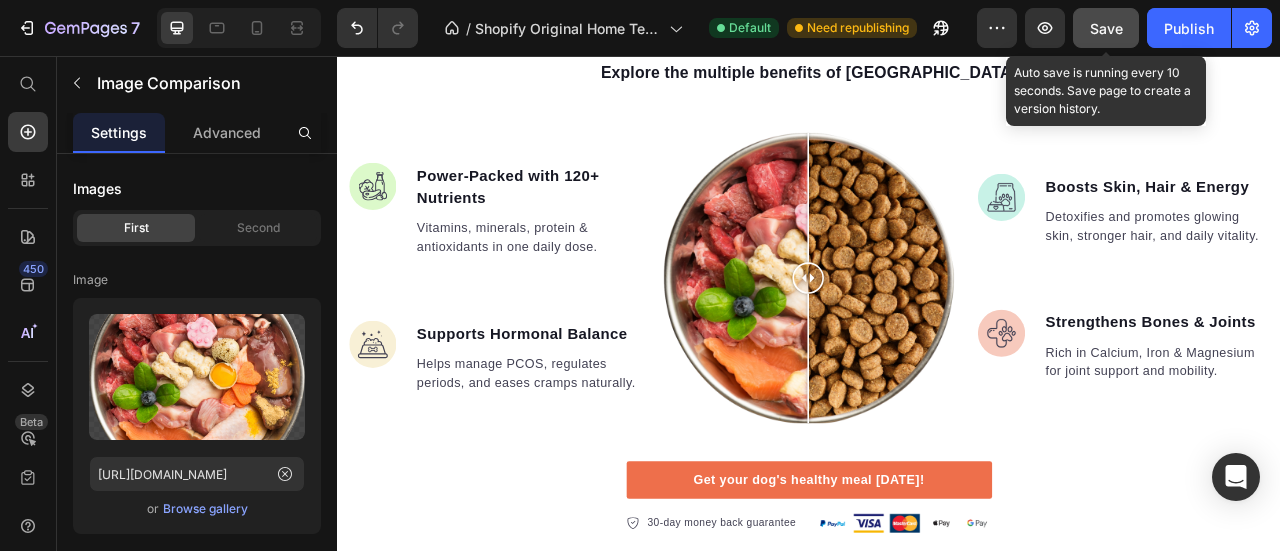click on "Save" 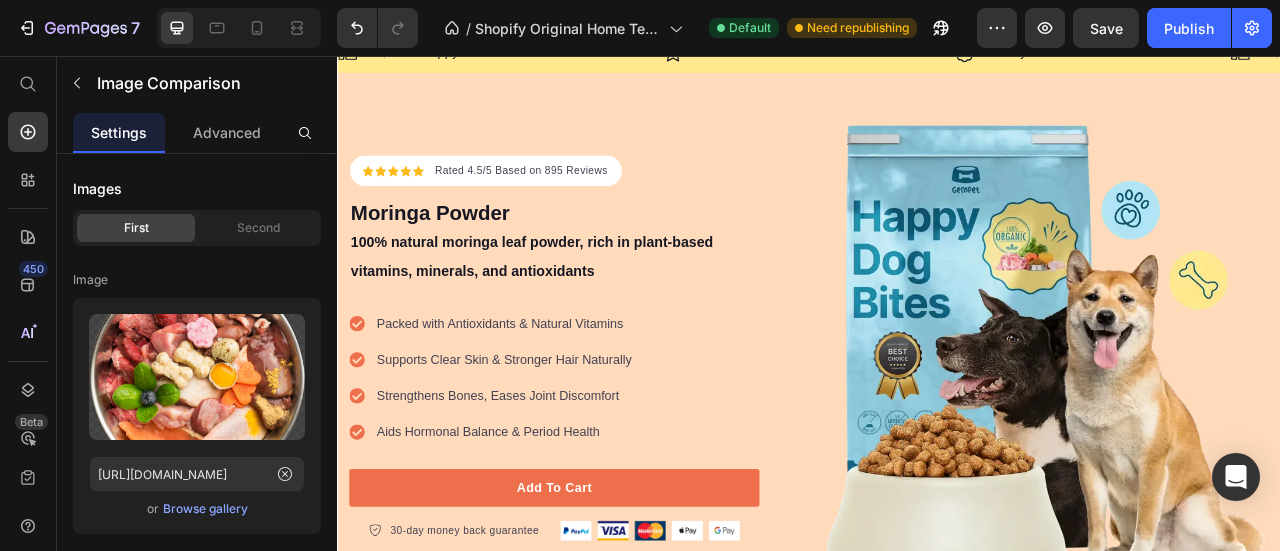 scroll, scrollTop: 75, scrollLeft: 0, axis: vertical 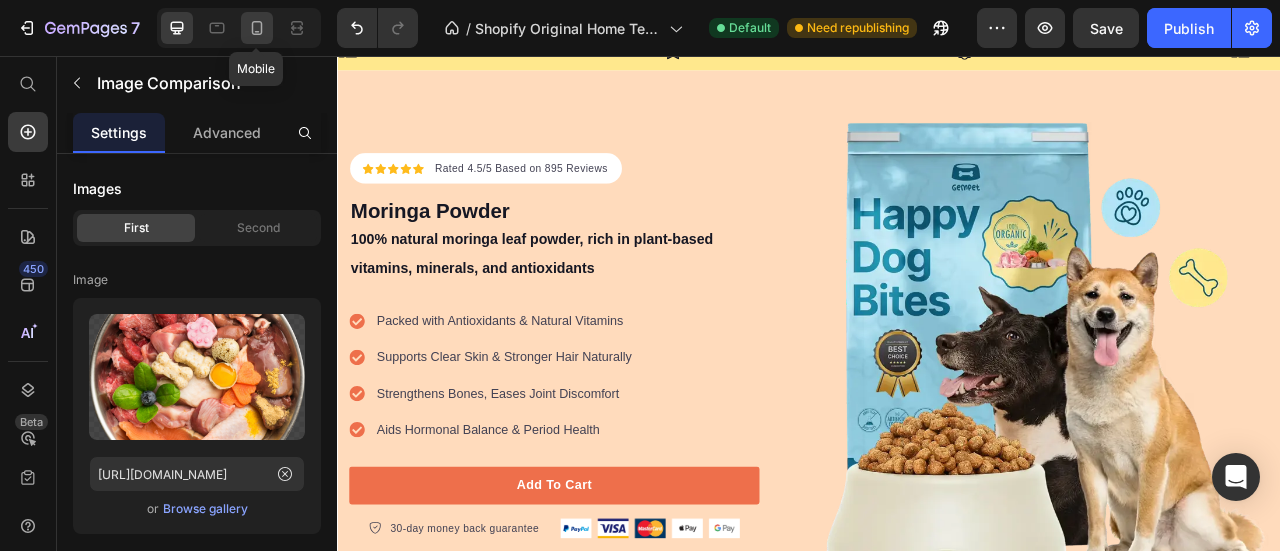 click 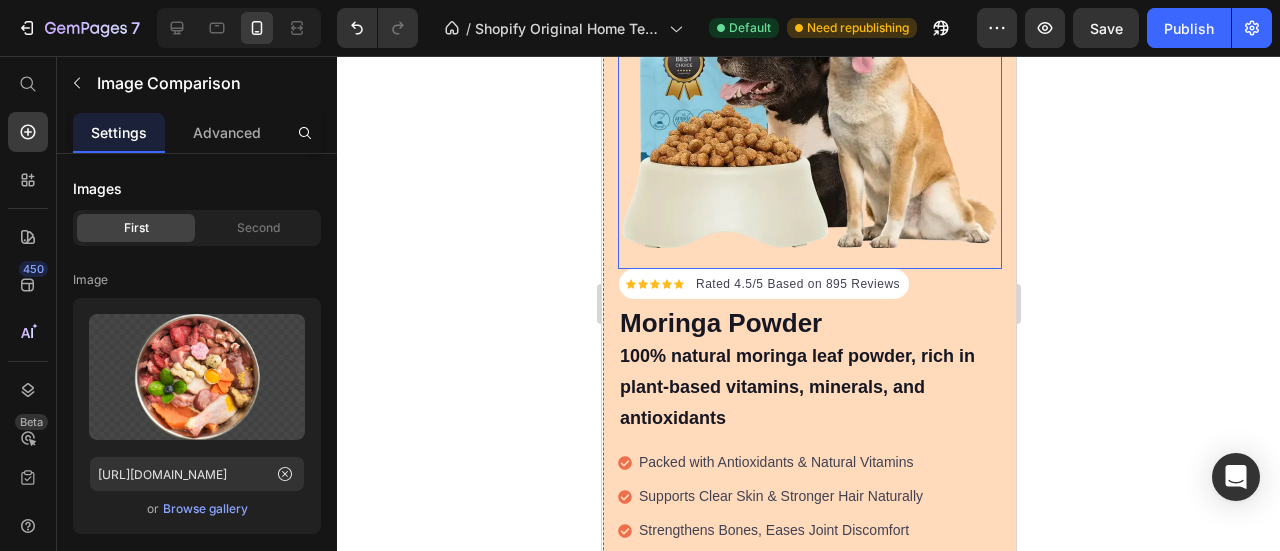scroll, scrollTop: 303, scrollLeft: 0, axis: vertical 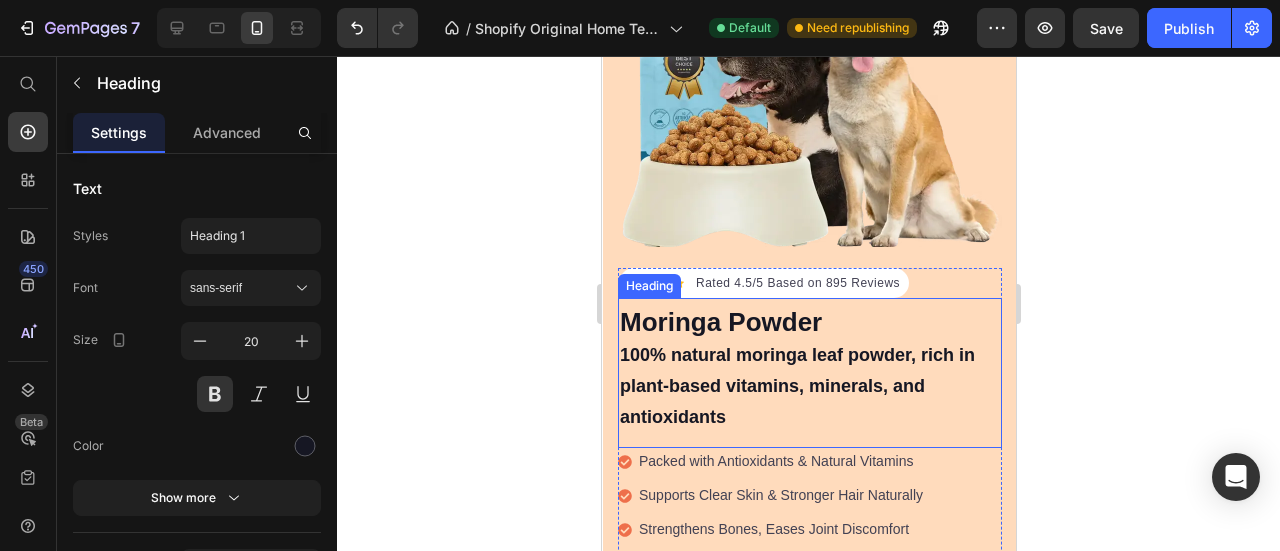 click on "100% natural moringa leaf powder, rich in plant-based vitamins, minerals, and antioxidants" at bounding box center (796, 386) 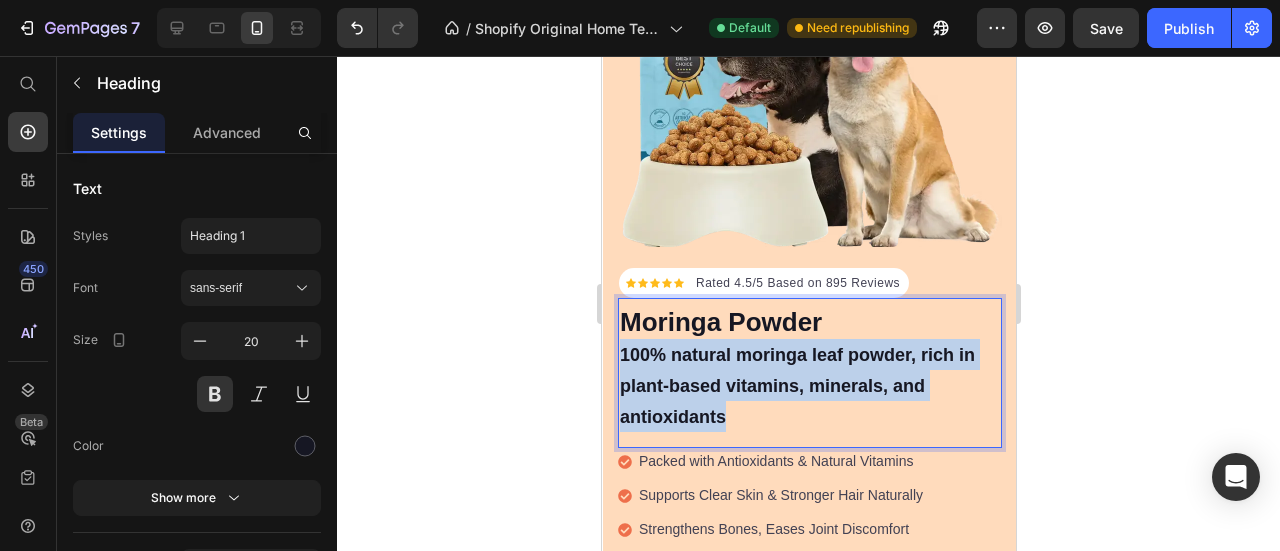 click on "100% natural moringa leaf powder, rich in plant-based vitamins, minerals, and antioxidants" at bounding box center (796, 386) 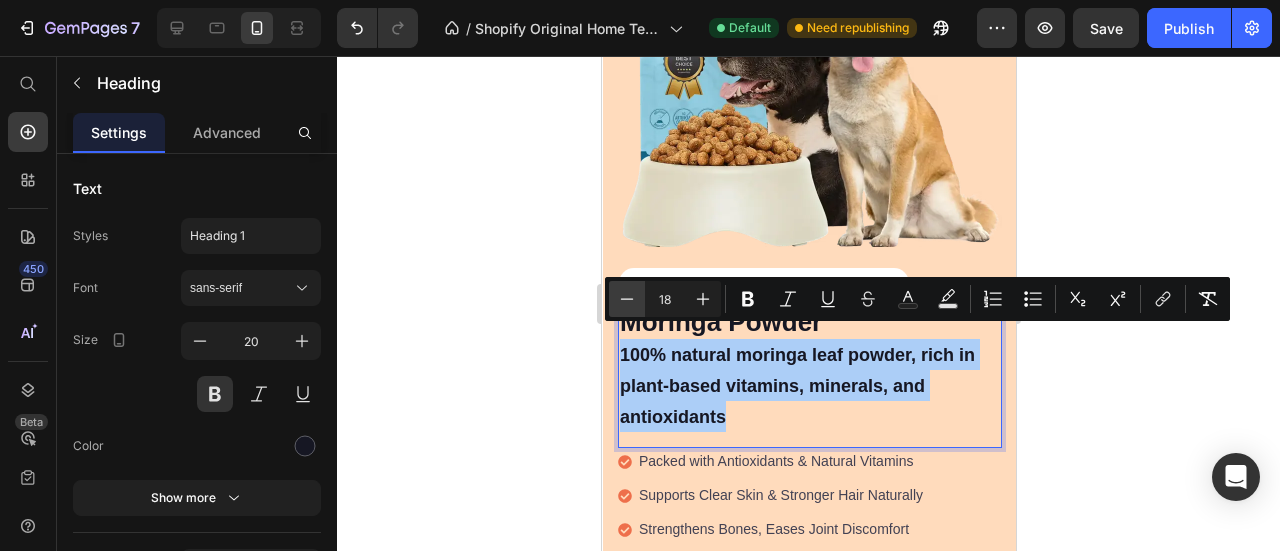 click 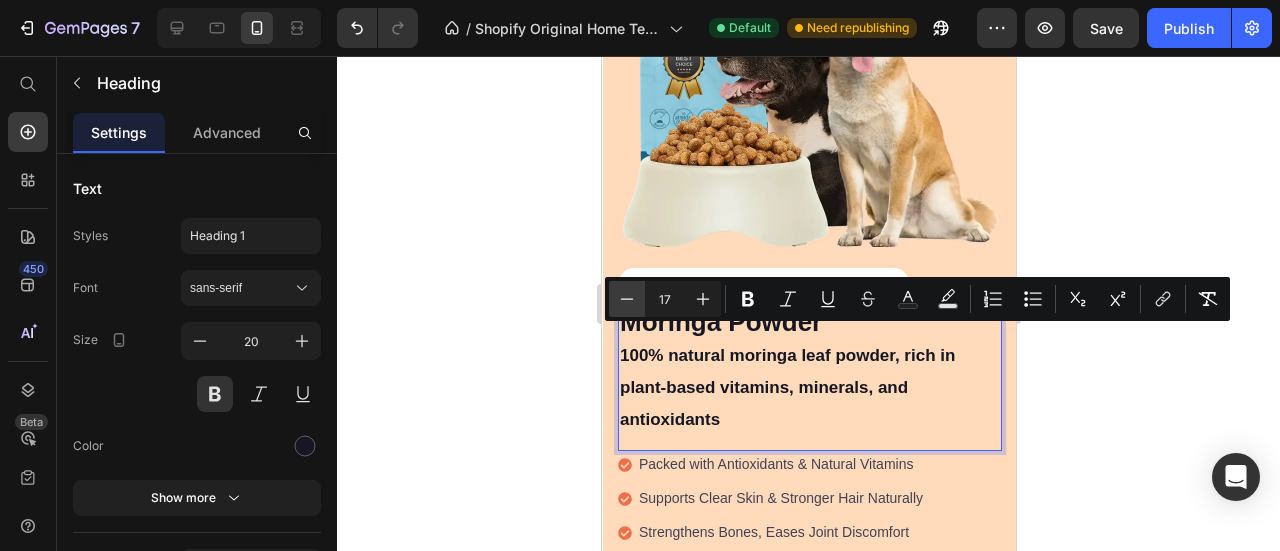 click 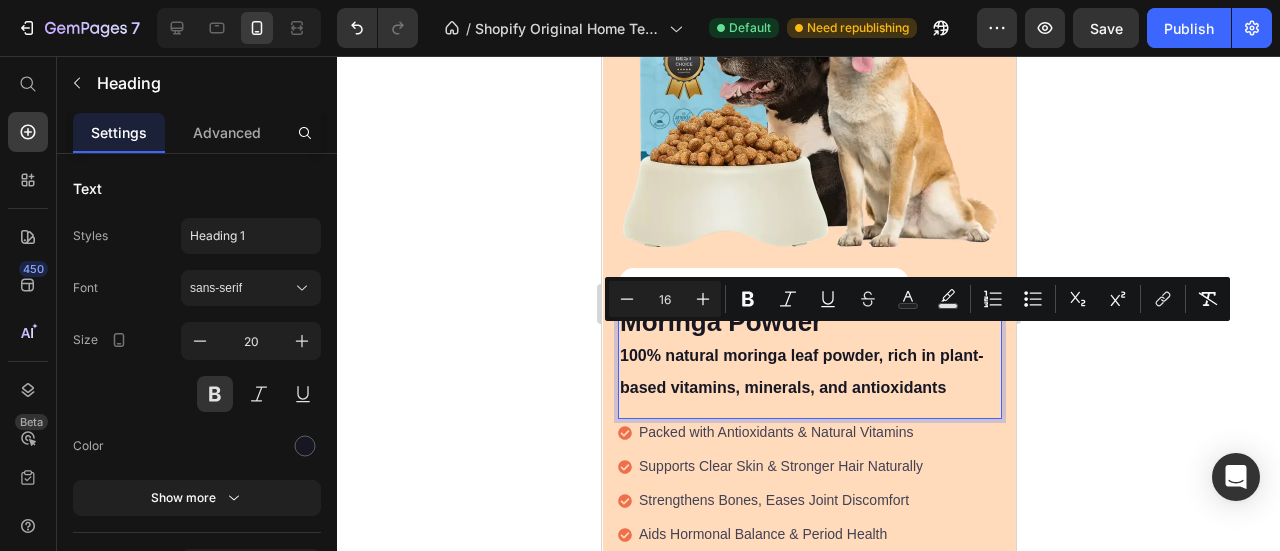 click 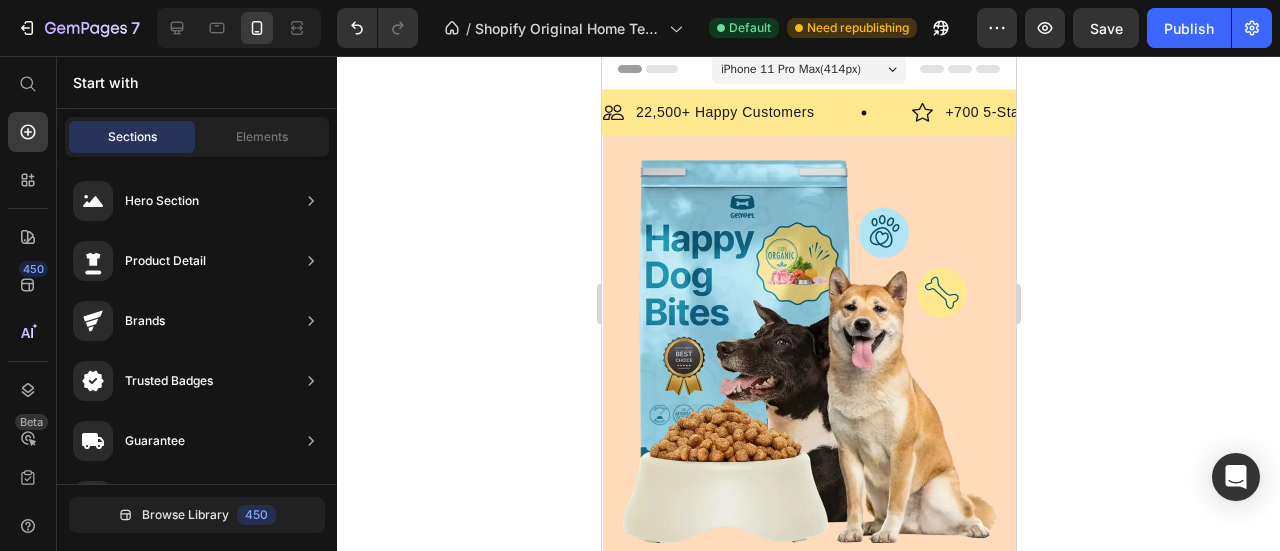 scroll, scrollTop: 0, scrollLeft: 0, axis: both 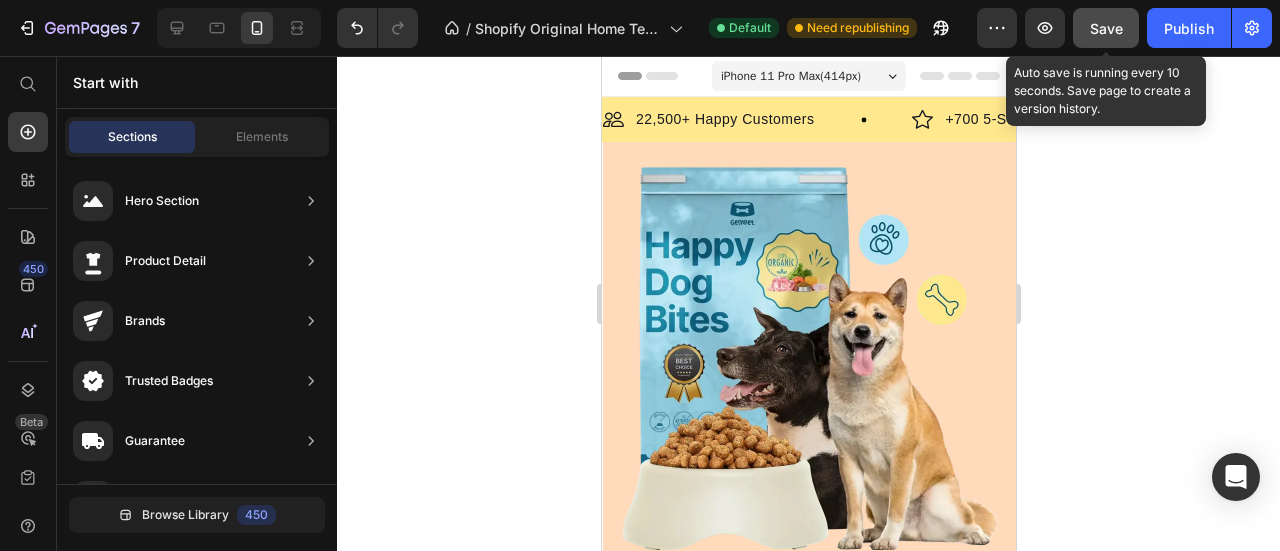 click on "Save" 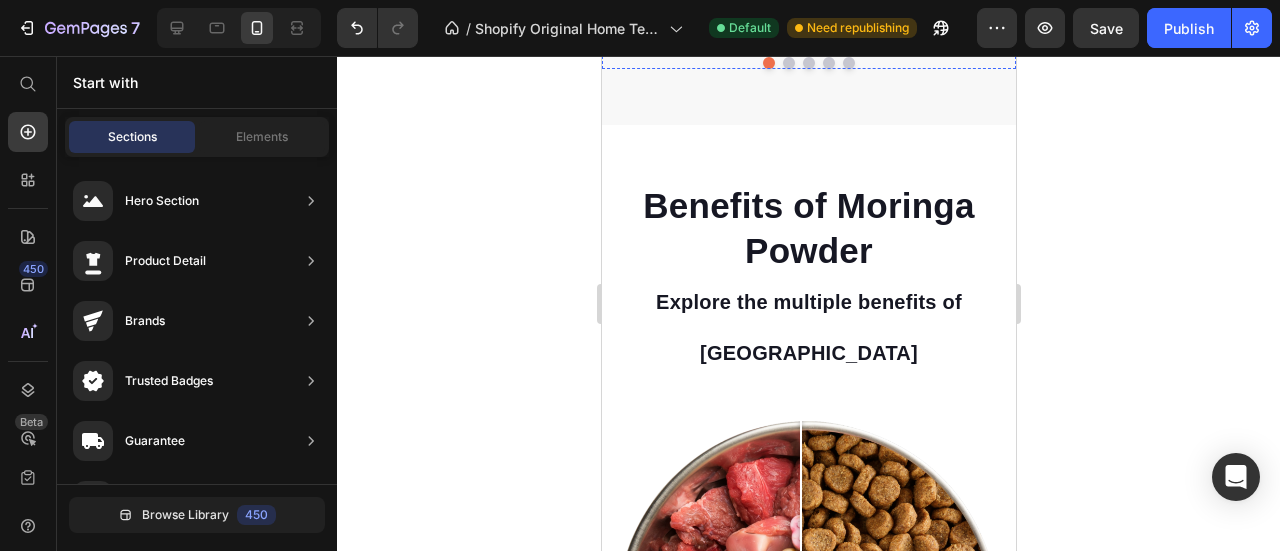 scroll, scrollTop: 1590, scrollLeft: 0, axis: vertical 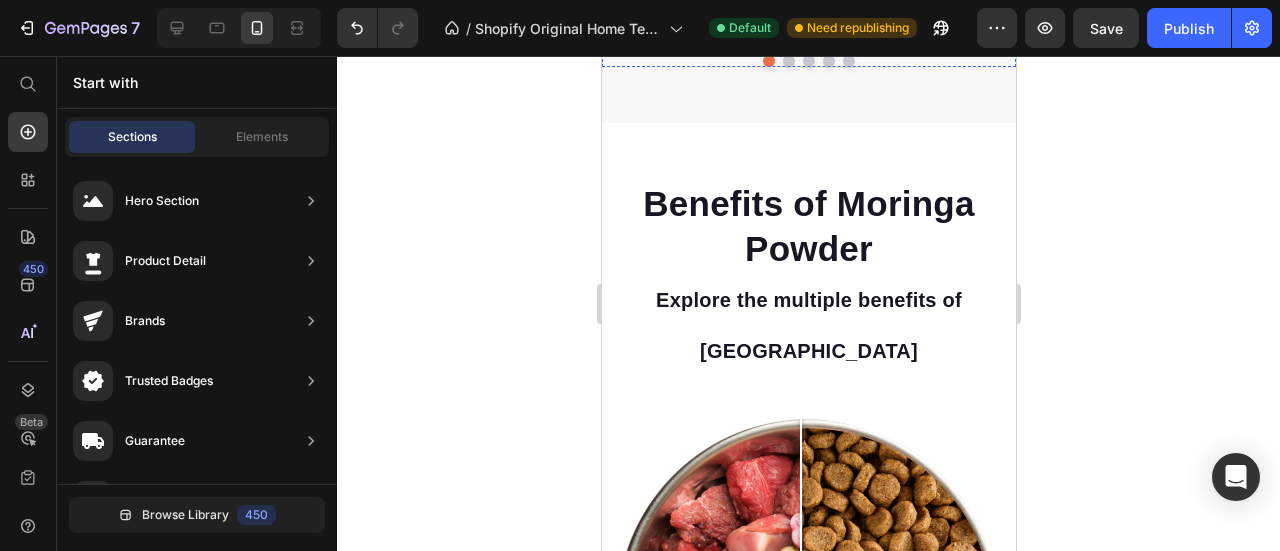 click on "Benefits of Moringa Powder Explore the multiple benefits of Moringa" at bounding box center (808, 278) 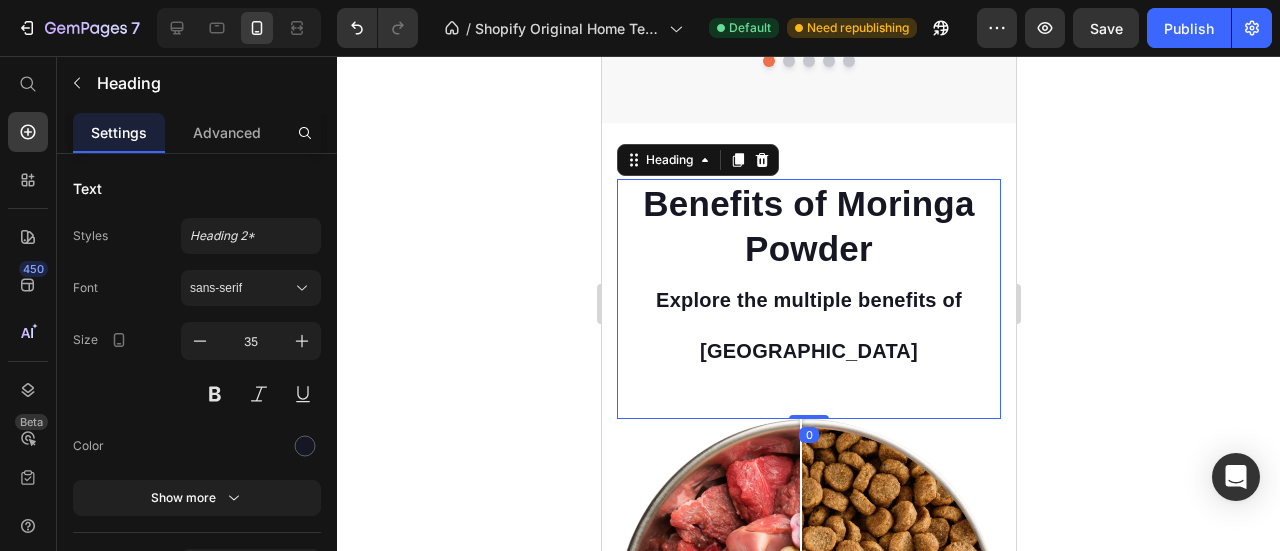 click on "Benefits of Moringa Powder Explore the multiple benefits of Moringa" at bounding box center (808, 278) 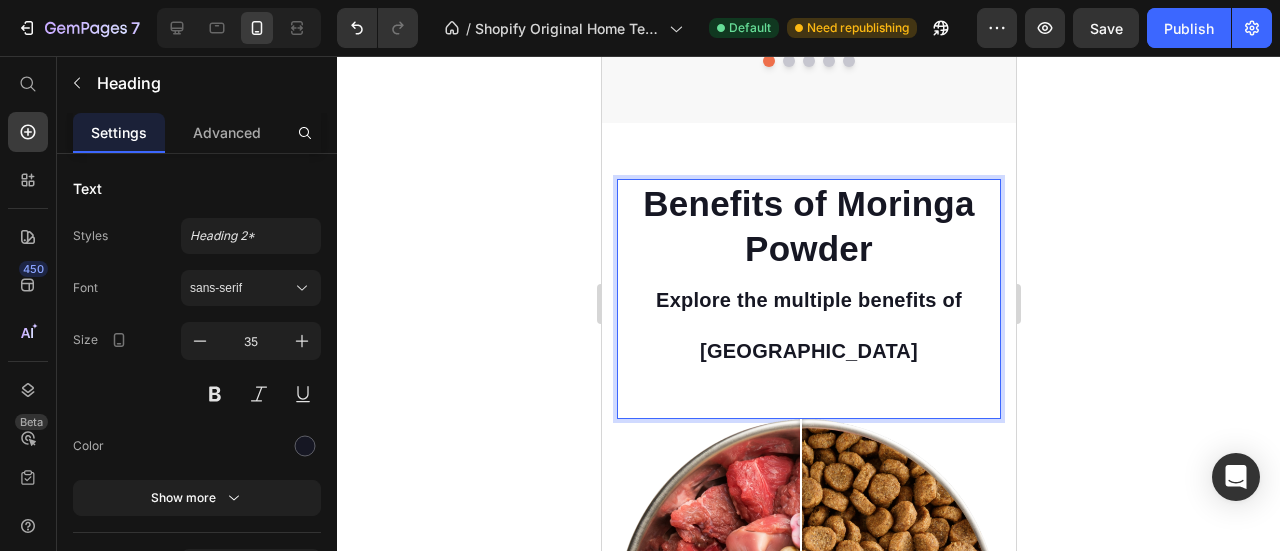 click on "Benefits of Moringa Powder Explore the multiple benefits of Moringa" at bounding box center (808, 278) 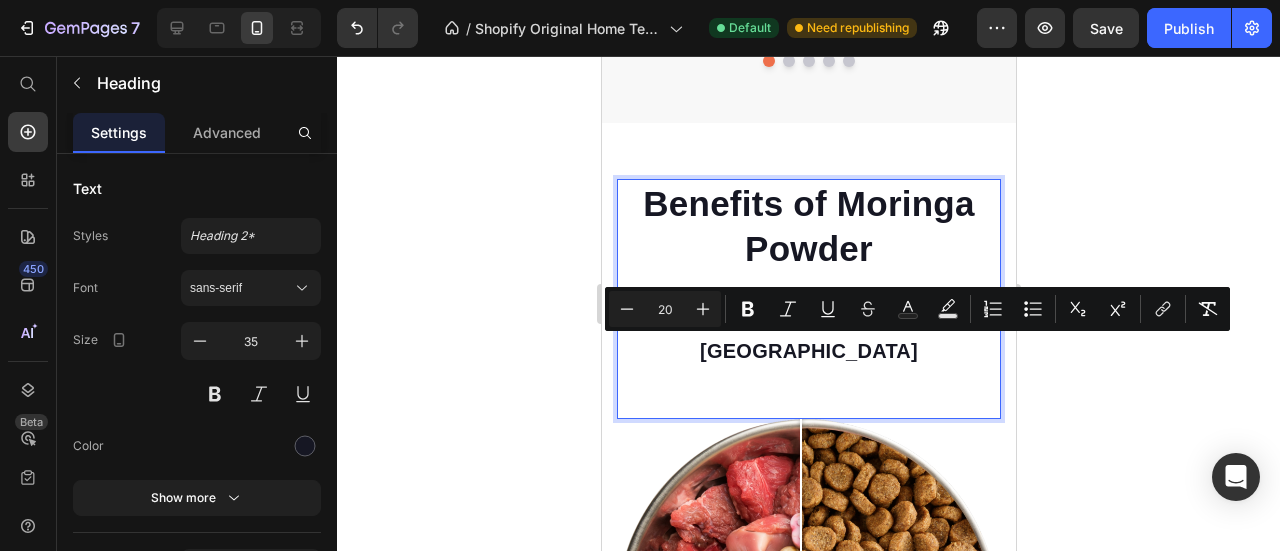 click on "Benefits of Moringa Powder Explore the multiple benefits of Moringa" at bounding box center (808, 278) 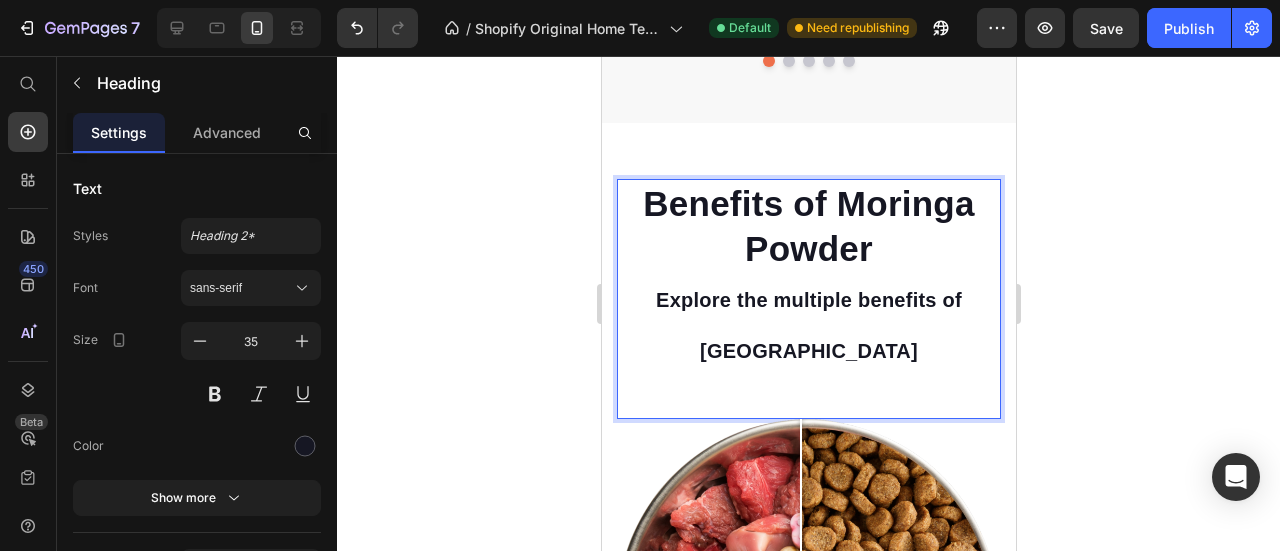 click on "Benefits of Moringa Powder Explore the multiple benefits of Moringa" at bounding box center [808, 278] 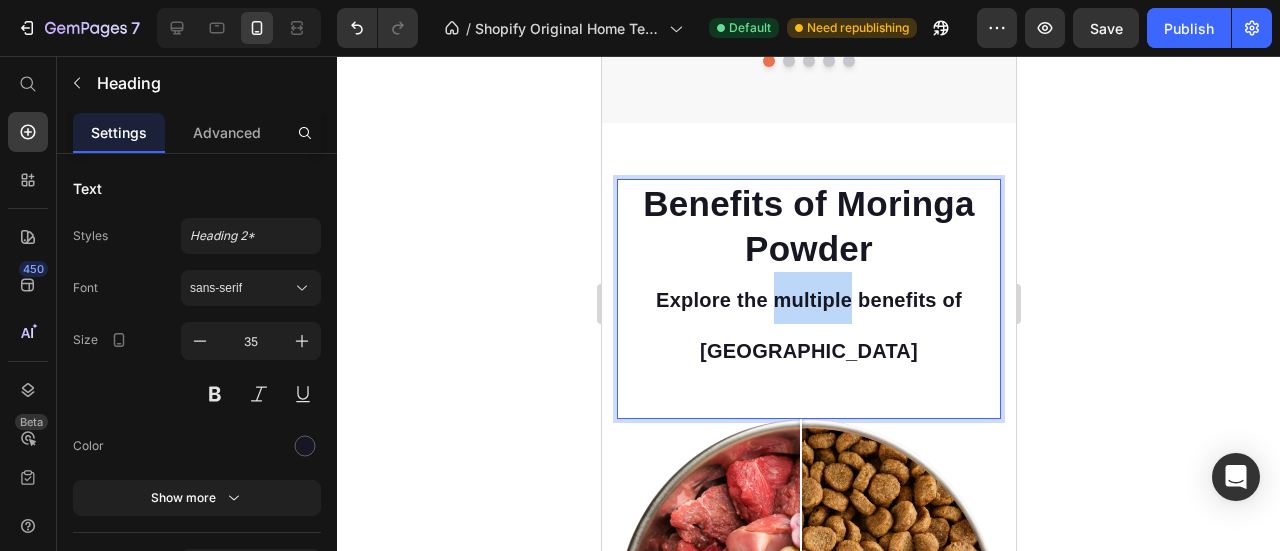 click on "Benefits of Moringa Powder Explore the multiple benefits of Moringa" at bounding box center [808, 278] 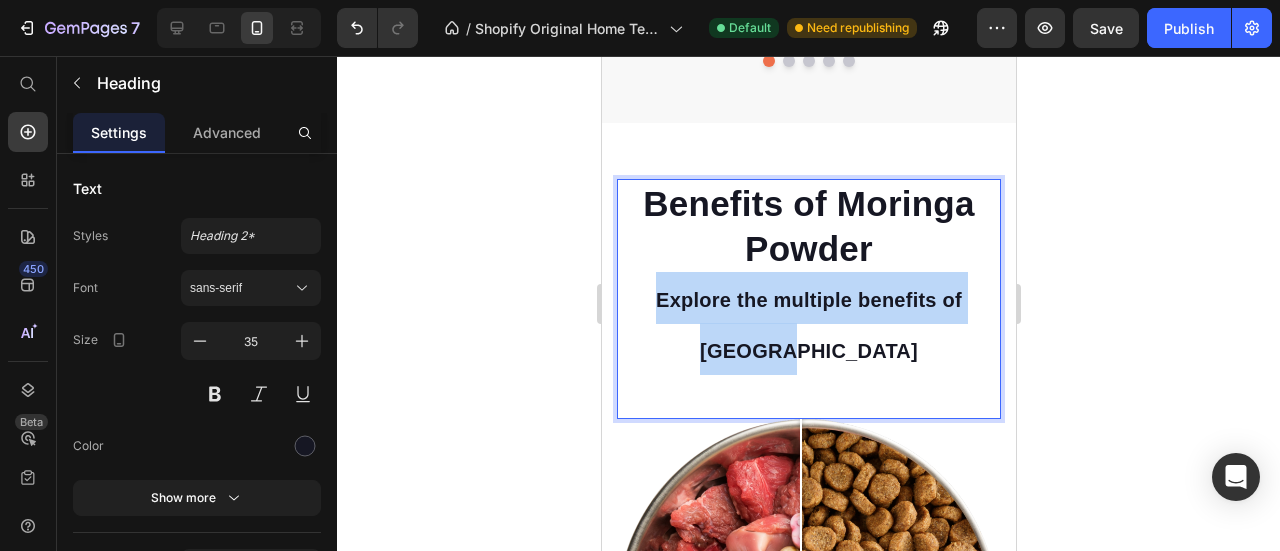 drag, startPoint x: 644, startPoint y: 295, endPoint x: 844, endPoint y: 351, distance: 207.69208 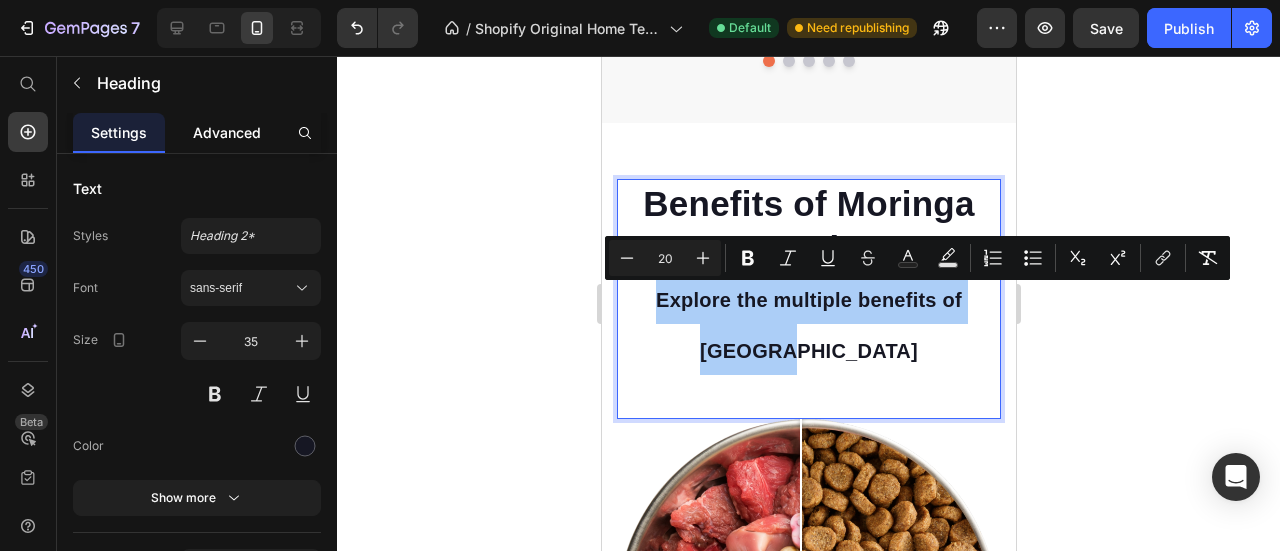click on "Advanced" 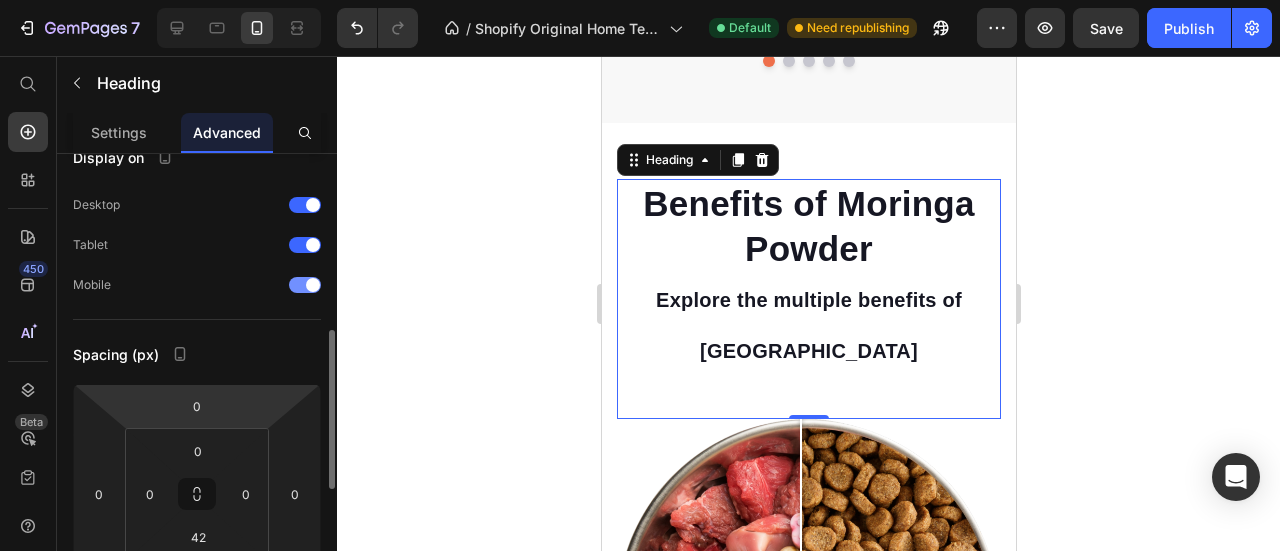 scroll, scrollTop: 0, scrollLeft: 0, axis: both 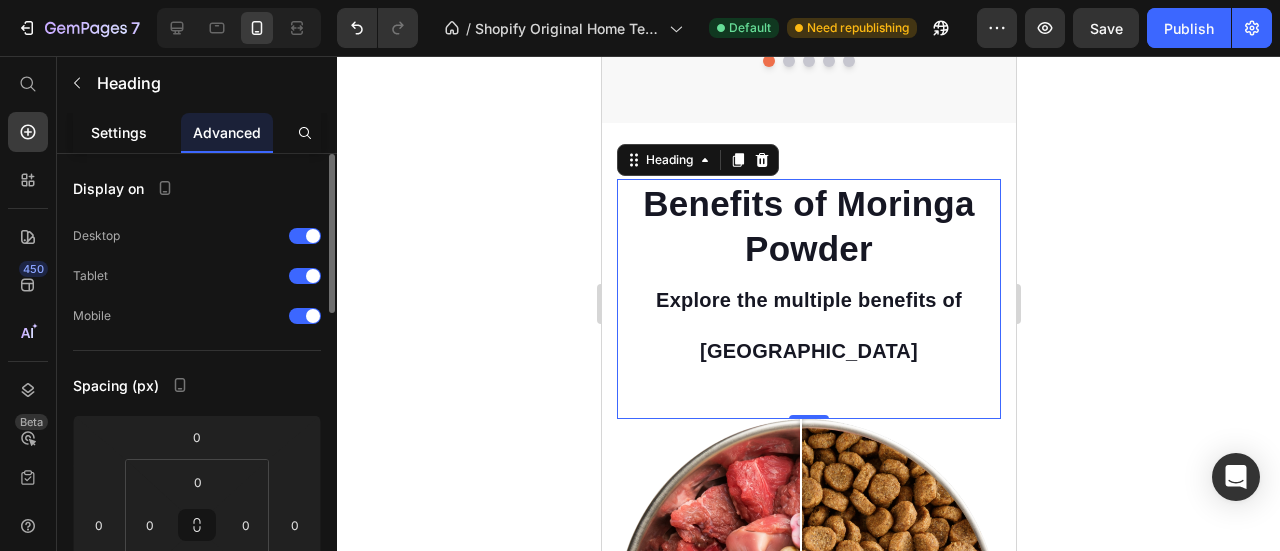 click on "Settings" at bounding box center [119, 132] 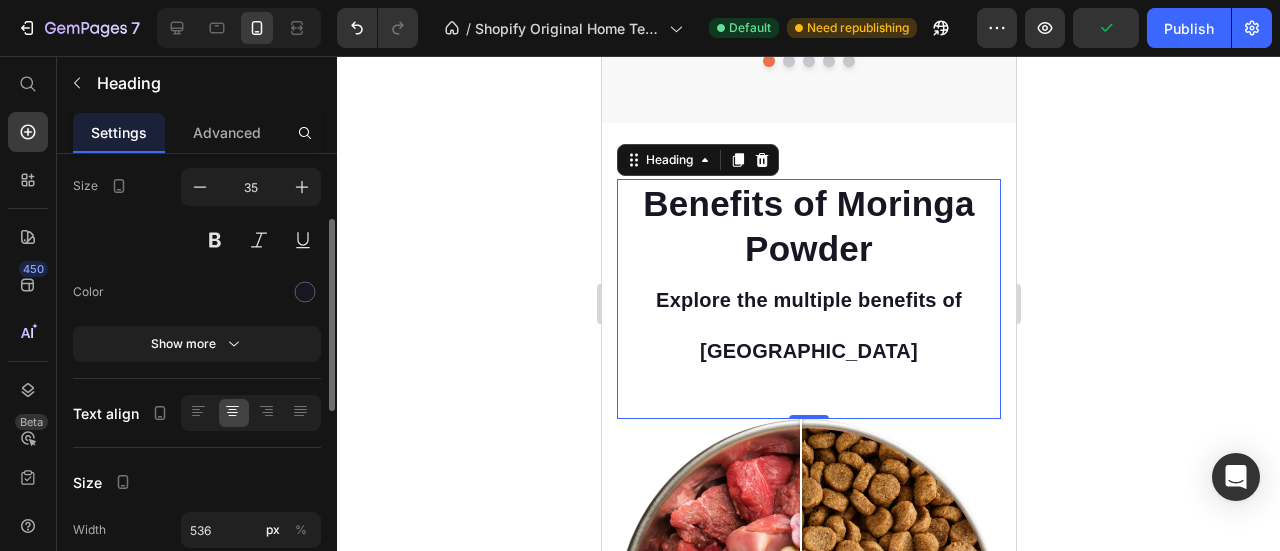scroll, scrollTop: 156, scrollLeft: 0, axis: vertical 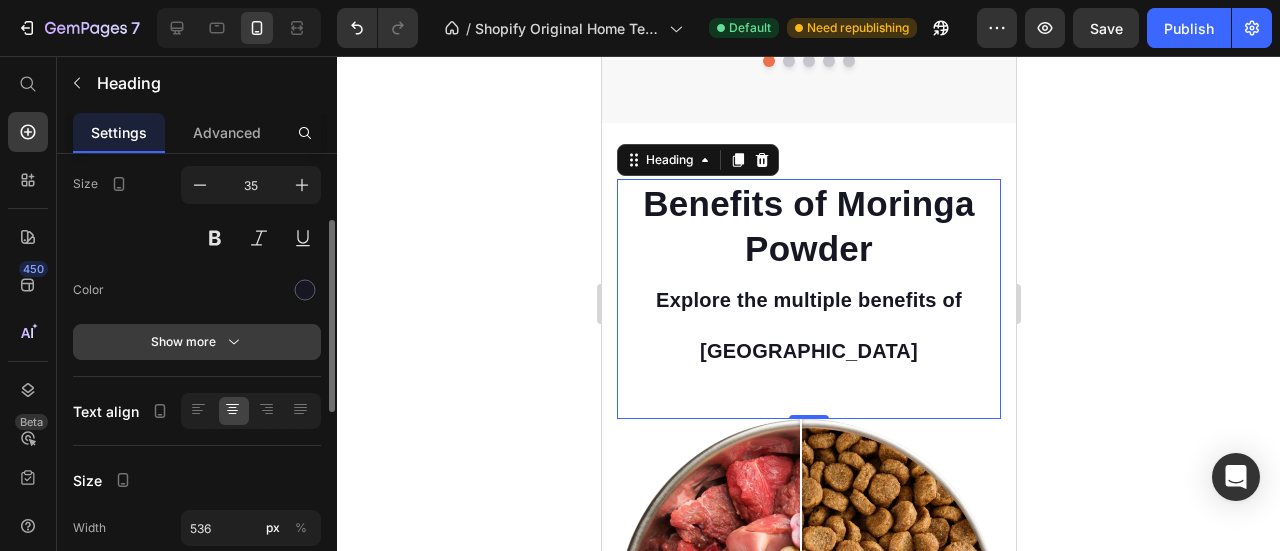 click on "Show more" at bounding box center [197, 342] 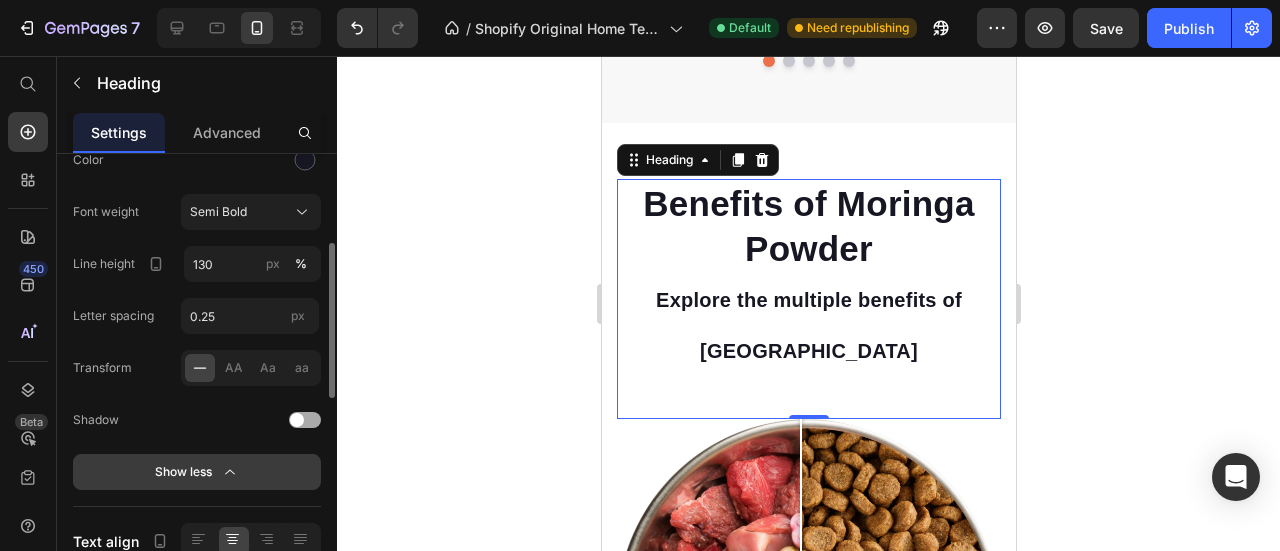 scroll, scrollTop: 294, scrollLeft: 0, axis: vertical 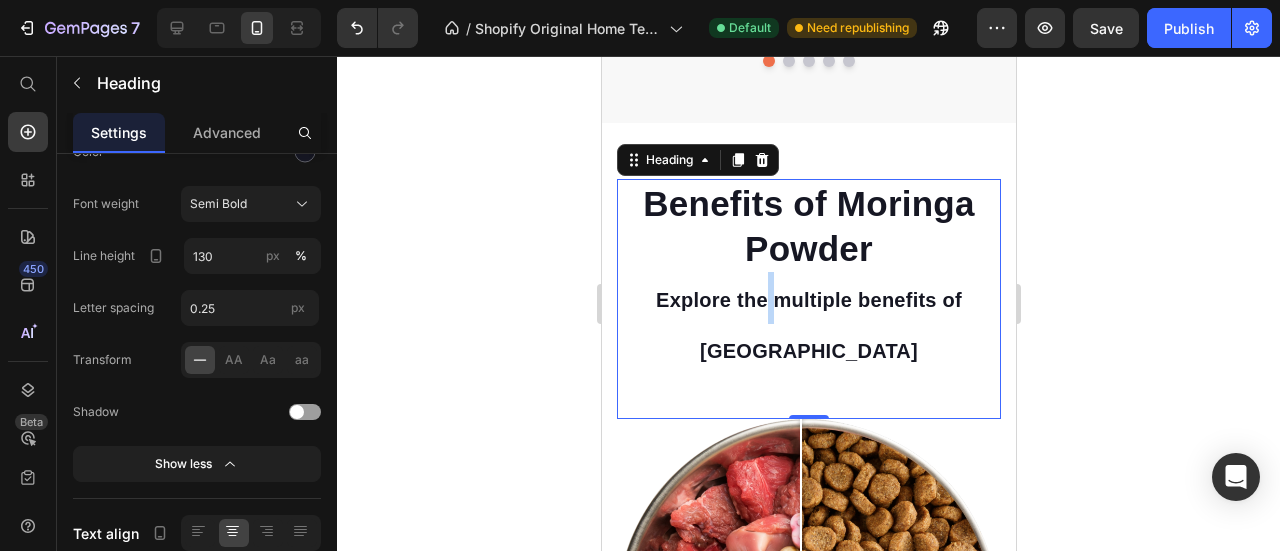 click on "Explore the multiple benefits of [GEOGRAPHIC_DATA]" at bounding box center (808, 326) 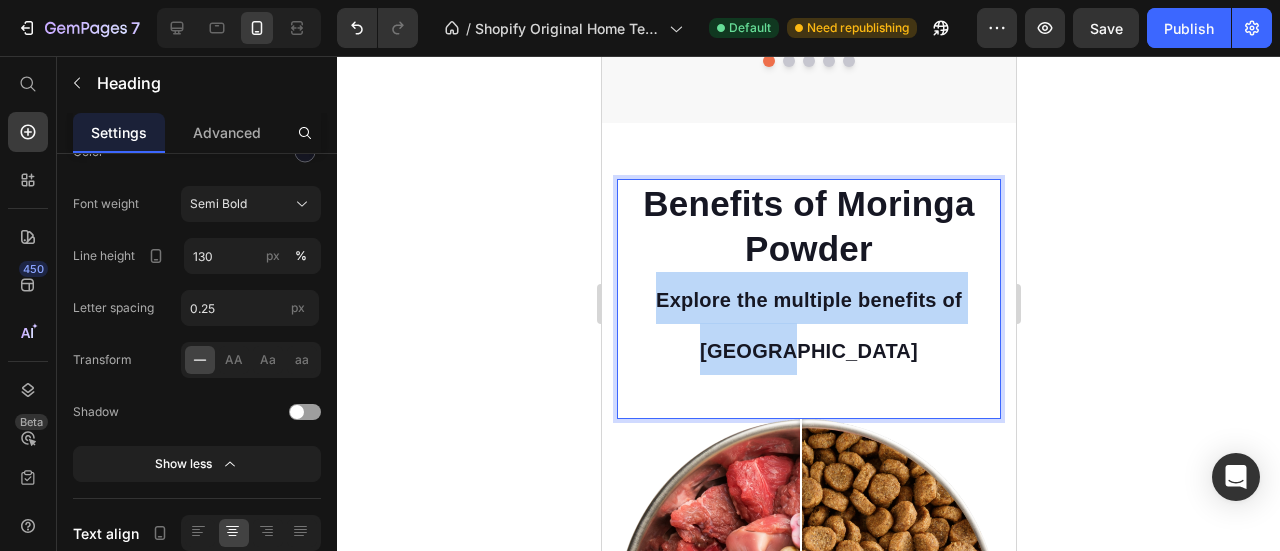 click on "Explore the multiple benefits of [GEOGRAPHIC_DATA]" at bounding box center [808, 326] 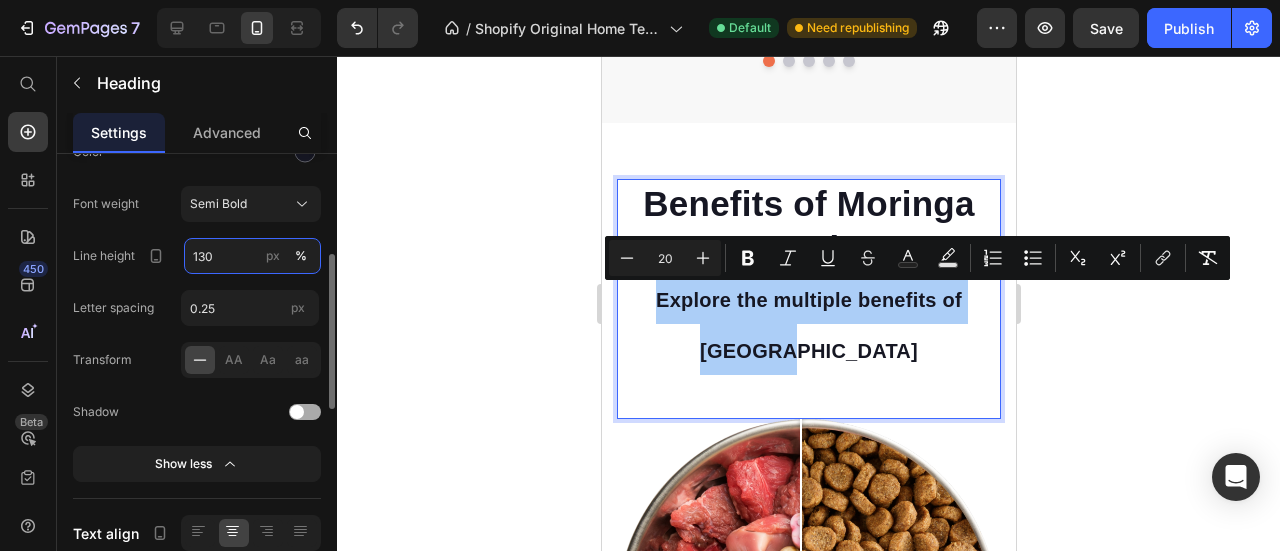click on "130" at bounding box center [252, 256] 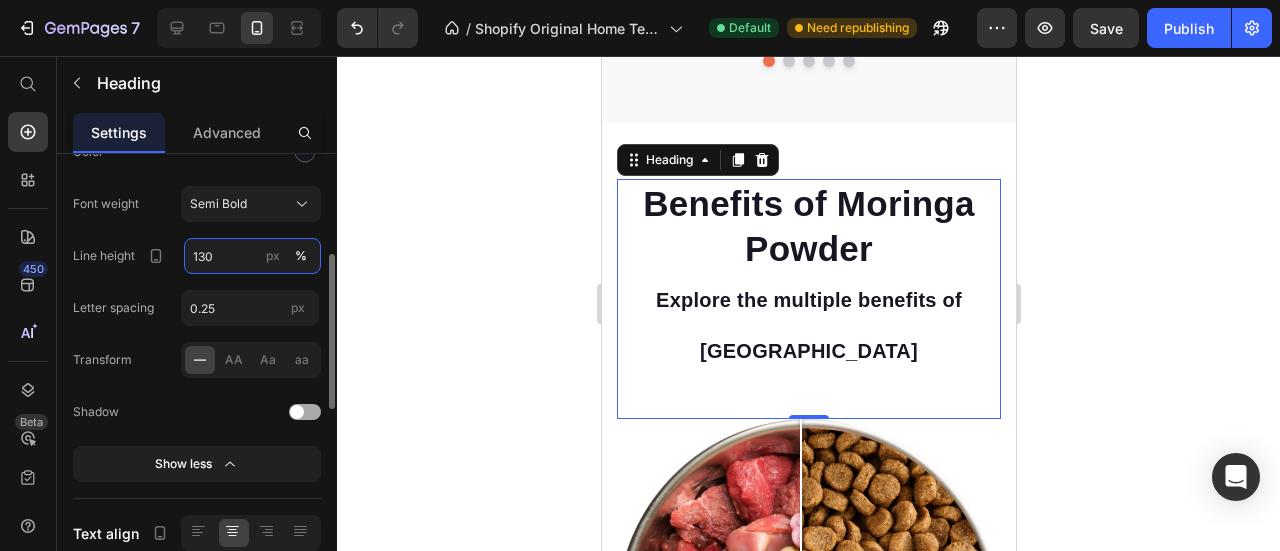 click on "130" at bounding box center (252, 256) 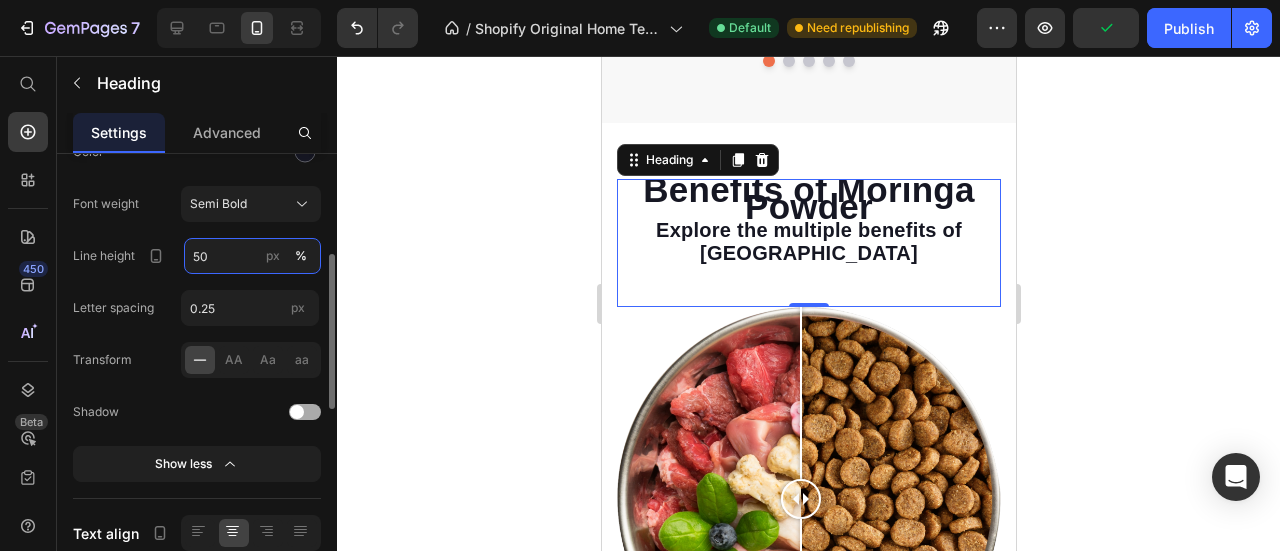 click on "50" at bounding box center [252, 256] 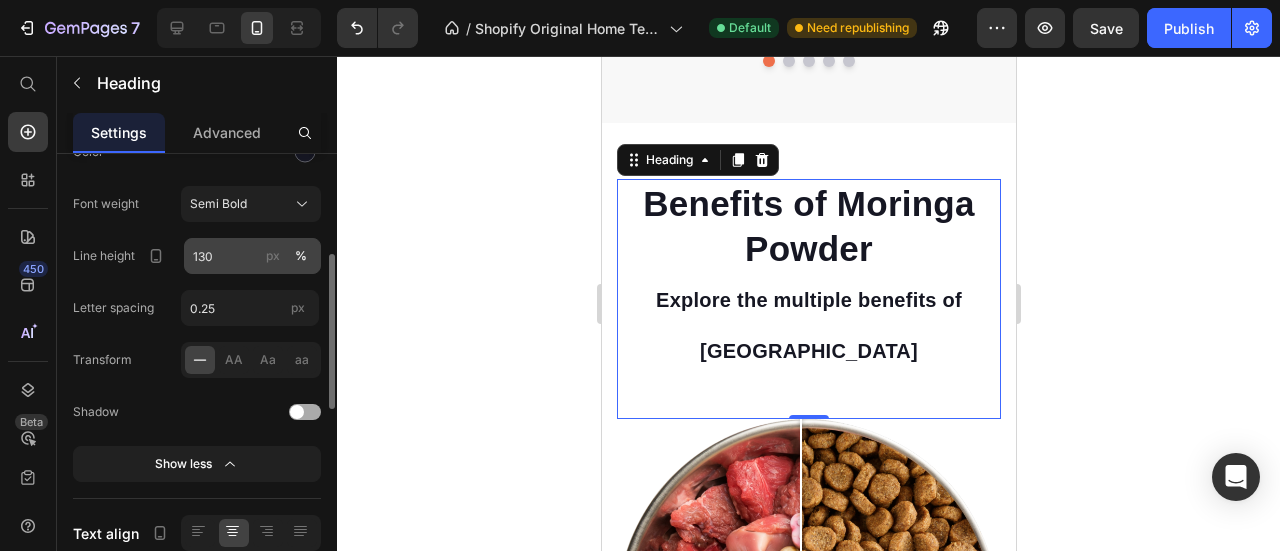 click on "px" at bounding box center [273, 256] 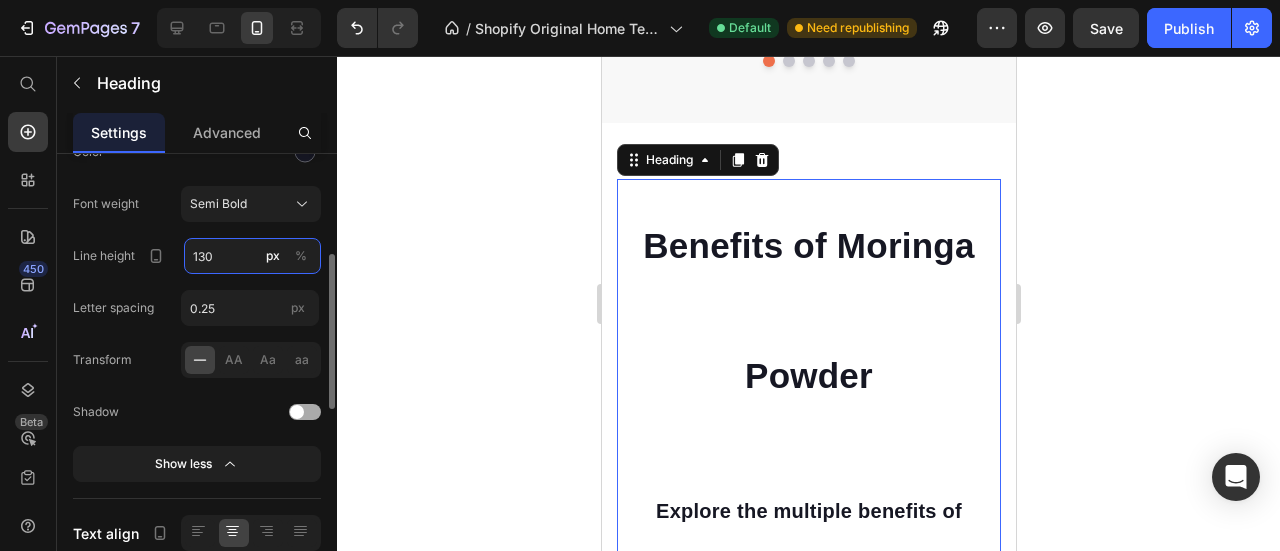 click on "130" at bounding box center [252, 256] 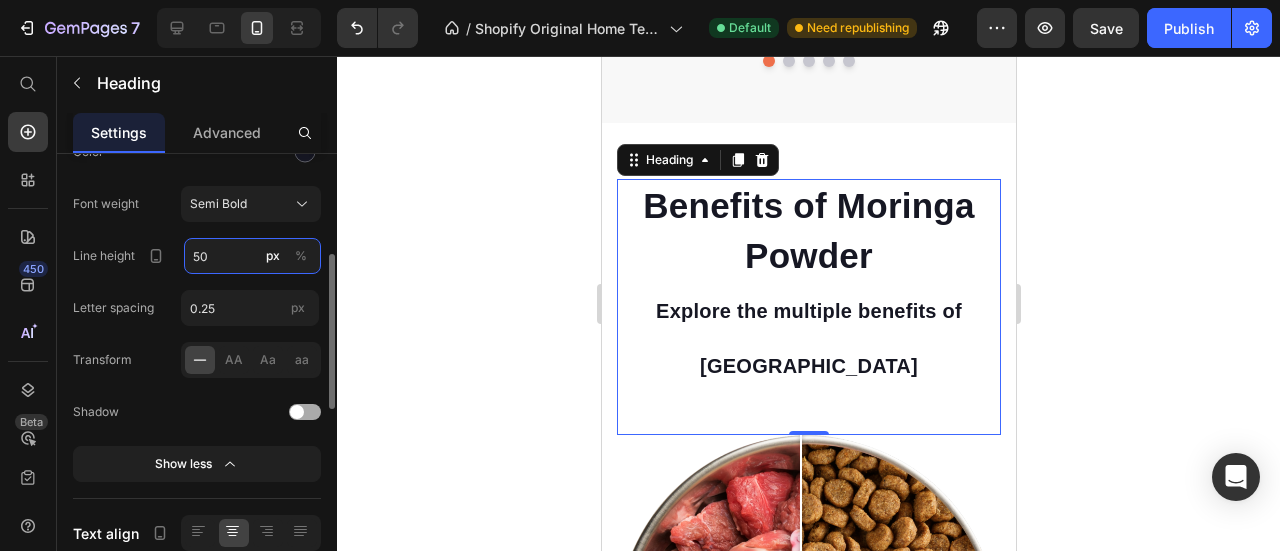 type on "130" 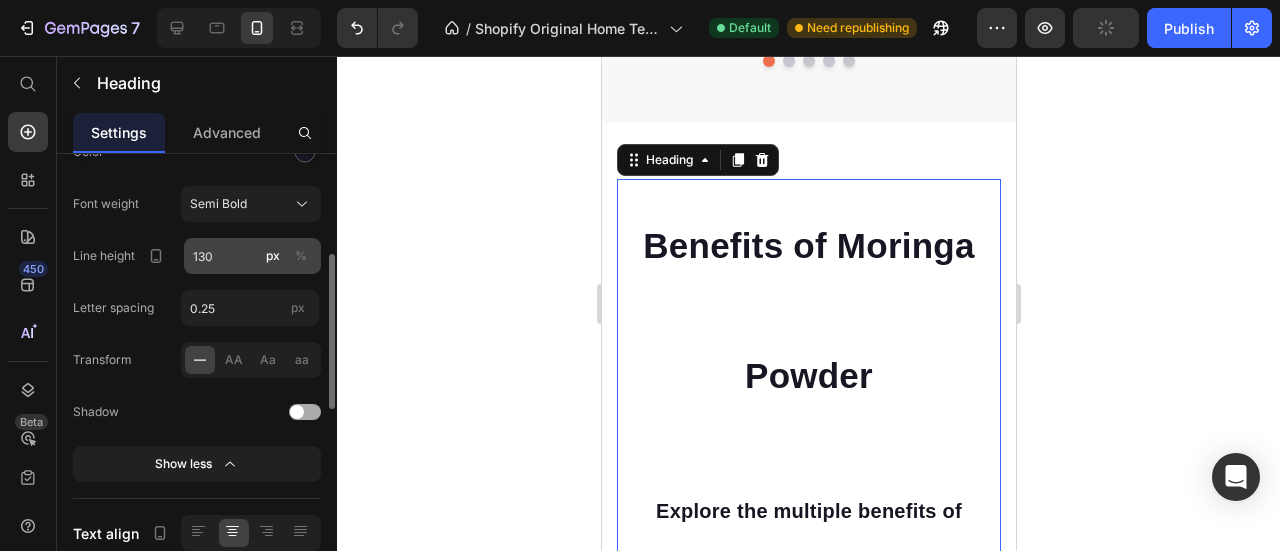 click on "%" at bounding box center [301, 256] 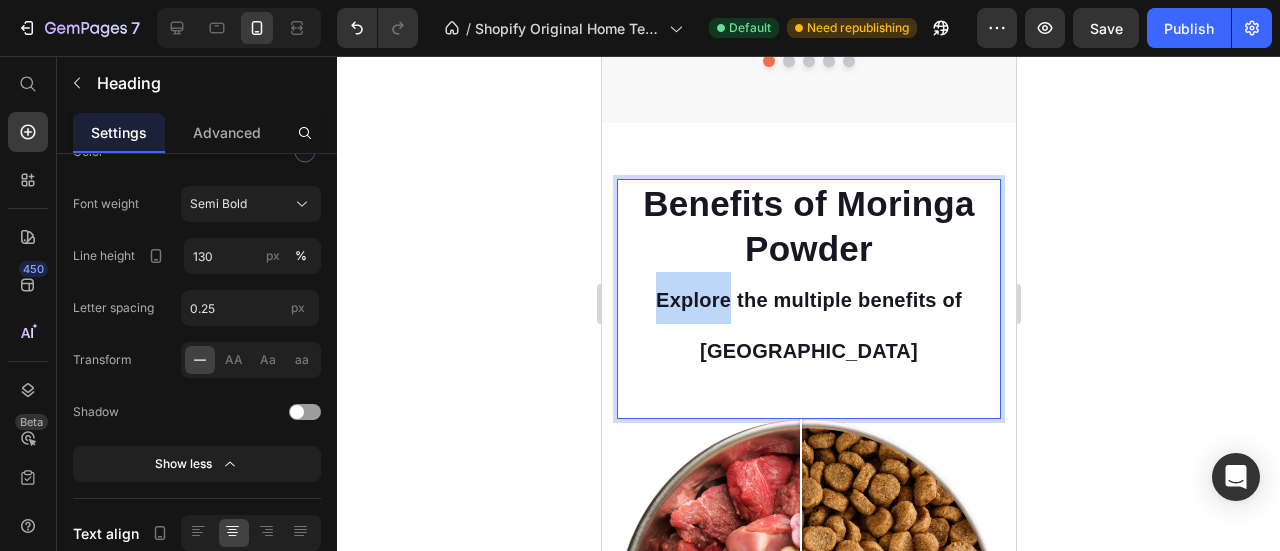 click on "Explore the multiple benefits of [GEOGRAPHIC_DATA]" at bounding box center [808, 326] 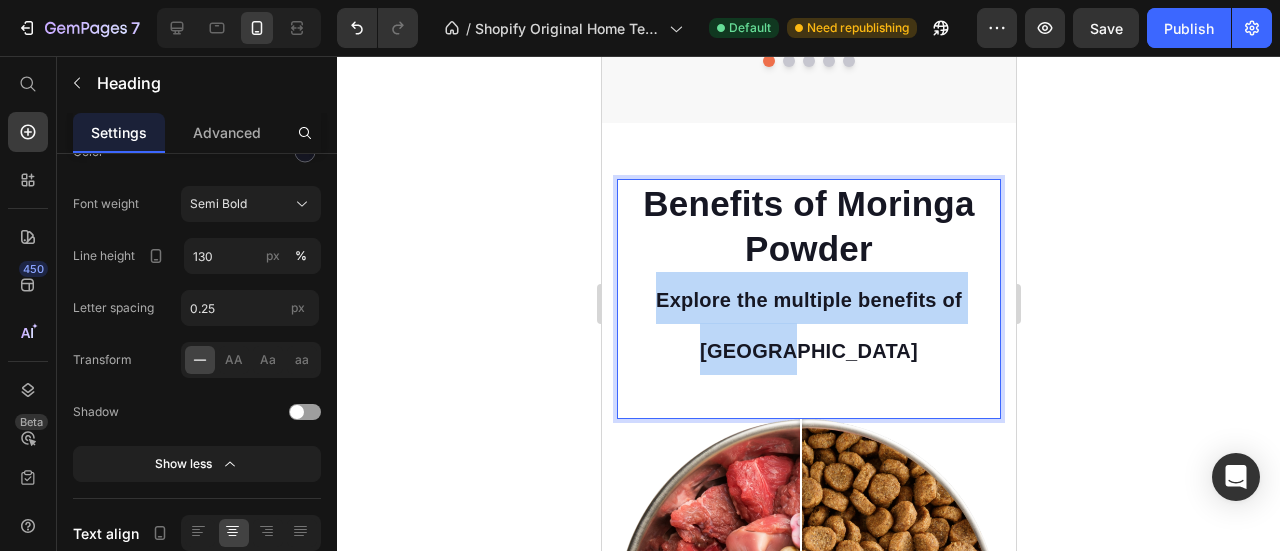 click on "Explore the multiple benefits of [GEOGRAPHIC_DATA]" at bounding box center [808, 326] 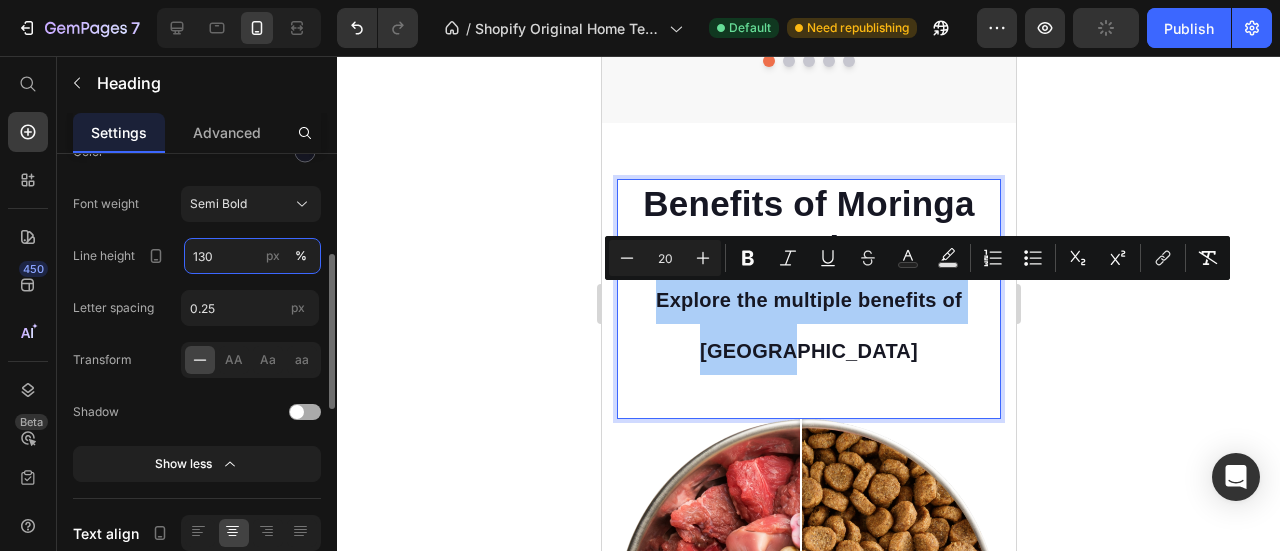click on "130" at bounding box center [252, 256] 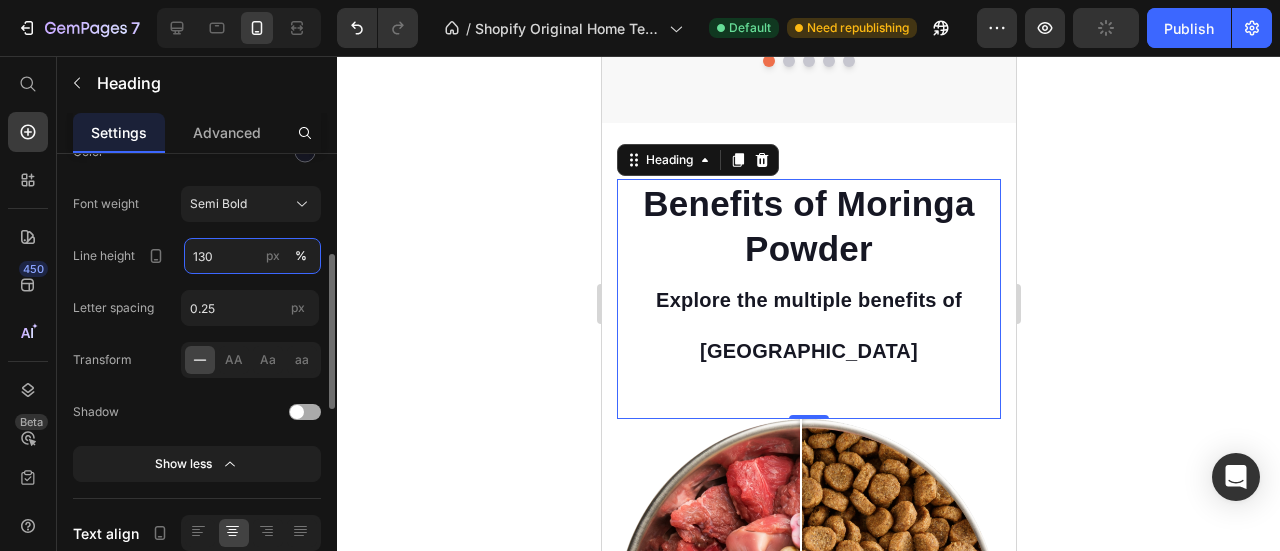 click on "130" at bounding box center (252, 256) 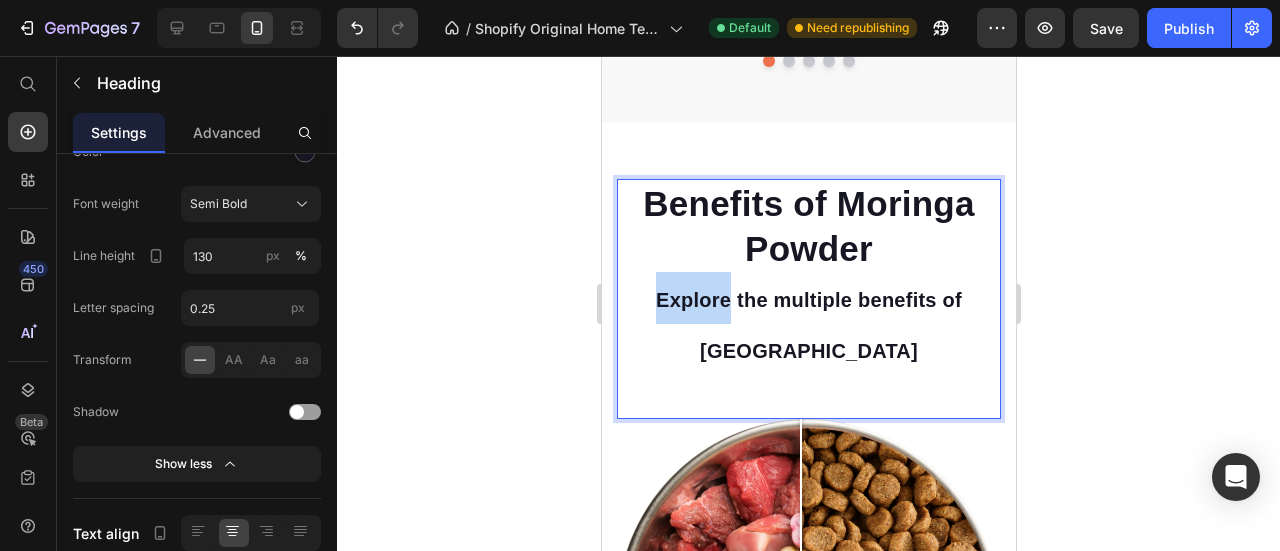 click on "Explore the multiple benefits of [GEOGRAPHIC_DATA]" at bounding box center (808, 326) 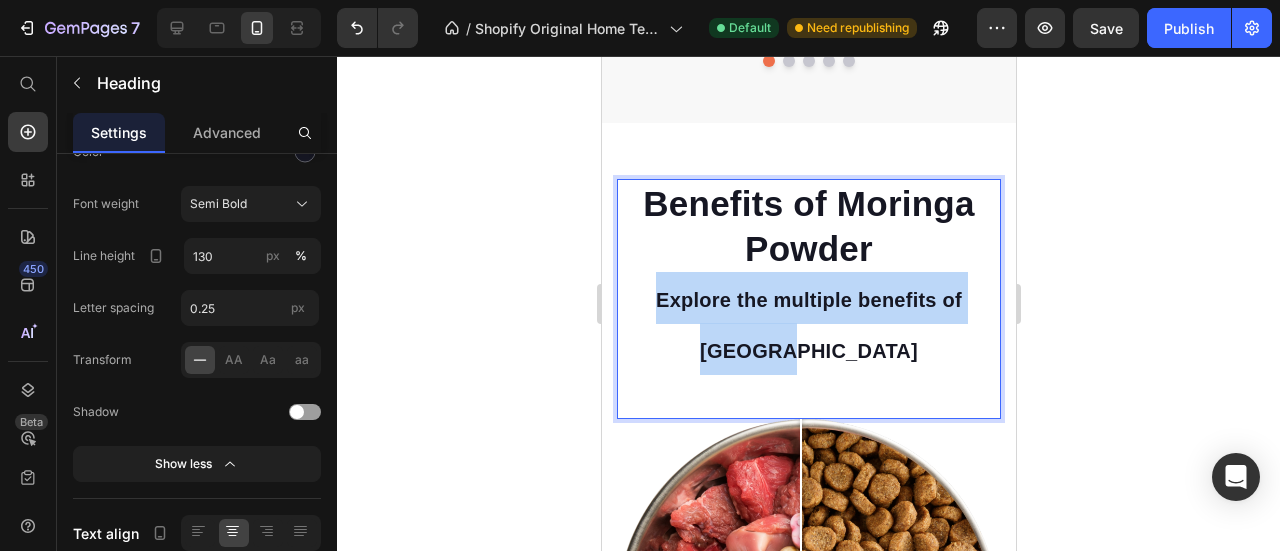 click on "Explore the multiple benefits of [GEOGRAPHIC_DATA]" at bounding box center [808, 326] 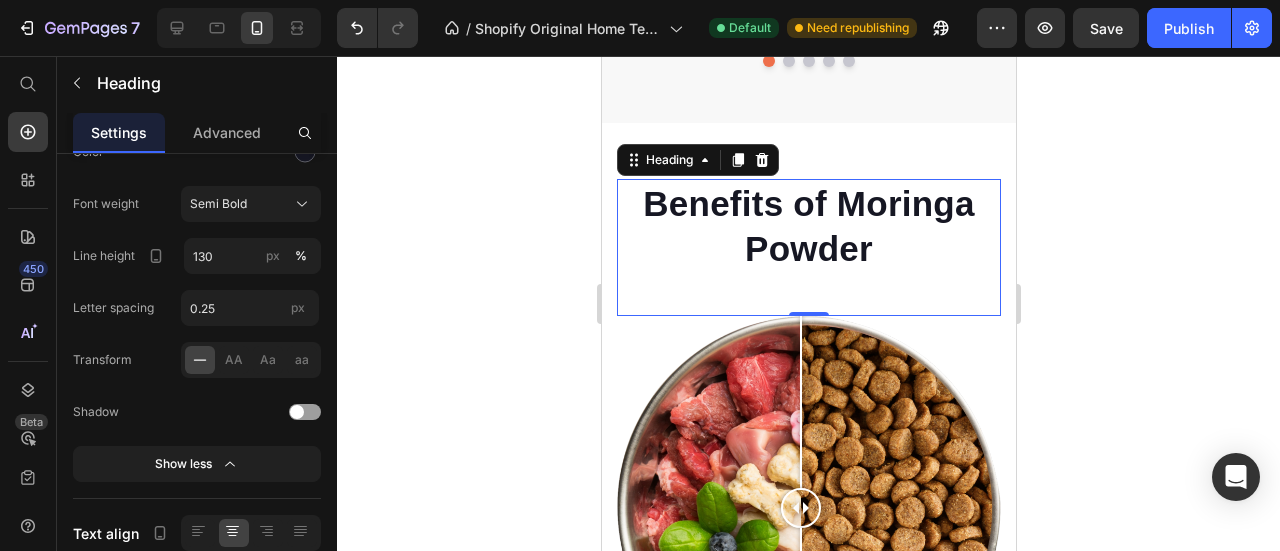 click 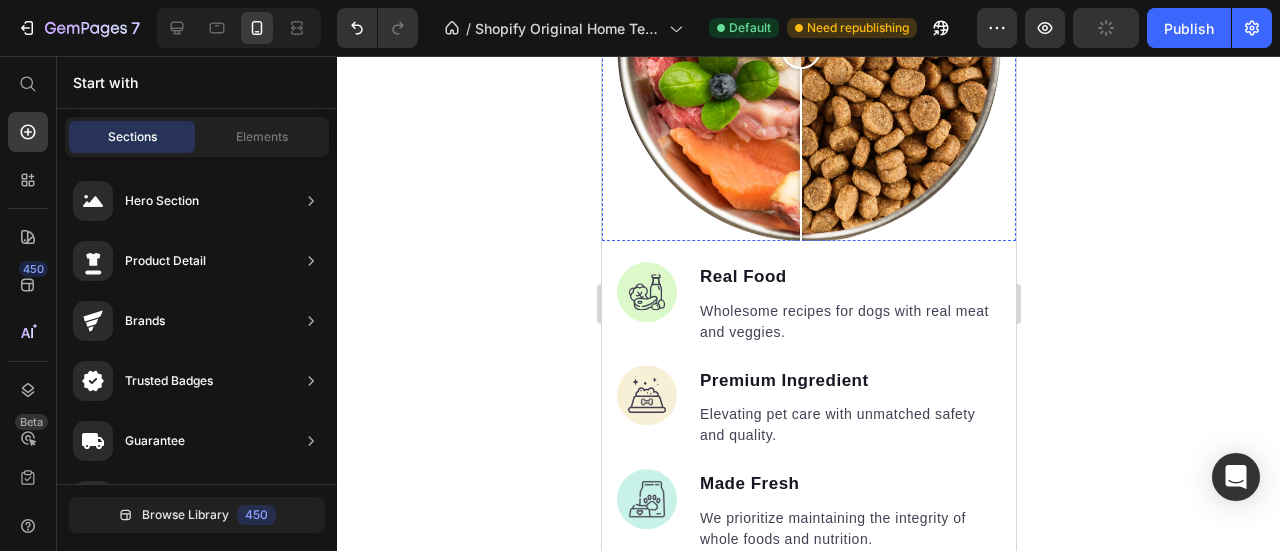 scroll, scrollTop: 2085, scrollLeft: 0, axis: vertical 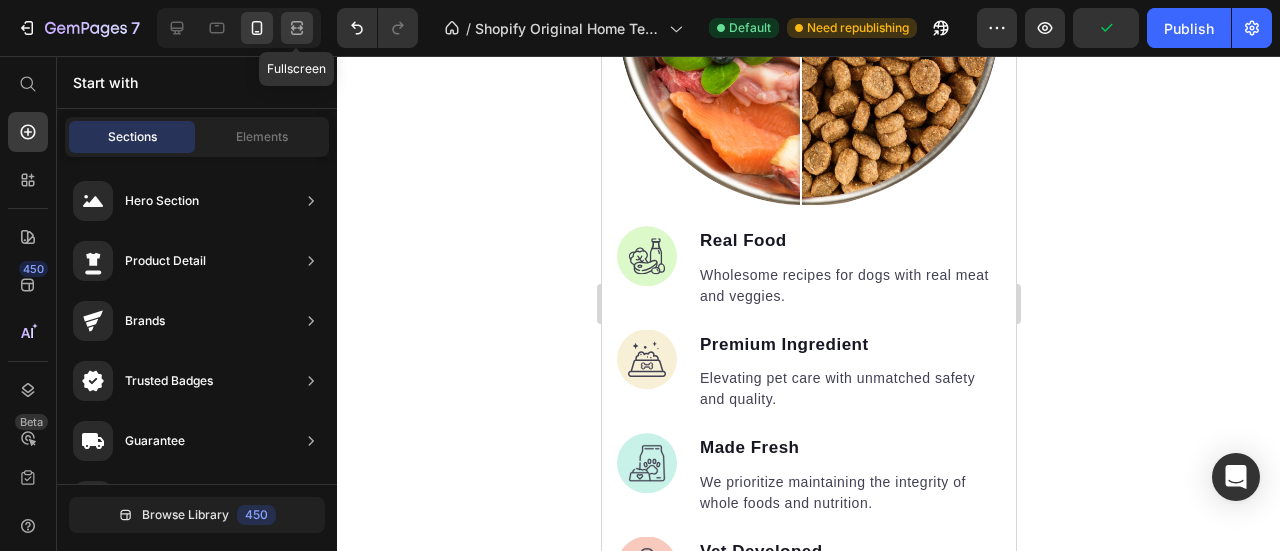 click 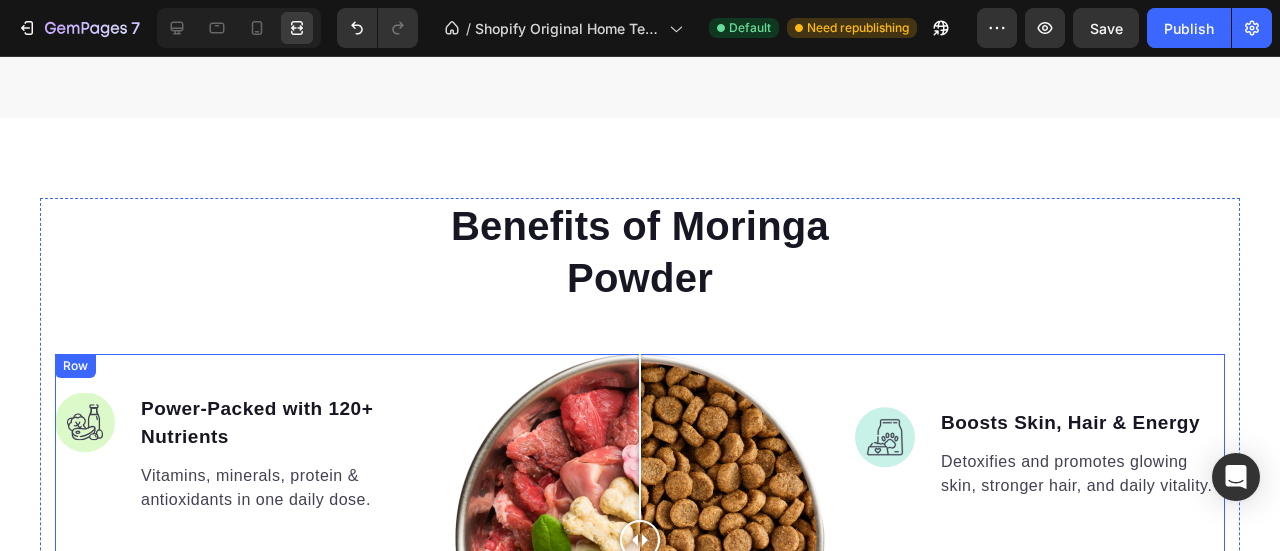 scroll, scrollTop: 1659, scrollLeft: 0, axis: vertical 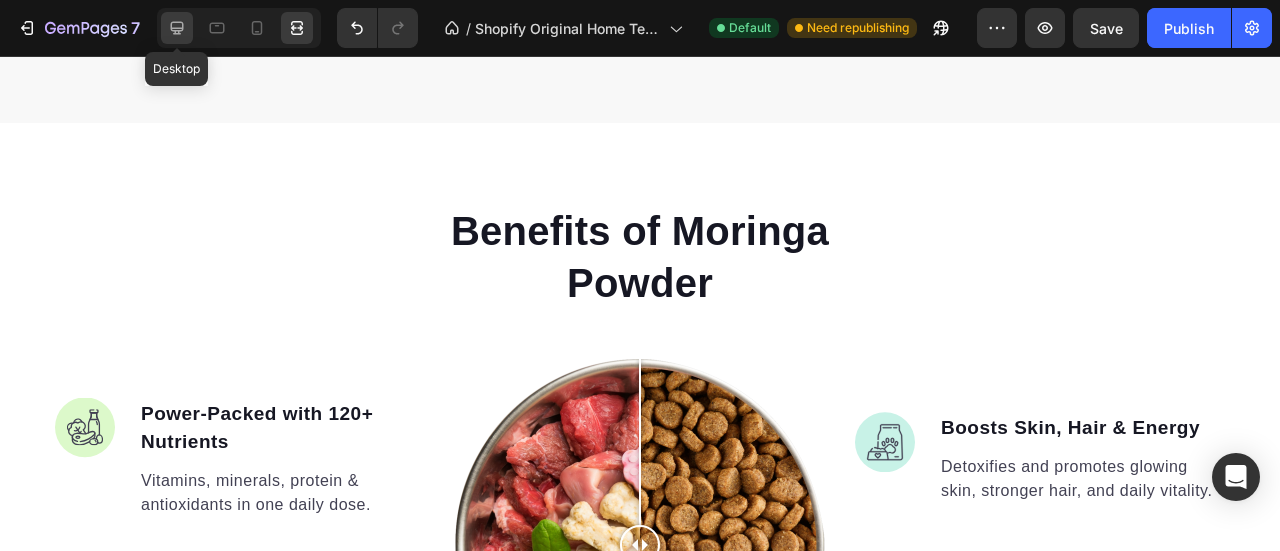 click 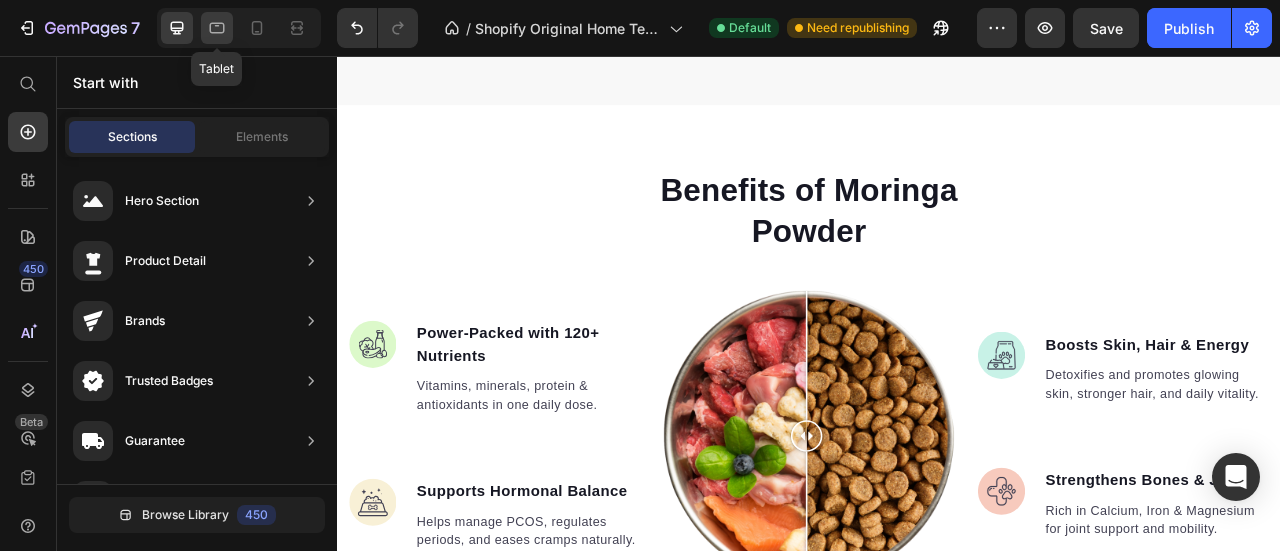 click 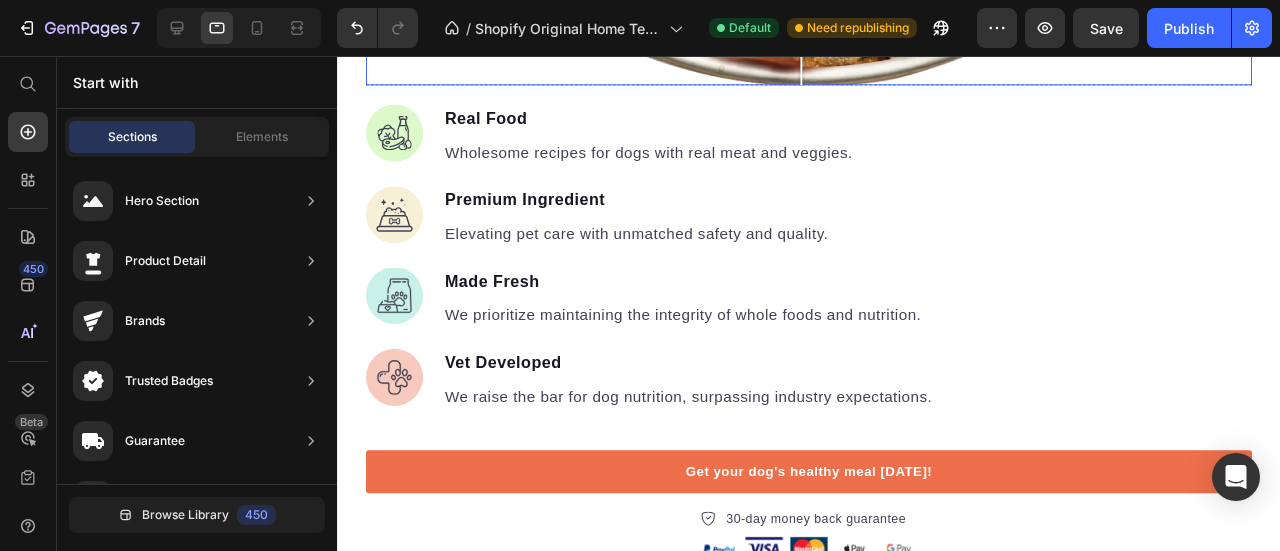 scroll, scrollTop: 2844, scrollLeft: 0, axis: vertical 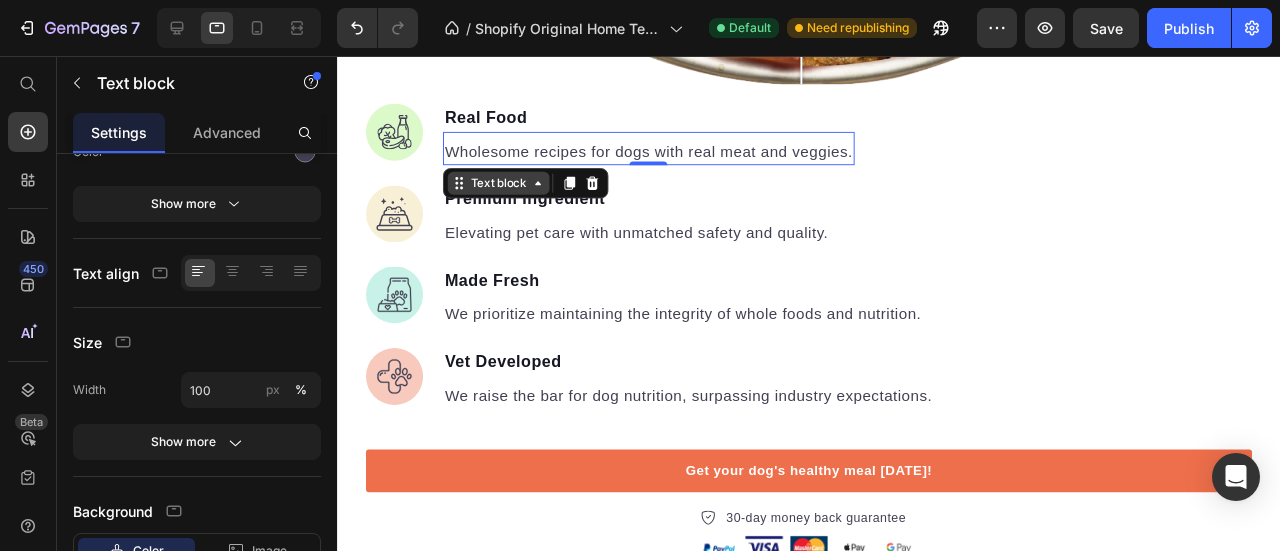 click on "Real Food Text block Wholesome recipes for dogs with real meat and veggies. Text block   0" at bounding box center [664, 139] 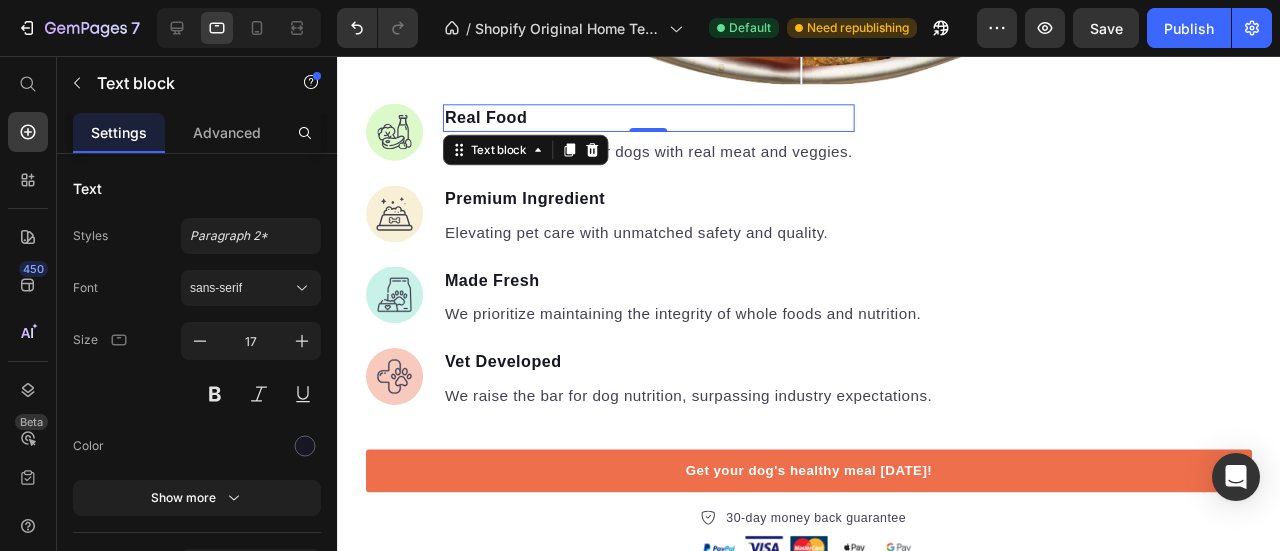 click on "Real Food" at bounding box center [664, 122] 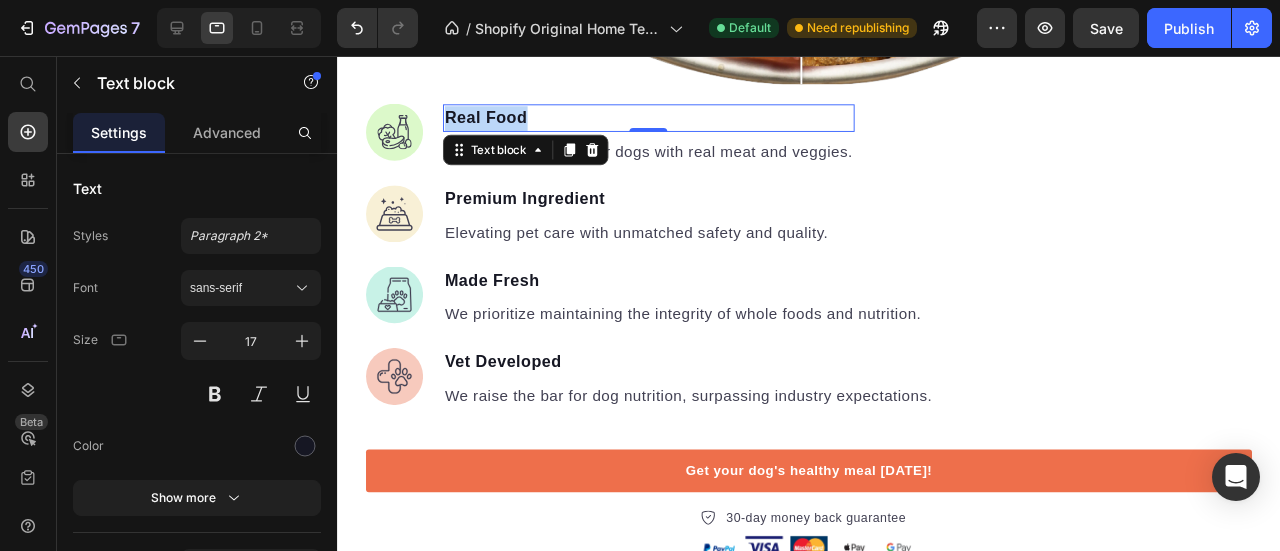 click on "Real Food" at bounding box center [664, 122] 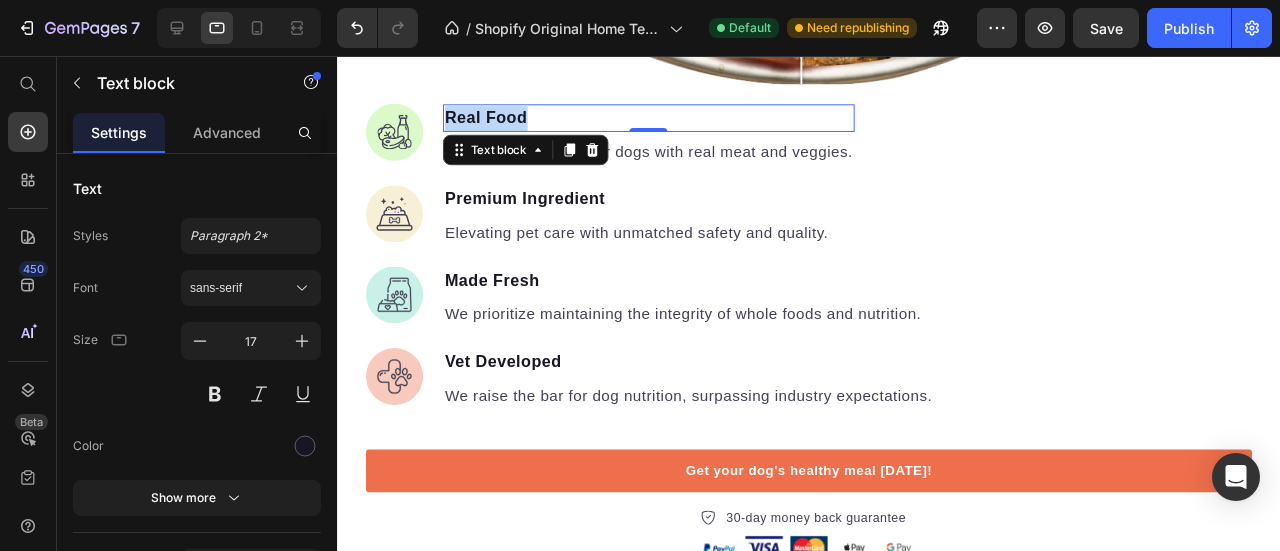 click on "Real Food" at bounding box center (664, 122) 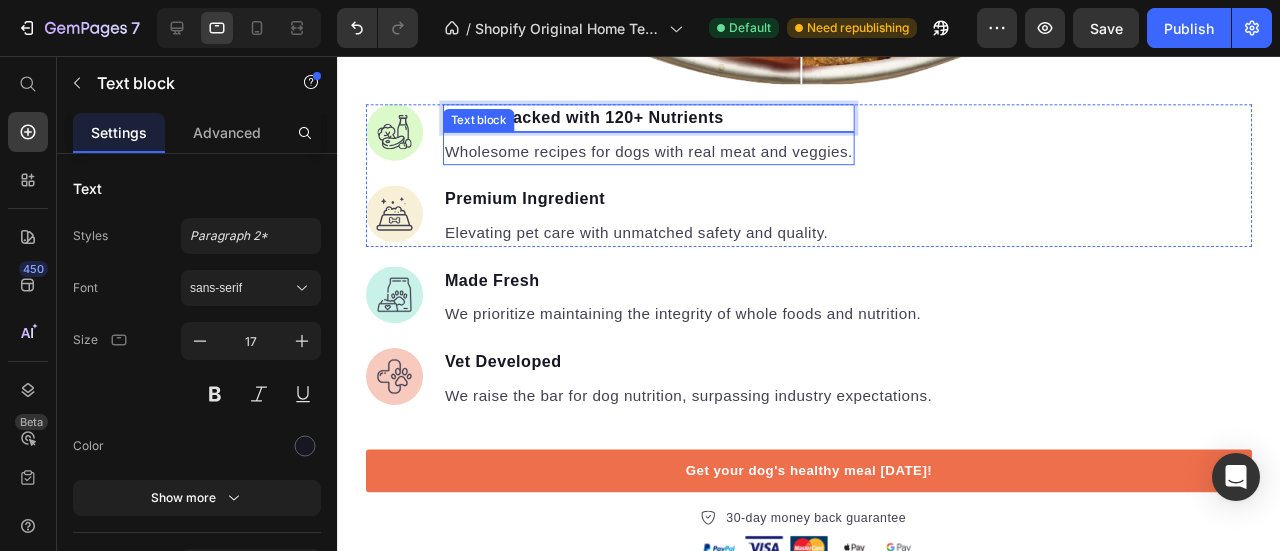 click on "Wholesome recipes for dogs with real meat and veggies." at bounding box center [664, 157] 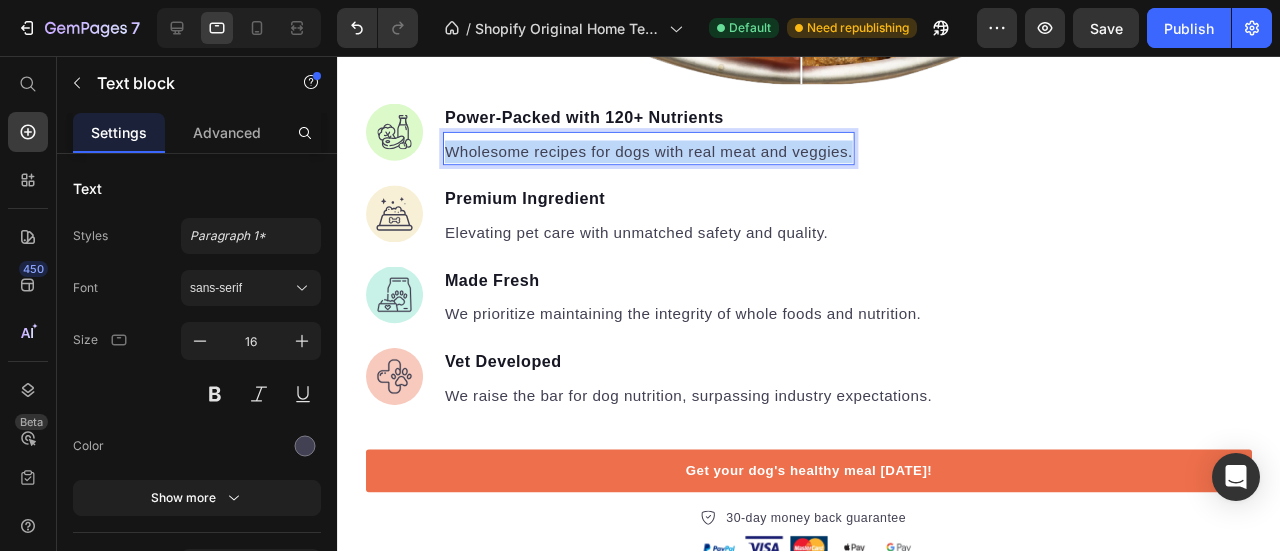 click on "Wholesome recipes for dogs with real meat and veggies." at bounding box center [664, 157] 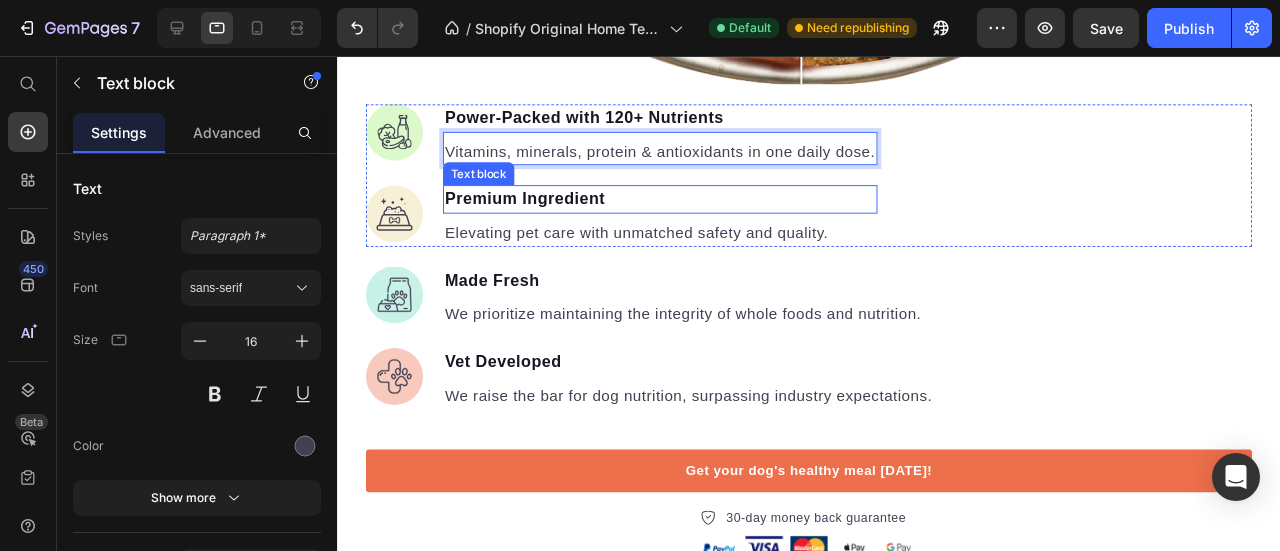 click on "Premium Ingredient" at bounding box center [676, 207] 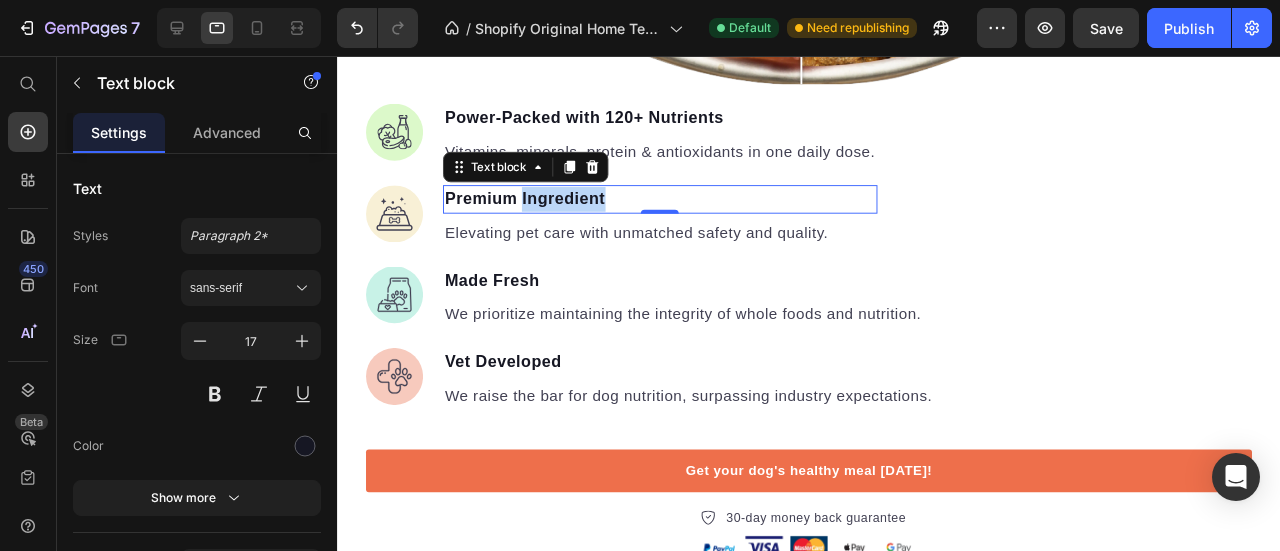 click on "Premium Ingredient" at bounding box center (676, 207) 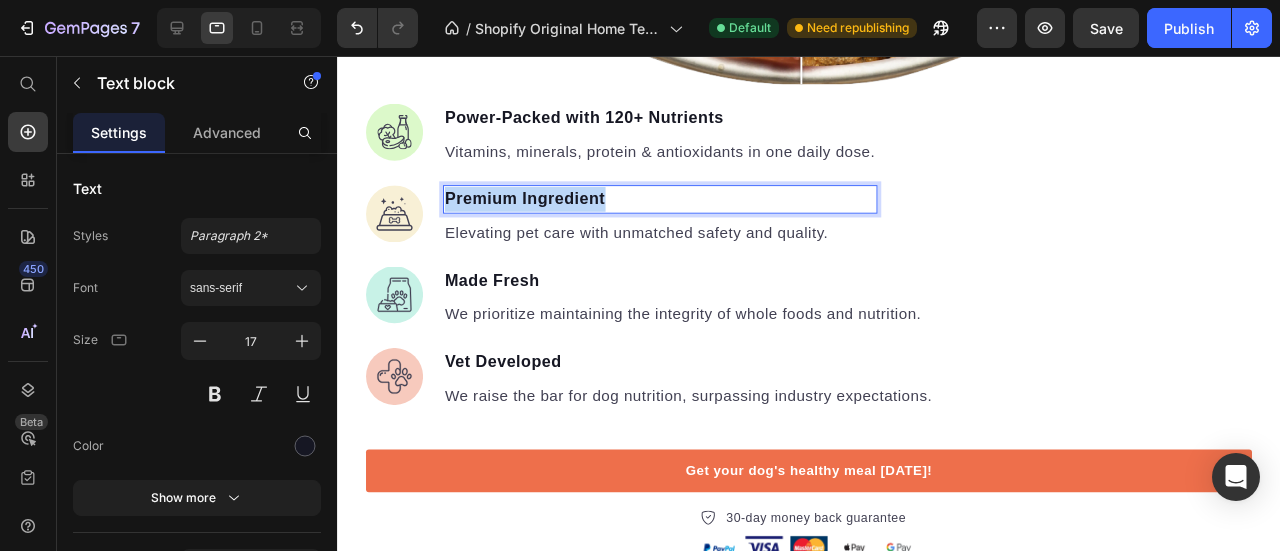 click on "Premium Ingredient" at bounding box center [676, 207] 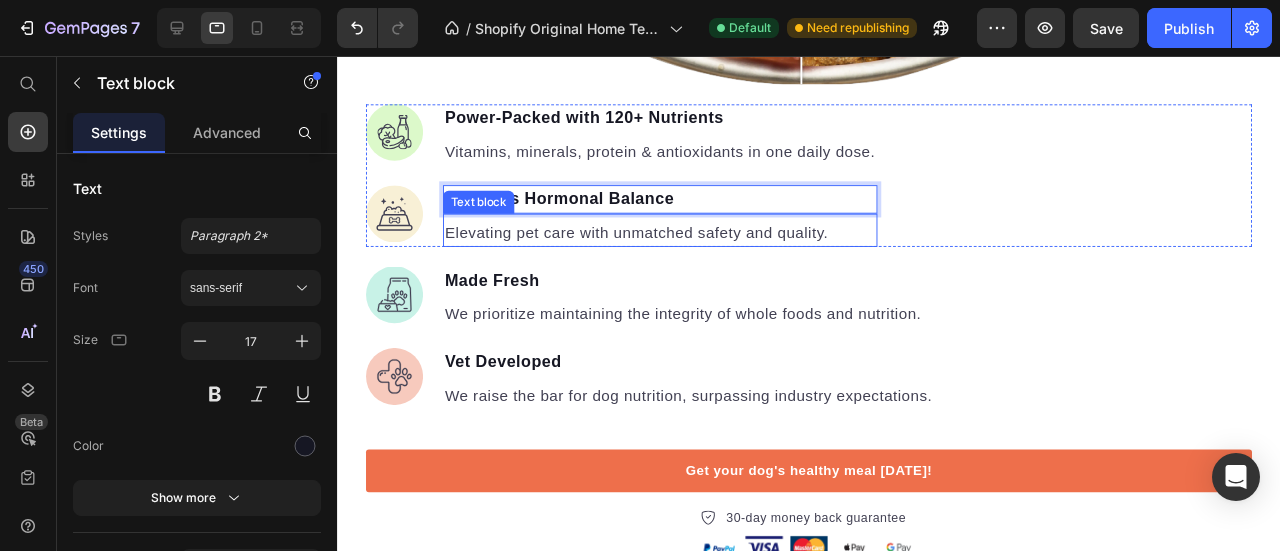 click on "Elevating pet care with unmatched safety and quality." at bounding box center (676, 243) 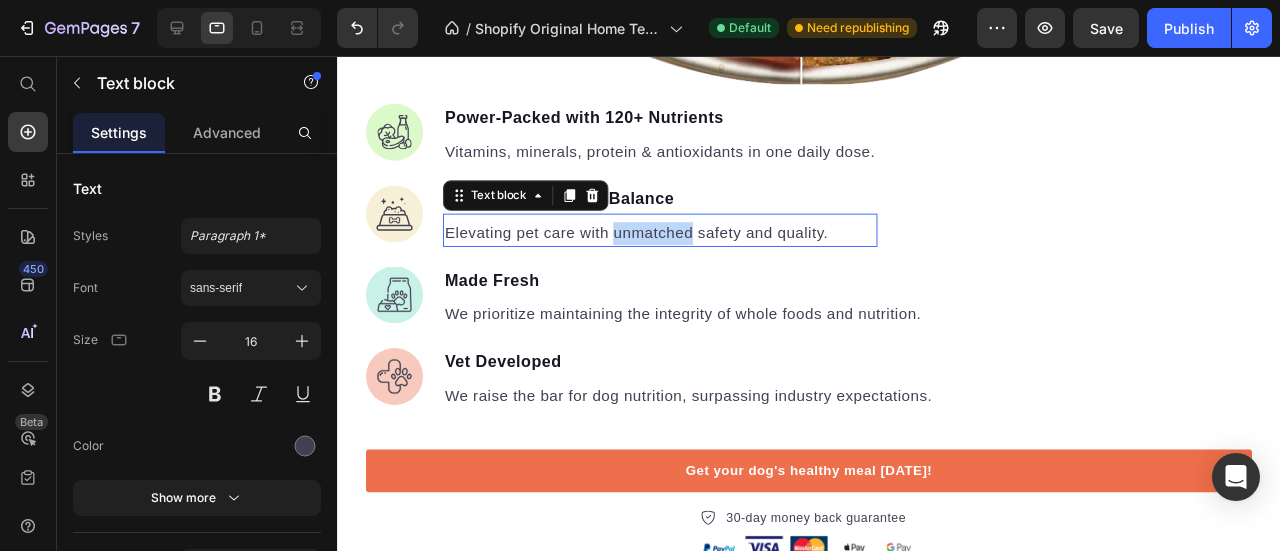 click on "Elevating pet care with unmatched safety and quality." at bounding box center (676, 243) 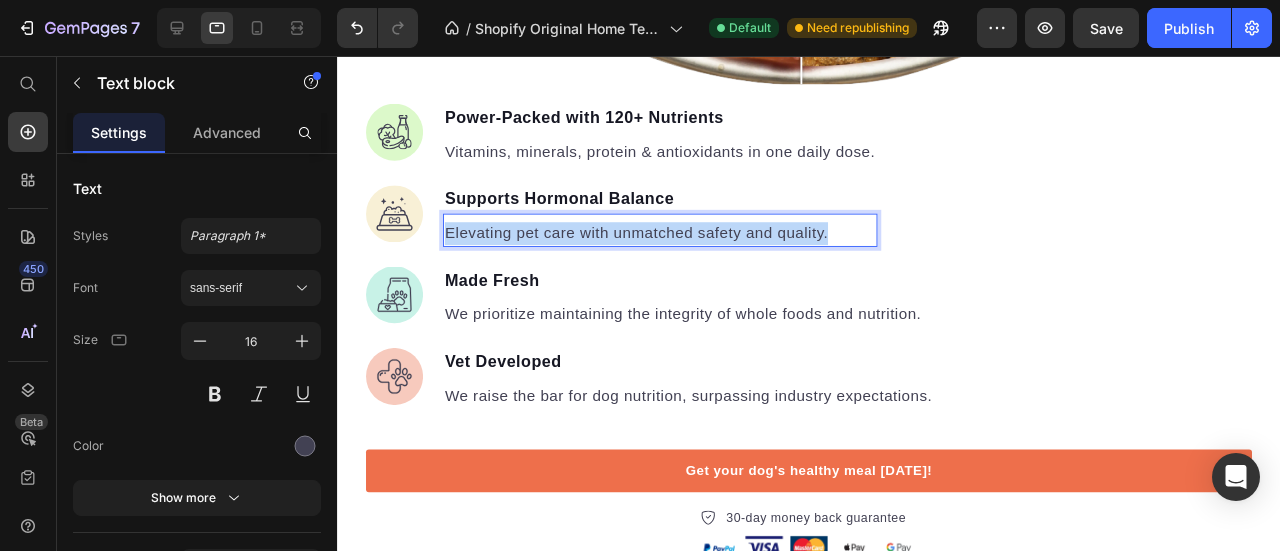click on "Elevating pet care with unmatched safety and quality." at bounding box center [676, 243] 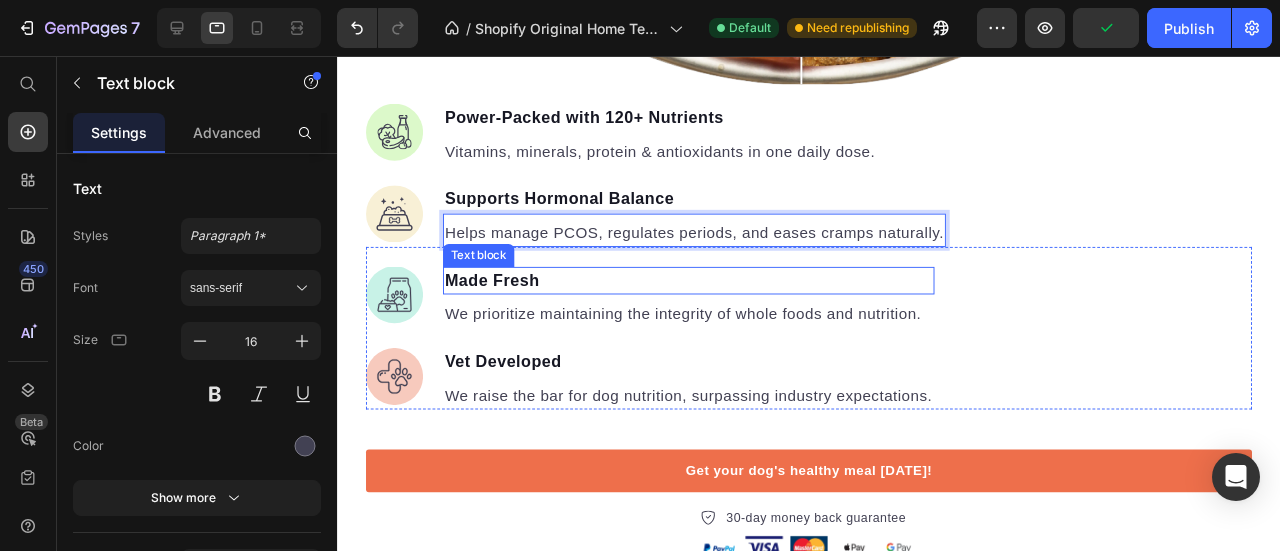 click on "Made Fresh" at bounding box center [706, 293] 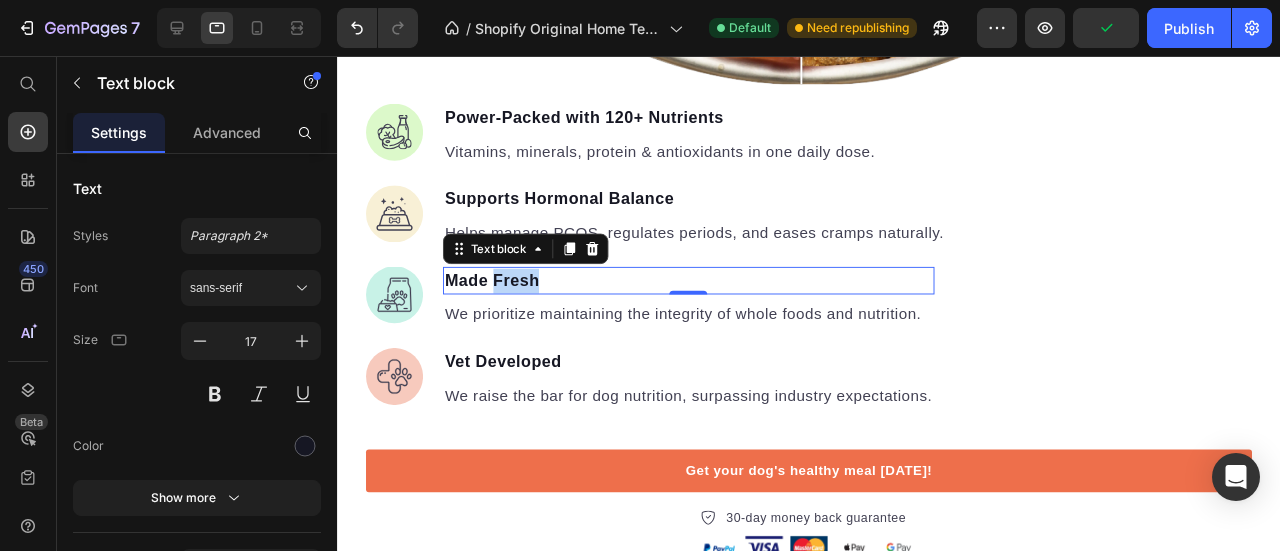 click on "Made Fresh" at bounding box center (706, 293) 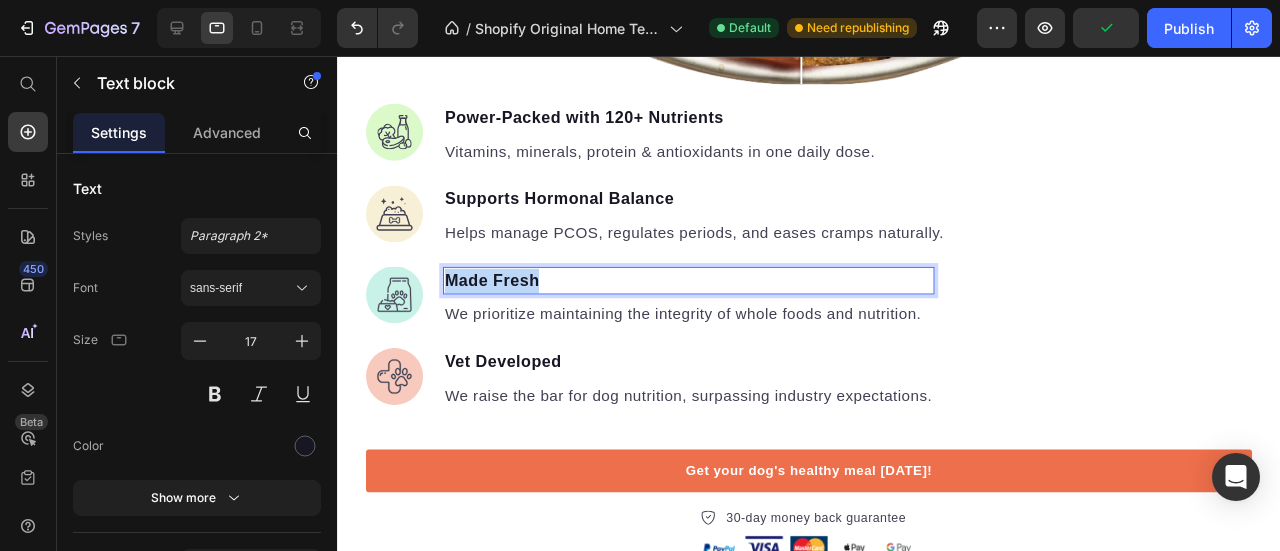 click on "Made Fresh" at bounding box center [706, 293] 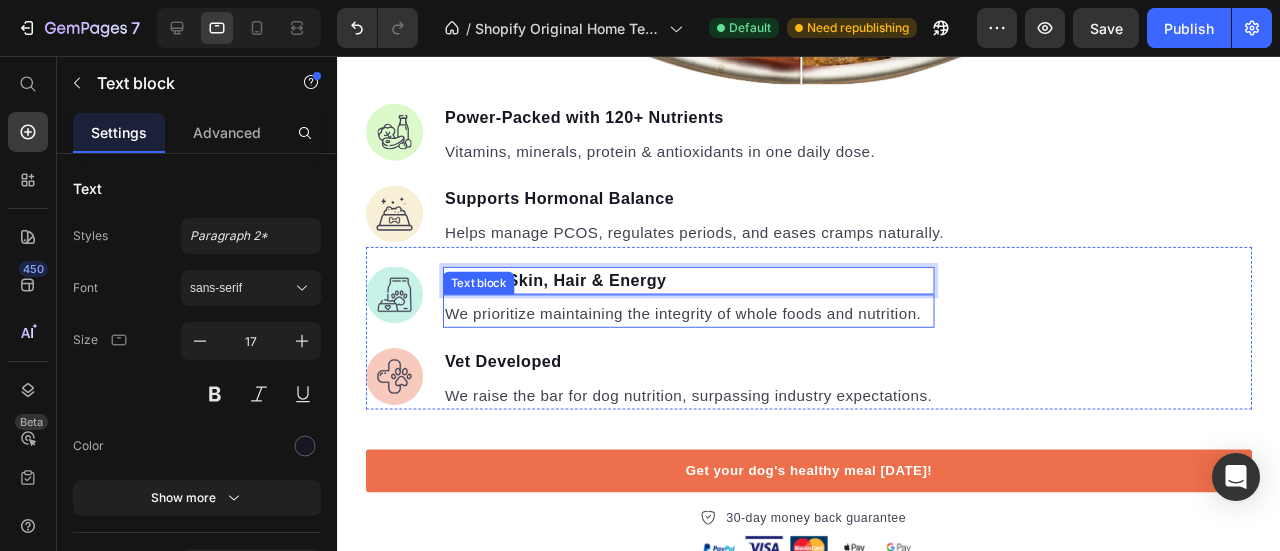 click on "We prioritize maintaining the integrity of whole foods and nutrition." at bounding box center [706, 328] 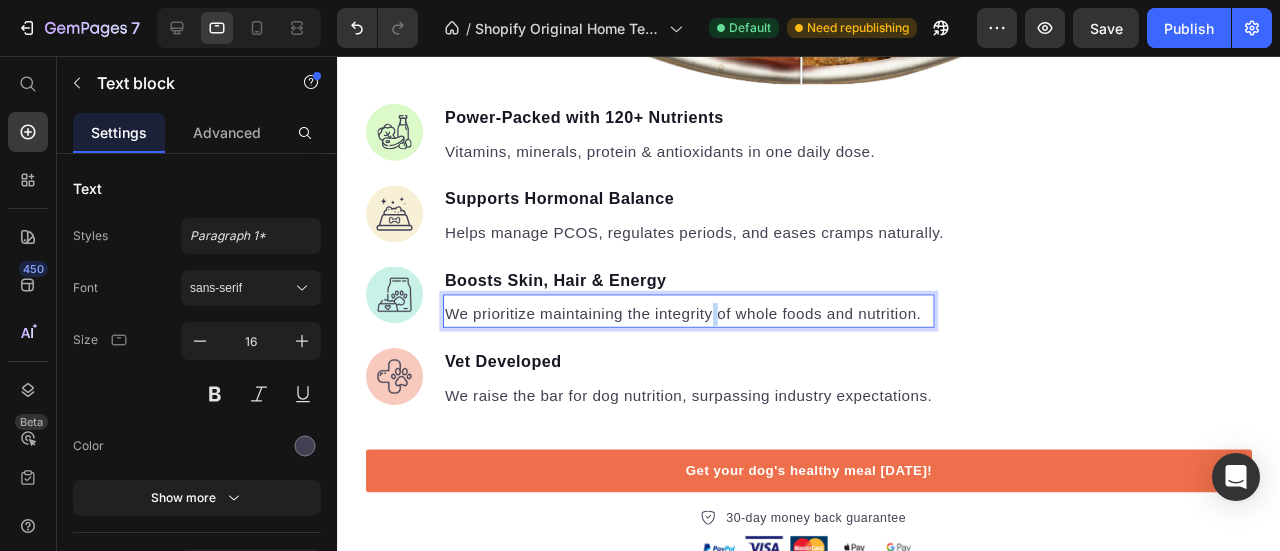 click on "We prioritize maintaining the integrity of whole foods and nutrition." at bounding box center (706, 328) 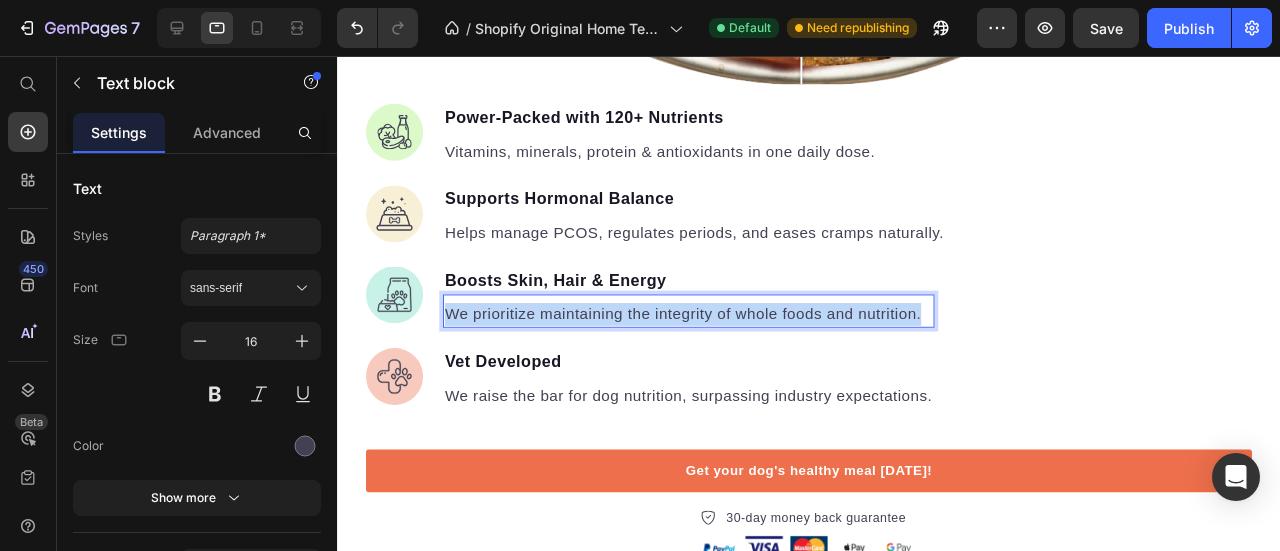 click on "We prioritize maintaining the integrity of whole foods and nutrition." at bounding box center (706, 328) 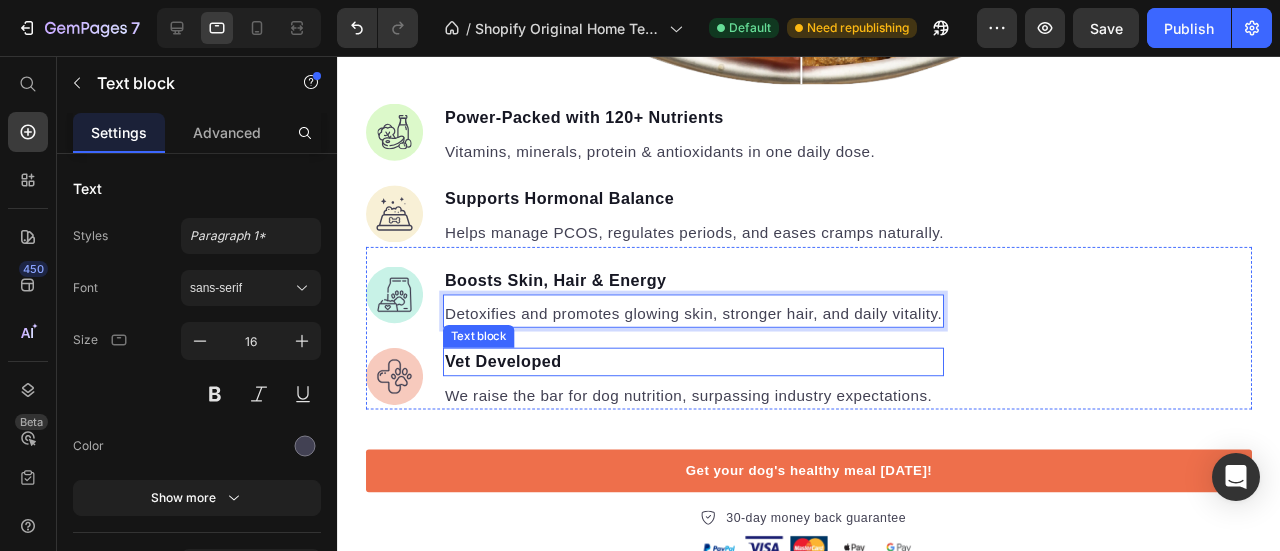 click on "Vet Developed" at bounding box center [711, 378] 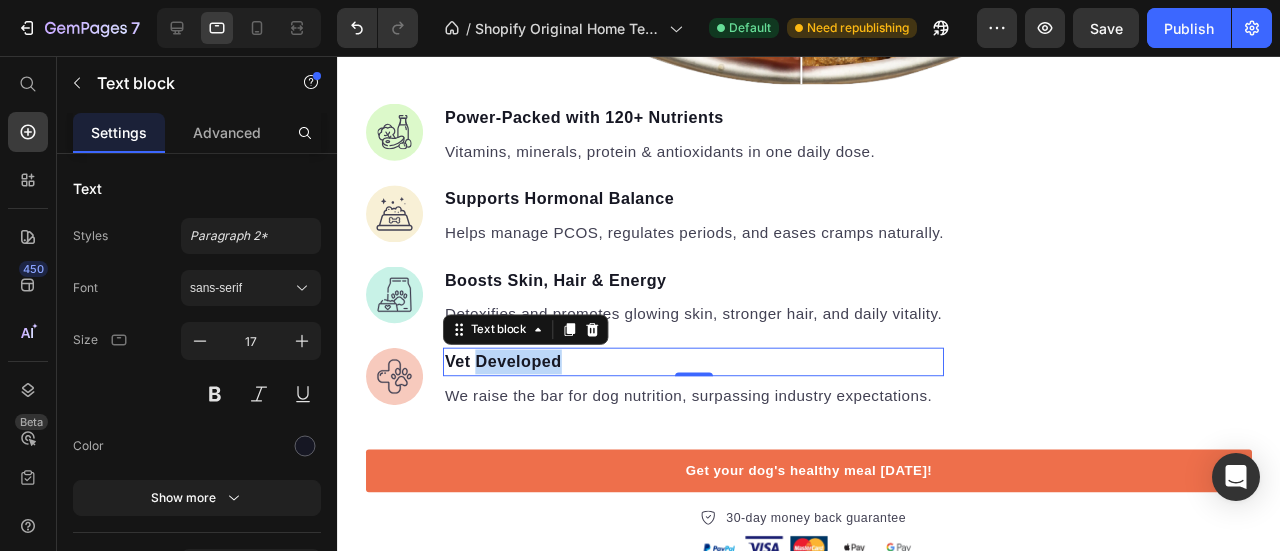 click on "Vet Developed" at bounding box center (711, 378) 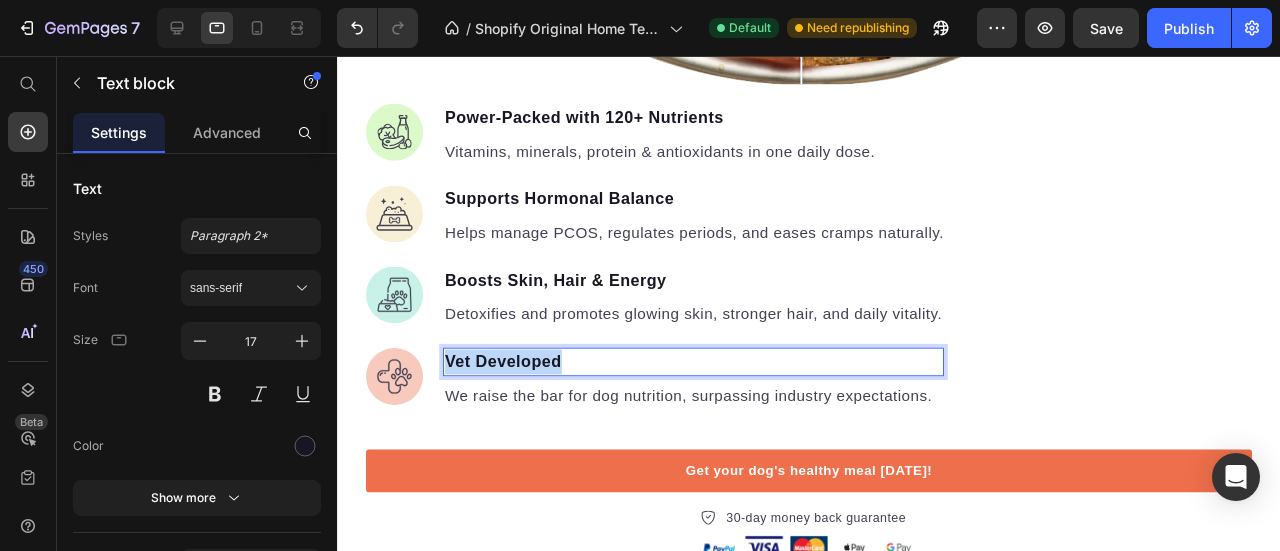click on "Vet Developed" at bounding box center (711, 378) 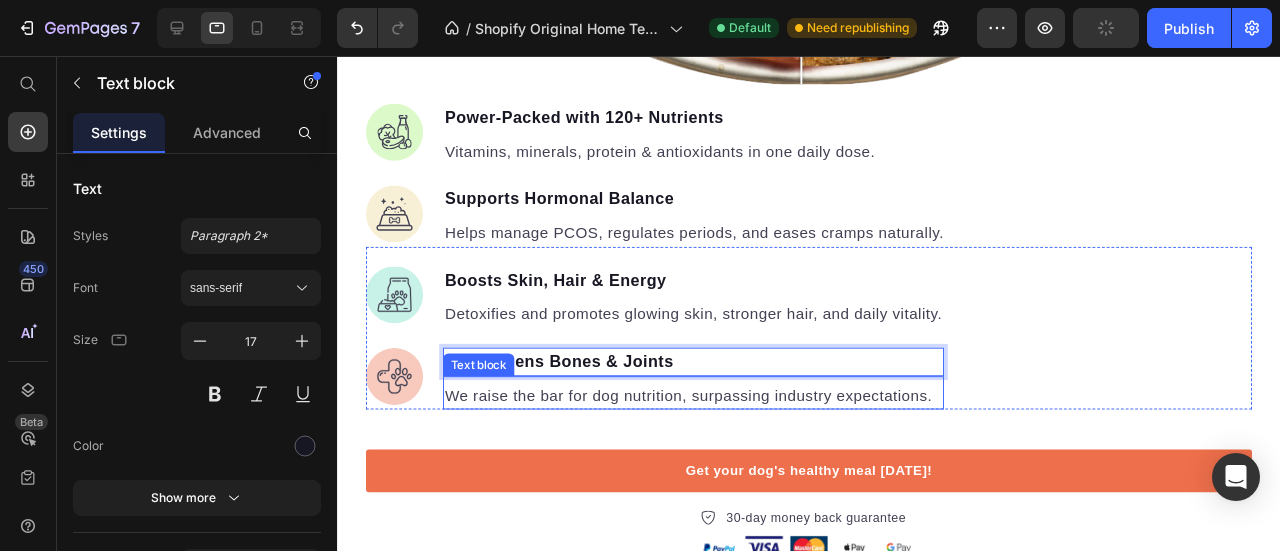 click on "We raise the bar for dog nutrition, surpassing industry expectations." at bounding box center [711, 414] 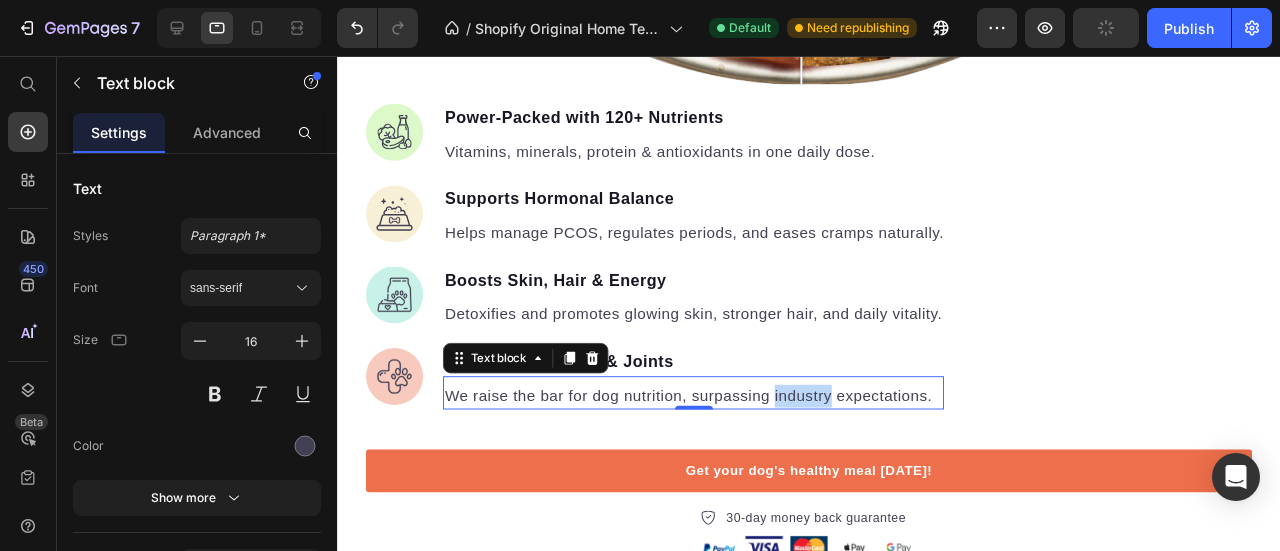 click on "We raise the bar for dog nutrition, surpassing industry expectations." at bounding box center (711, 414) 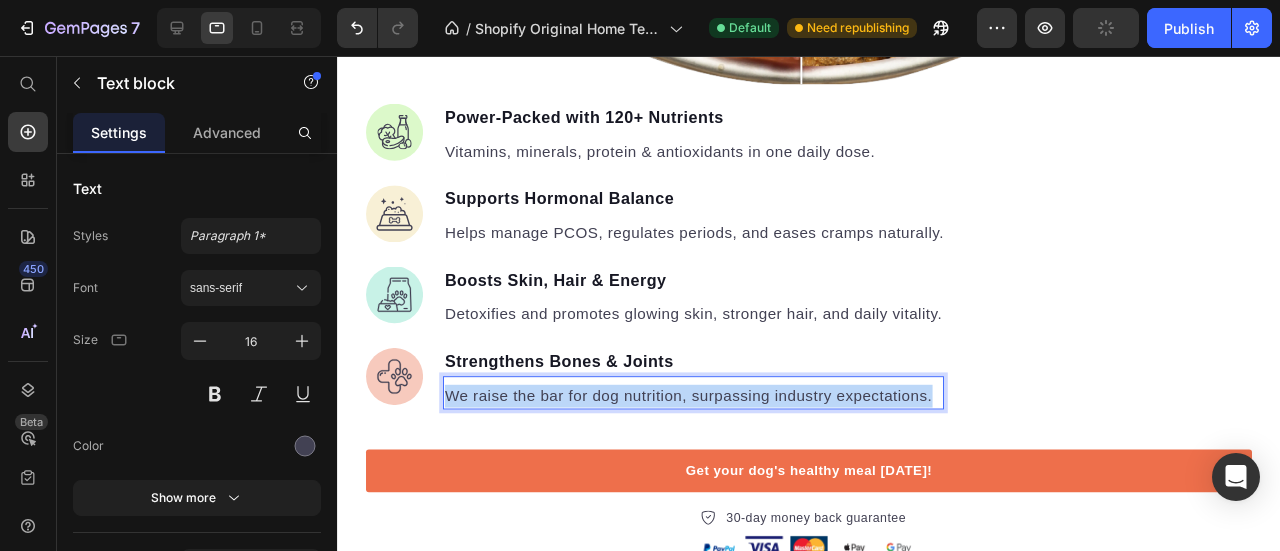 click on "We raise the bar for dog nutrition, surpassing industry expectations." at bounding box center (711, 414) 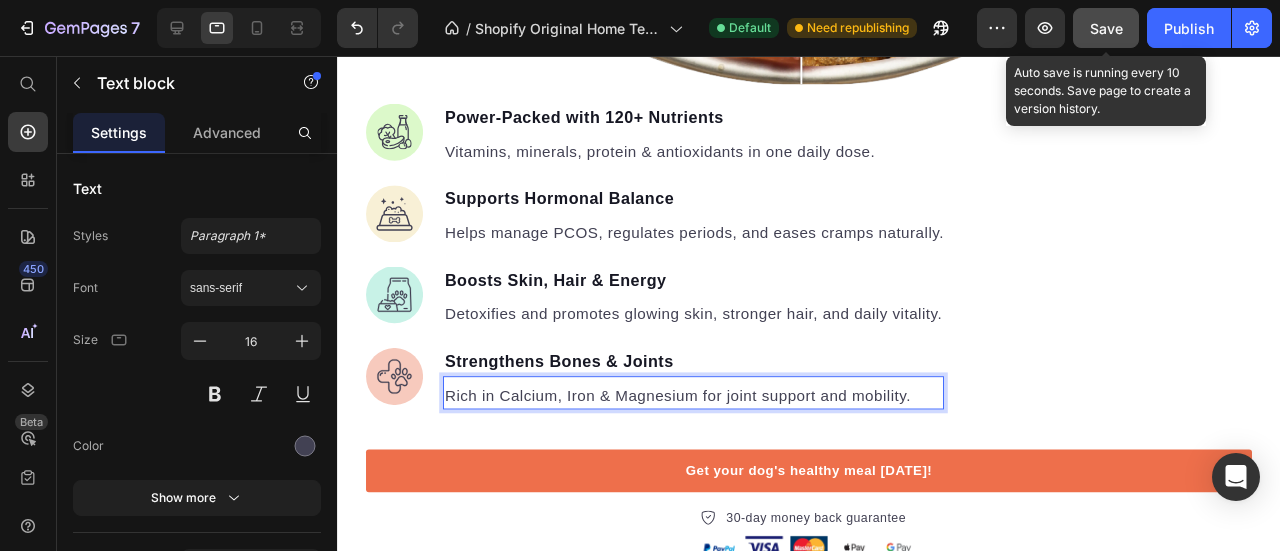 click on "Save" 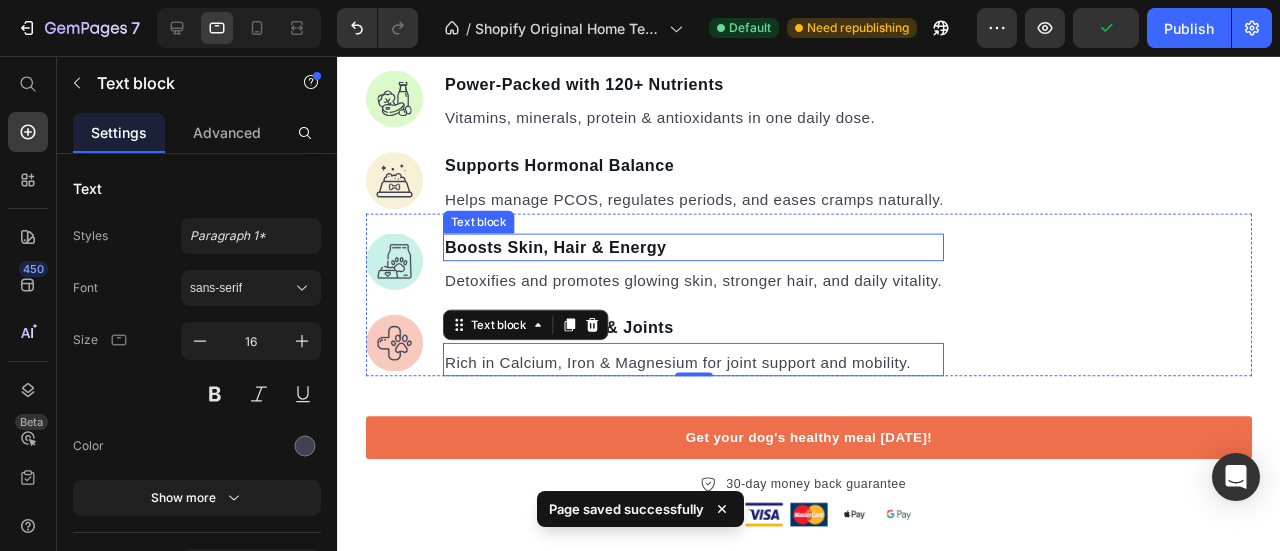 scroll, scrollTop: 3163, scrollLeft: 0, axis: vertical 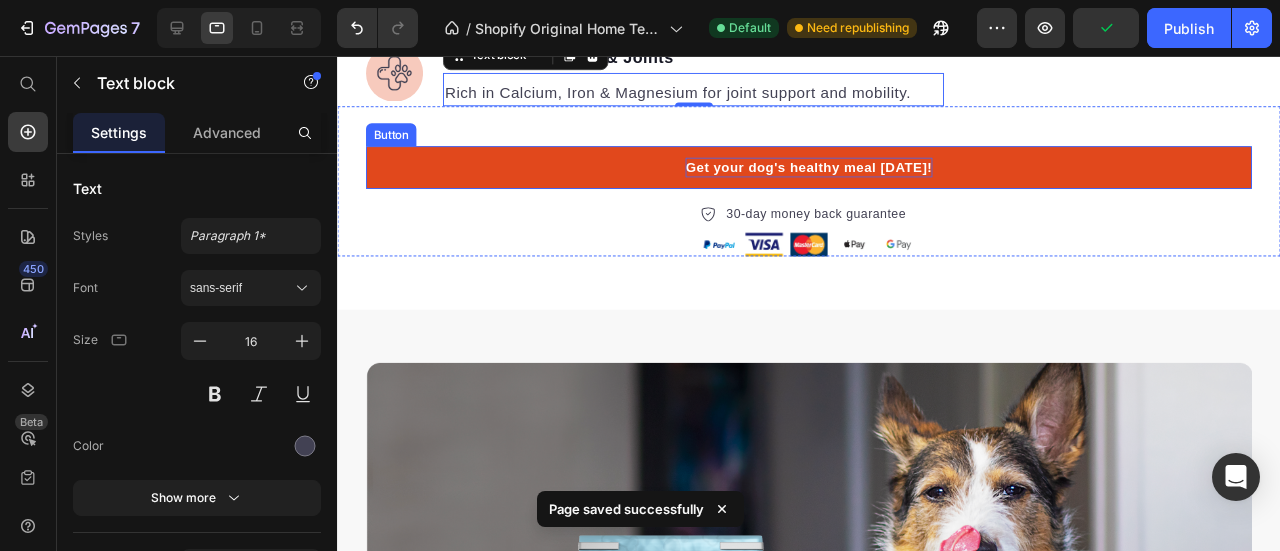 click on "Get your dog's healthy meal [DATE]!" at bounding box center (832, 173) 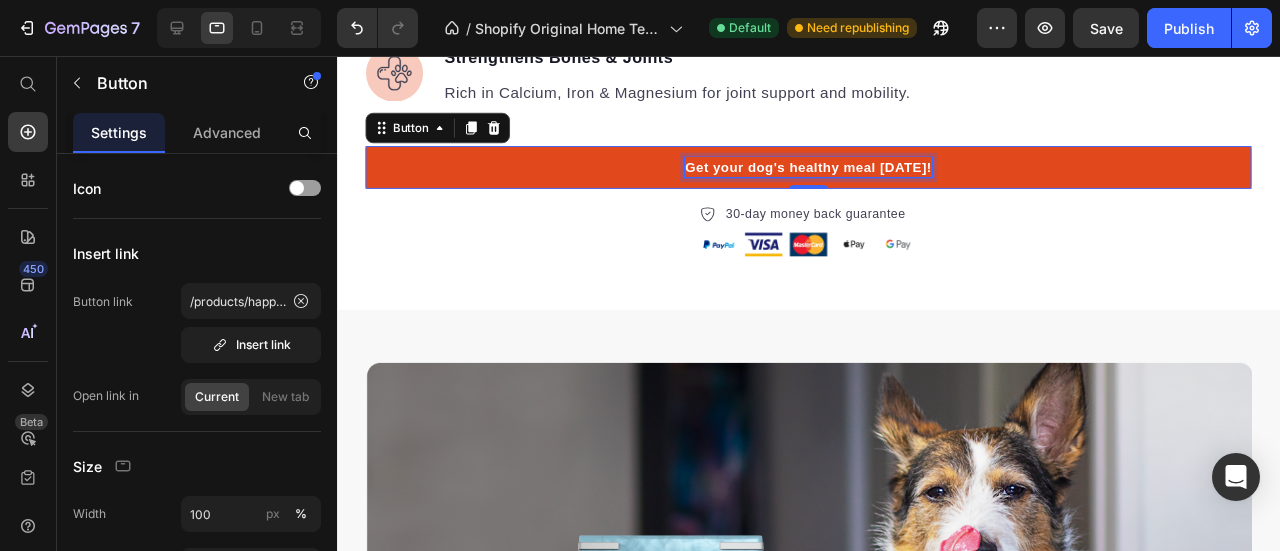 click on "Get your dog's healthy meal [DATE]!" at bounding box center [832, 173] 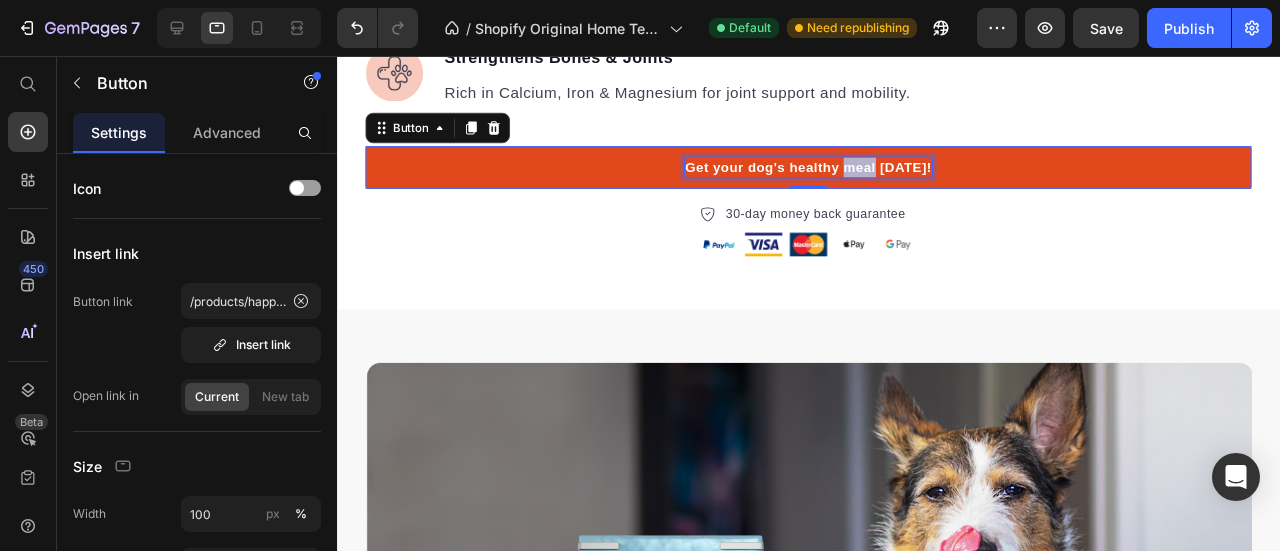 click on "Get your dog's healthy meal [DATE]!" at bounding box center (832, 173) 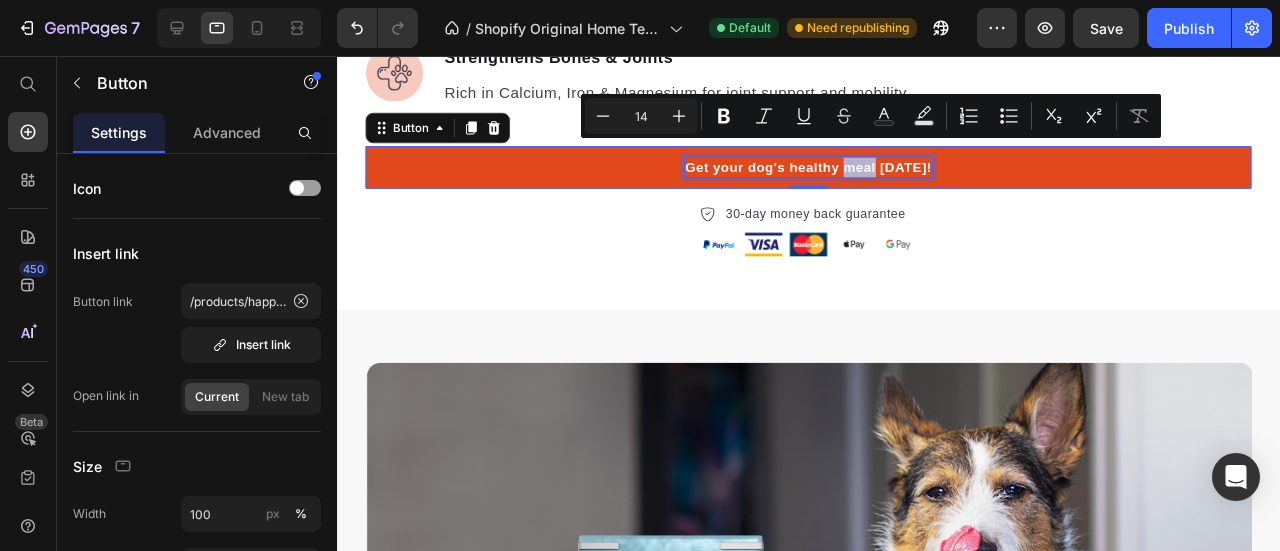 click on "Get your dog's healthy meal [DATE]!" at bounding box center [832, 173] 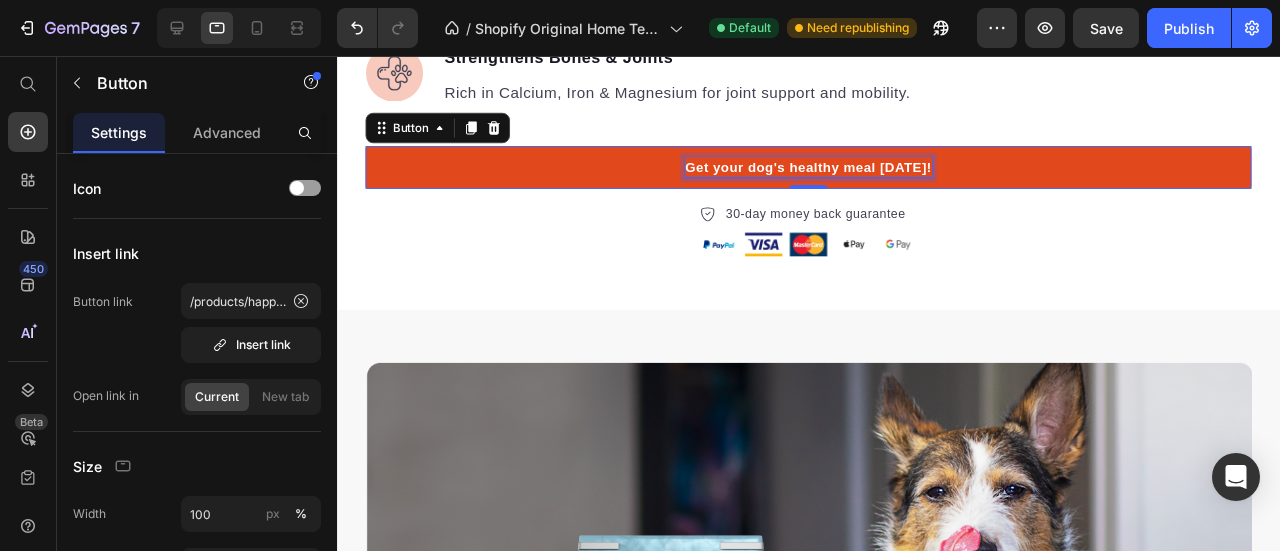 click on "Get your dog's healthy meal [DATE]!" at bounding box center (832, 173) 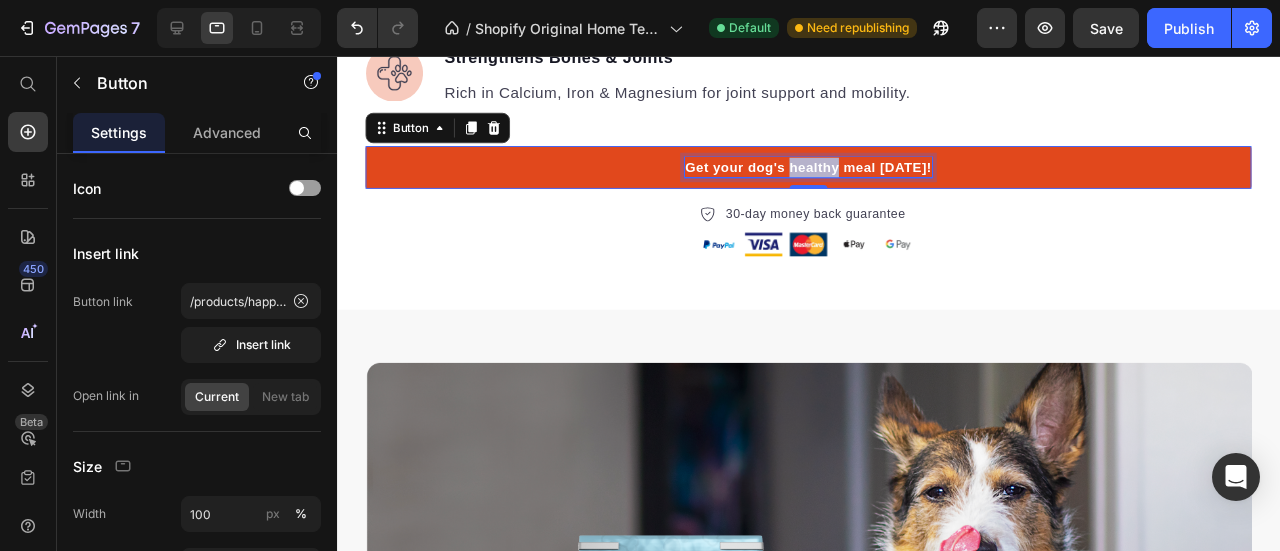 click on "Get your dog's healthy meal [DATE]!" at bounding box center (832, 173) 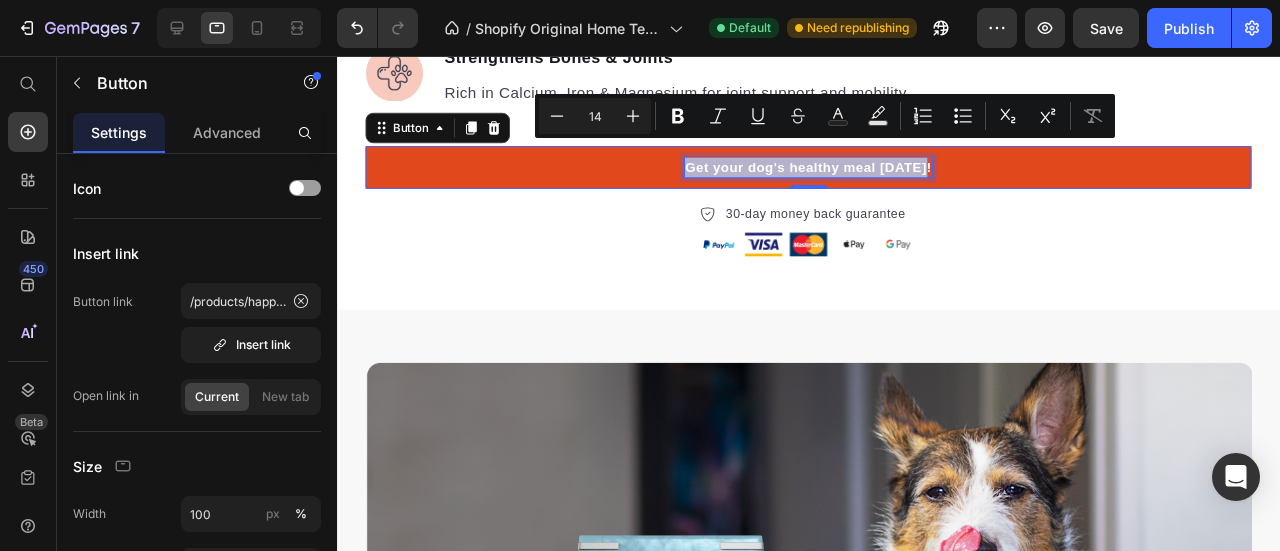 click on "Get your dog's healthy meal [DATE]!" at bounding box center [832, 173] 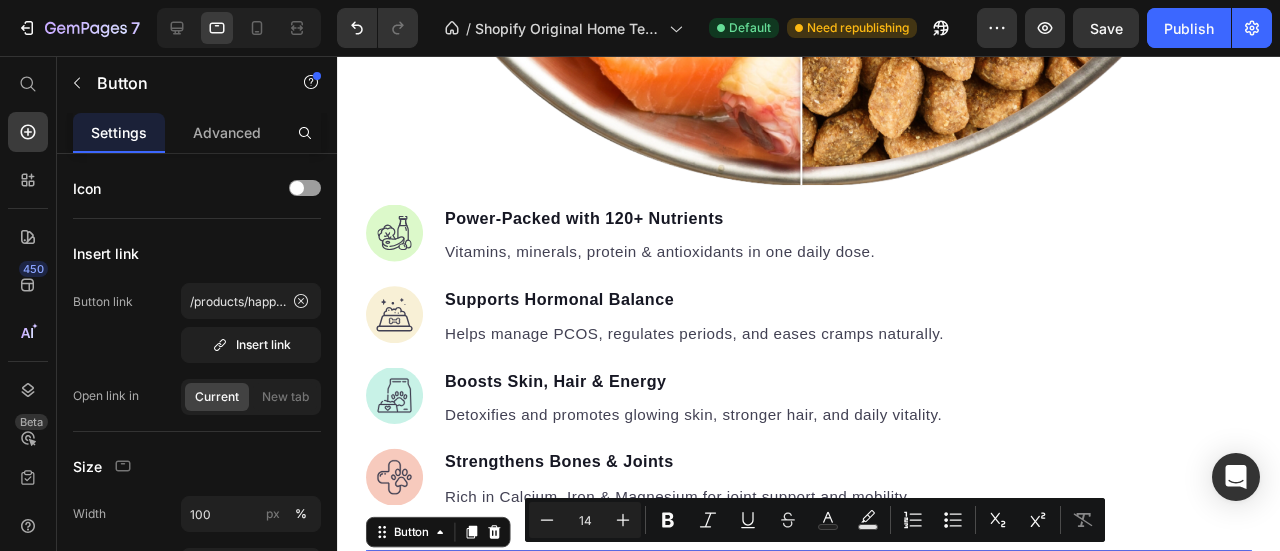 scroll, scrollTop: 2734, scrollLeft: 0, axis: vertical 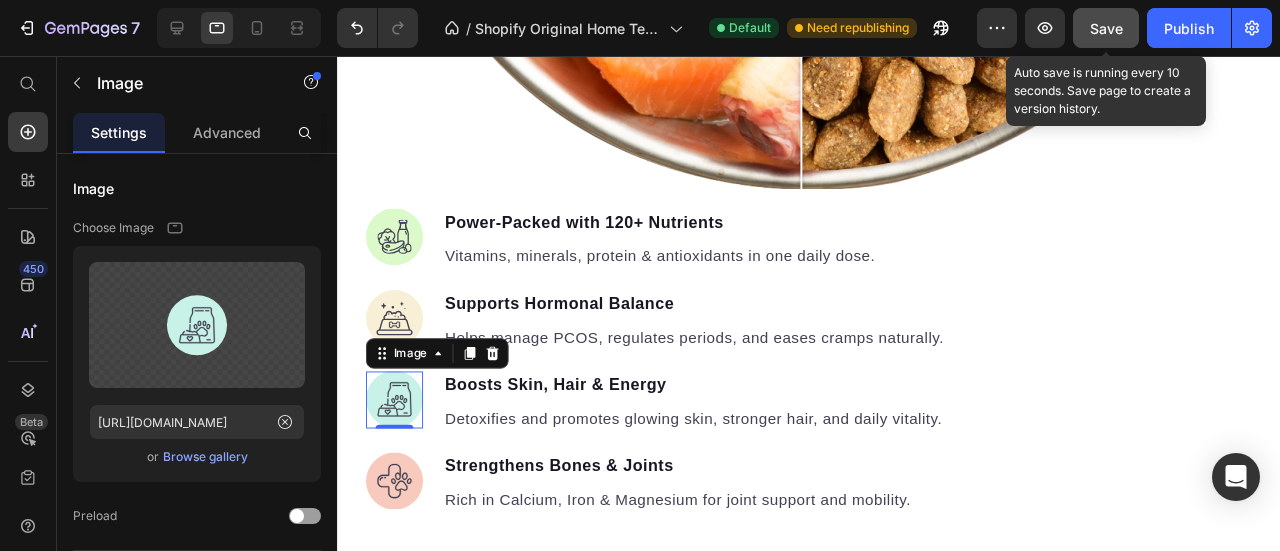 click on "Save" at bounding box center [1106, 28] 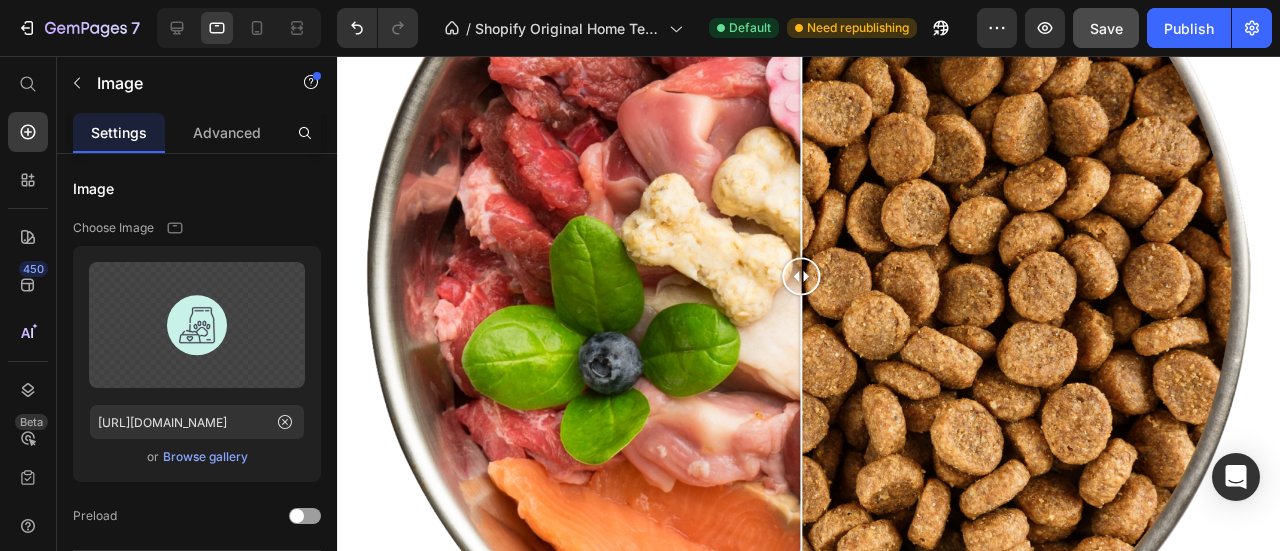 scroll, scrollTop: 2249, scrollLeft: 0, axis: vertical 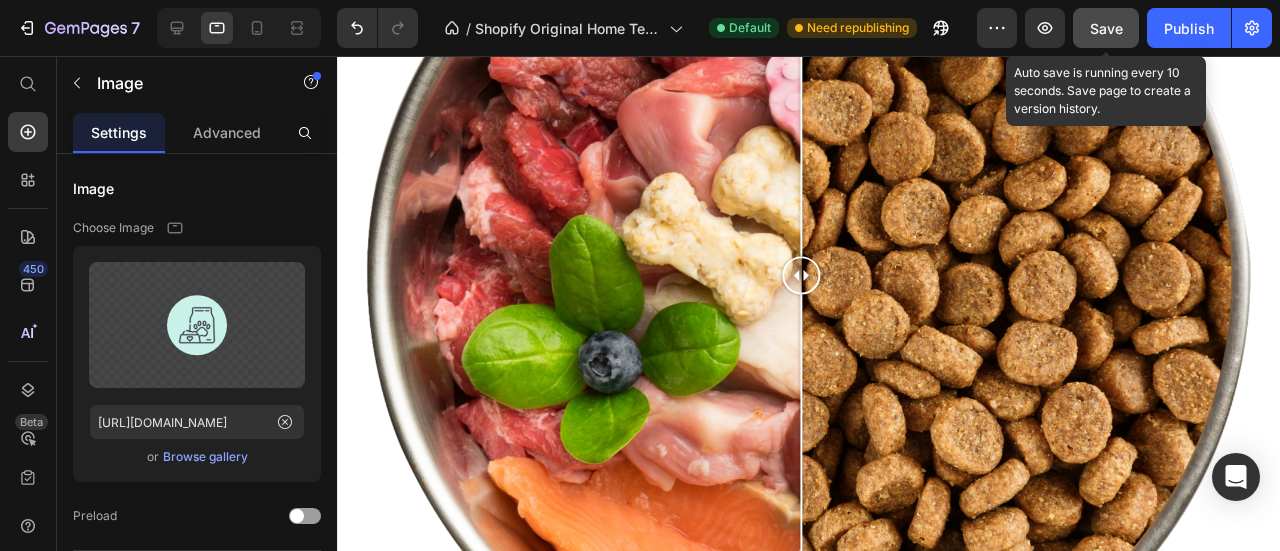 click on "Save" 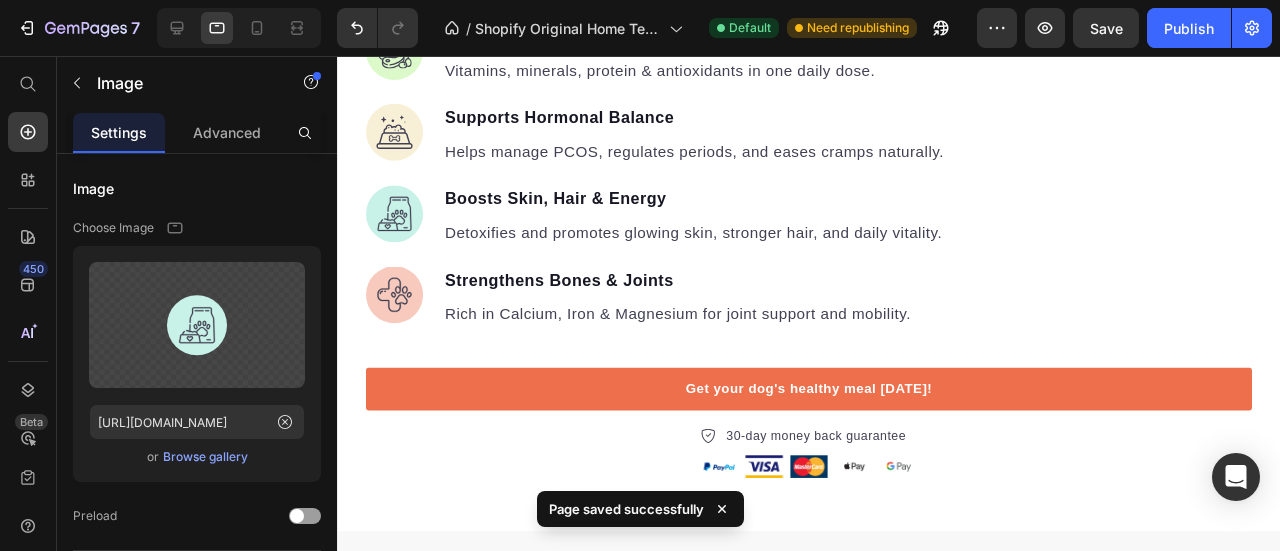 scroll, scrollTop: 3000, scrollLeft: 0, axis: vertical 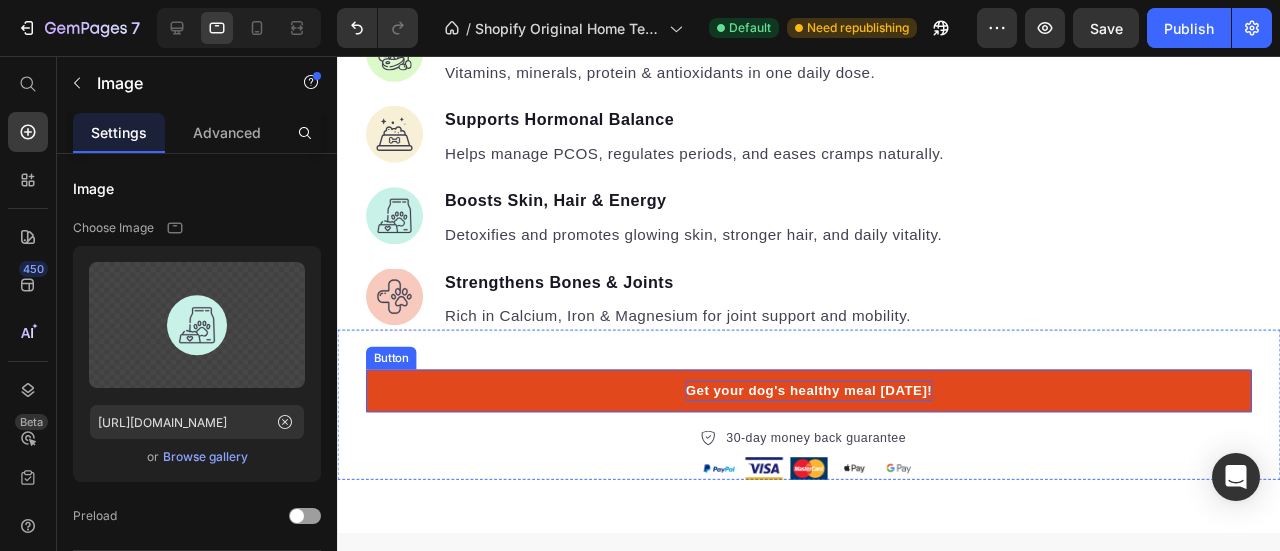 click on "Get your dog's healthy meal [DATE]!" at bounding box center [832, 408] 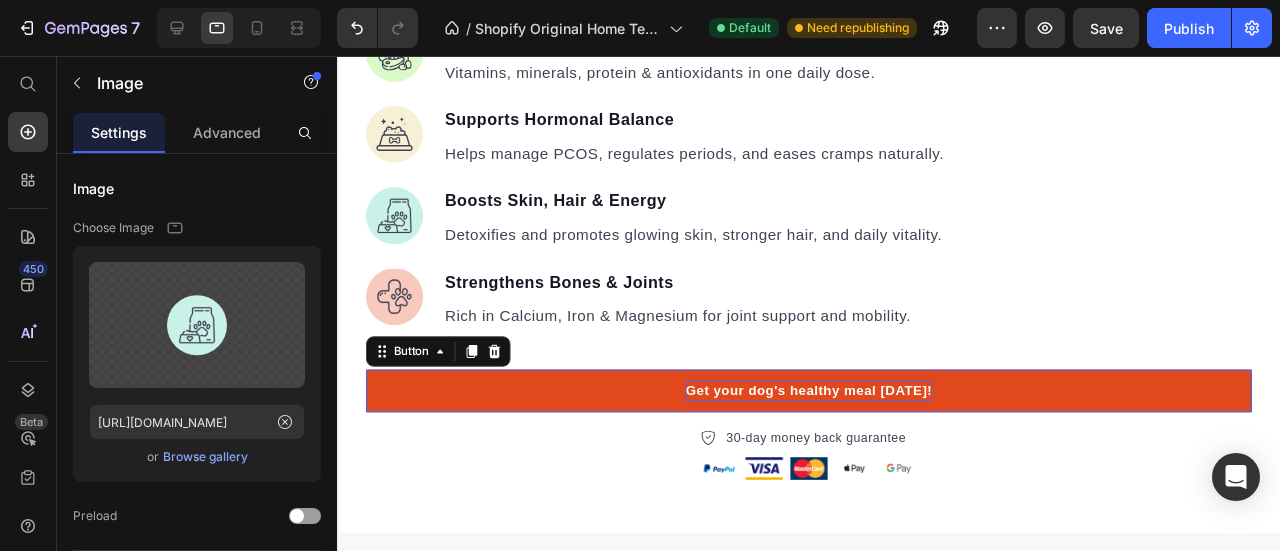 click on "Get your dog's healthy meal [DATE]!" at bounding box center [832, 408] 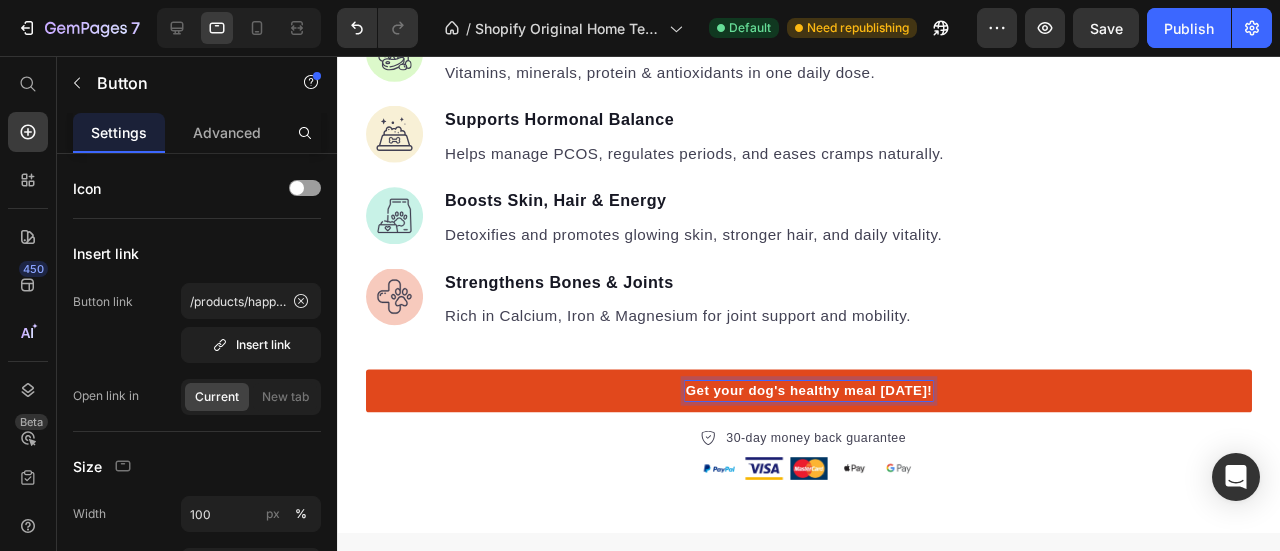 click on "Get your dog's healthy meal [DATE]!" at bounding box center (832, 408) 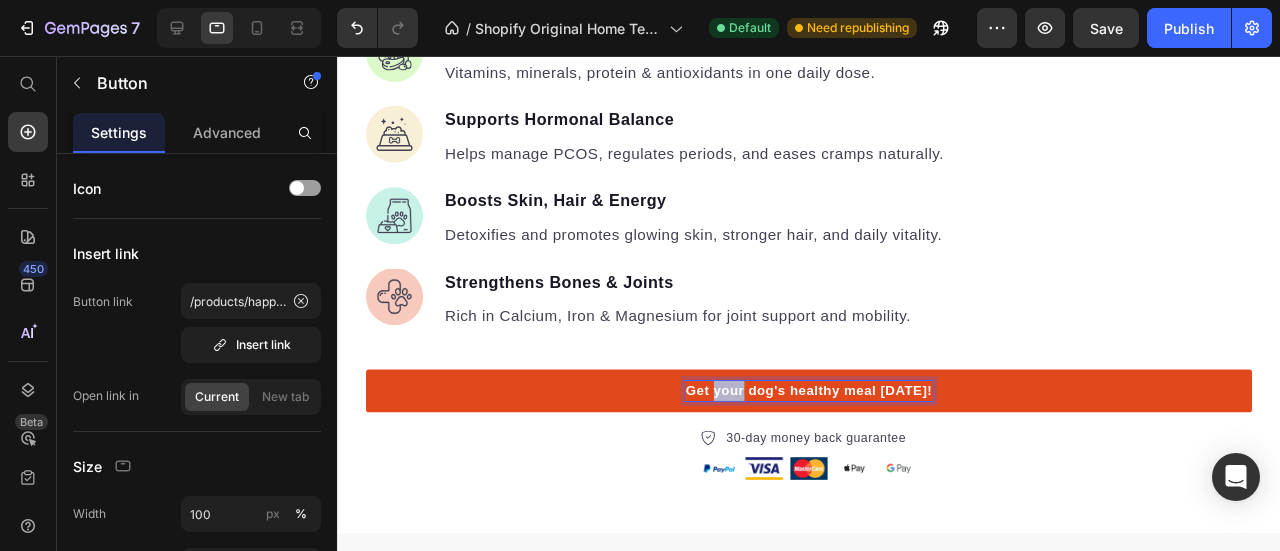 click on "Get your dog's healthy meal [DATE]!" at bounding box center (832, 408) 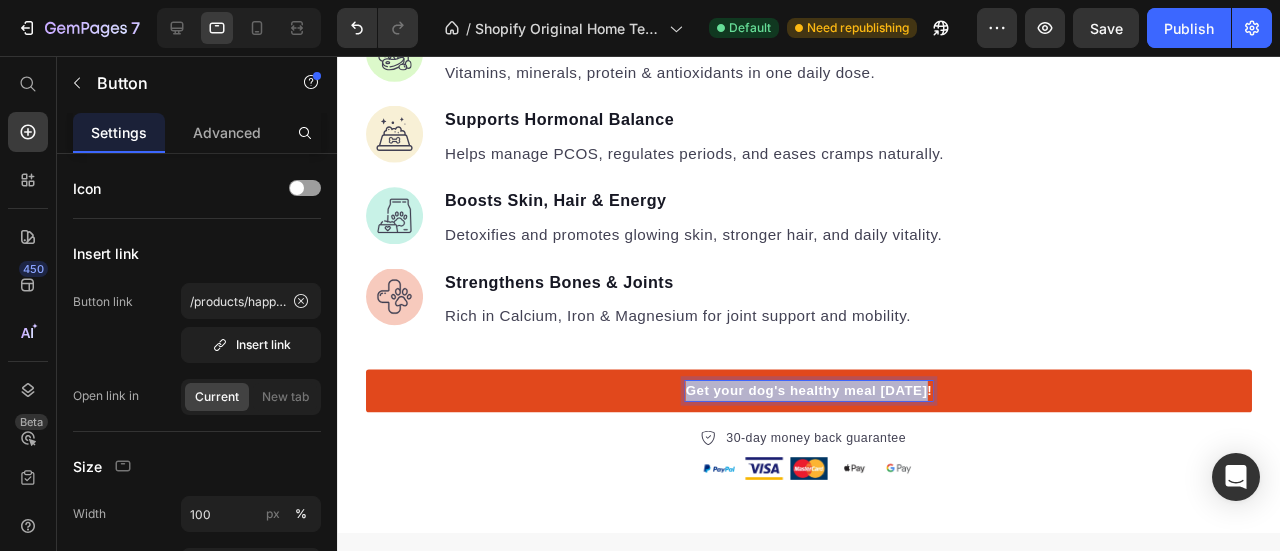 click on "Get your dog's healthy meal [DATE]!" at bounding box center [832, 408] 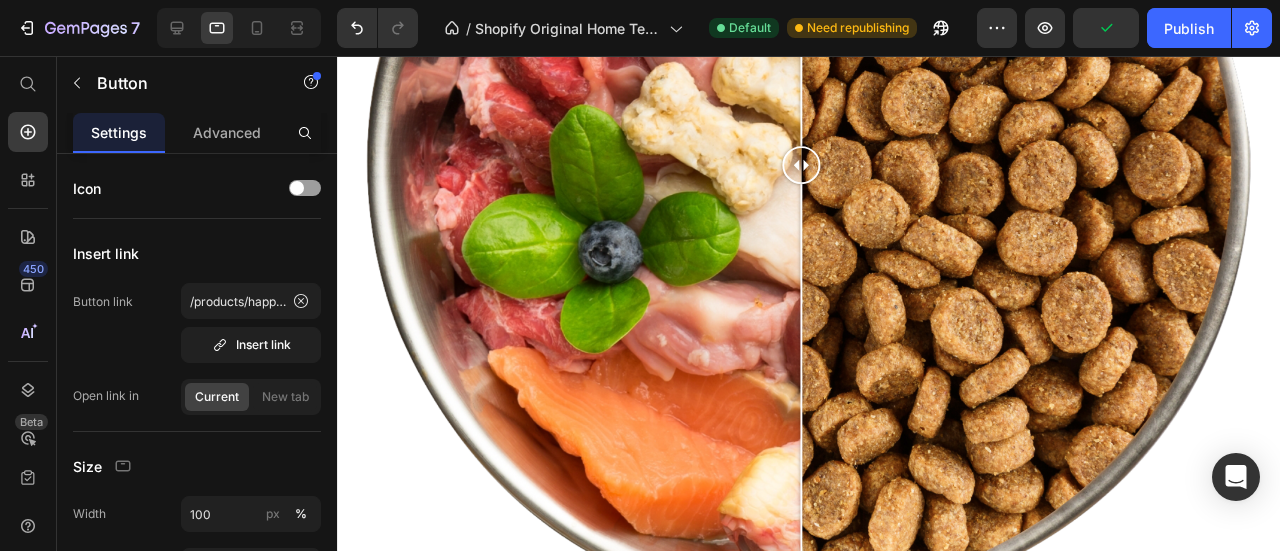 scroll, scrollTop: 1008, scrollLeft: 0, axis: vertical 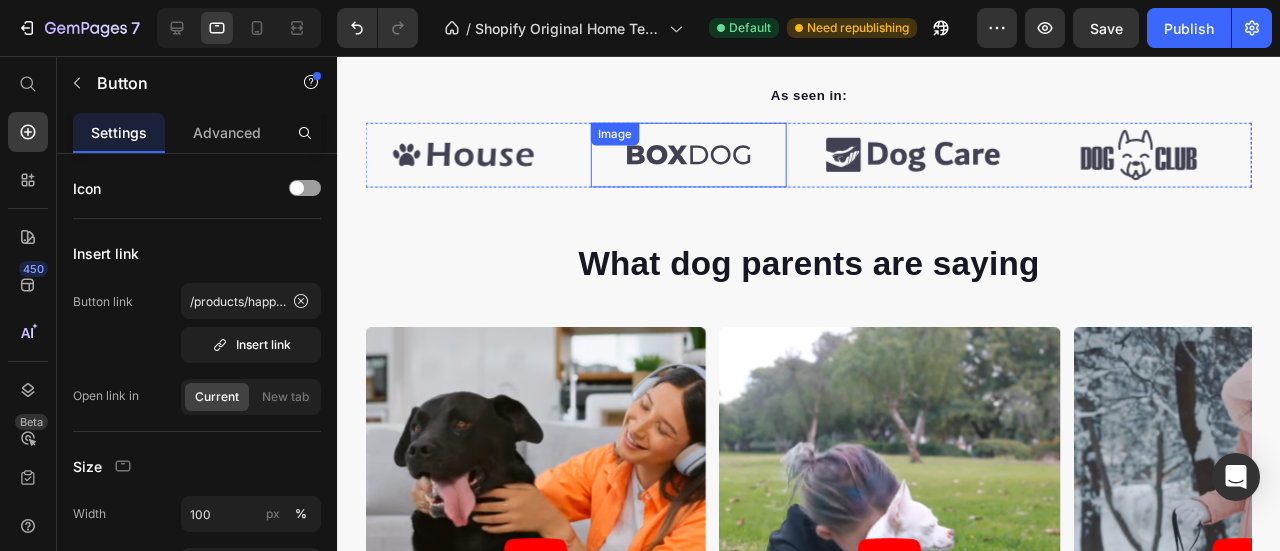 click on "What dog parents are saying" at bounding box center [833, 275] 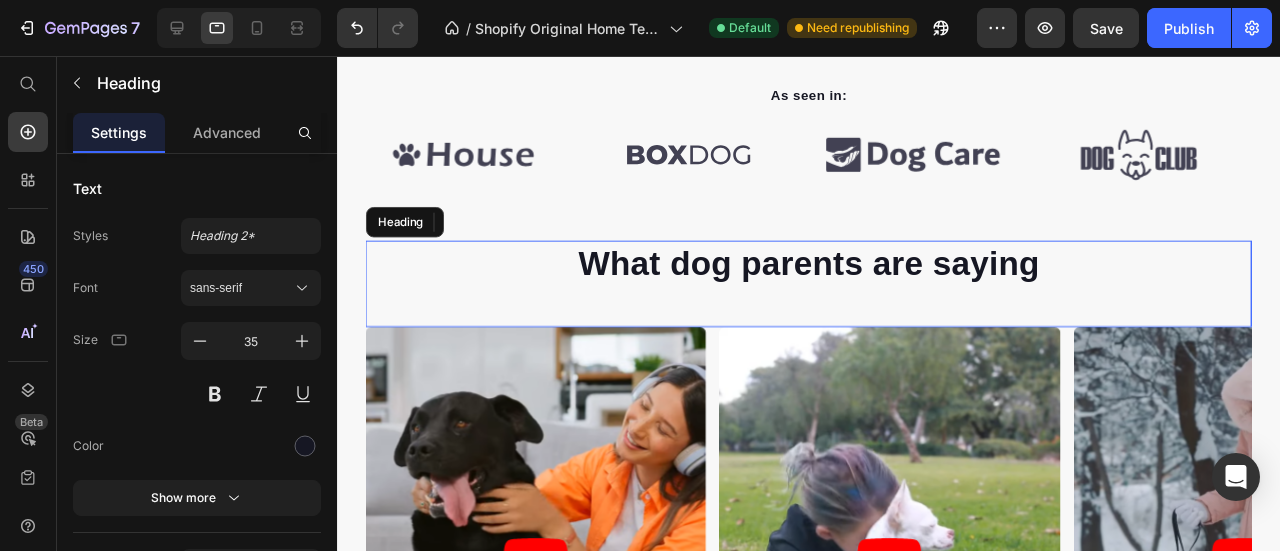 click on "What dog parents are saying" at bounding box center [833, 275] 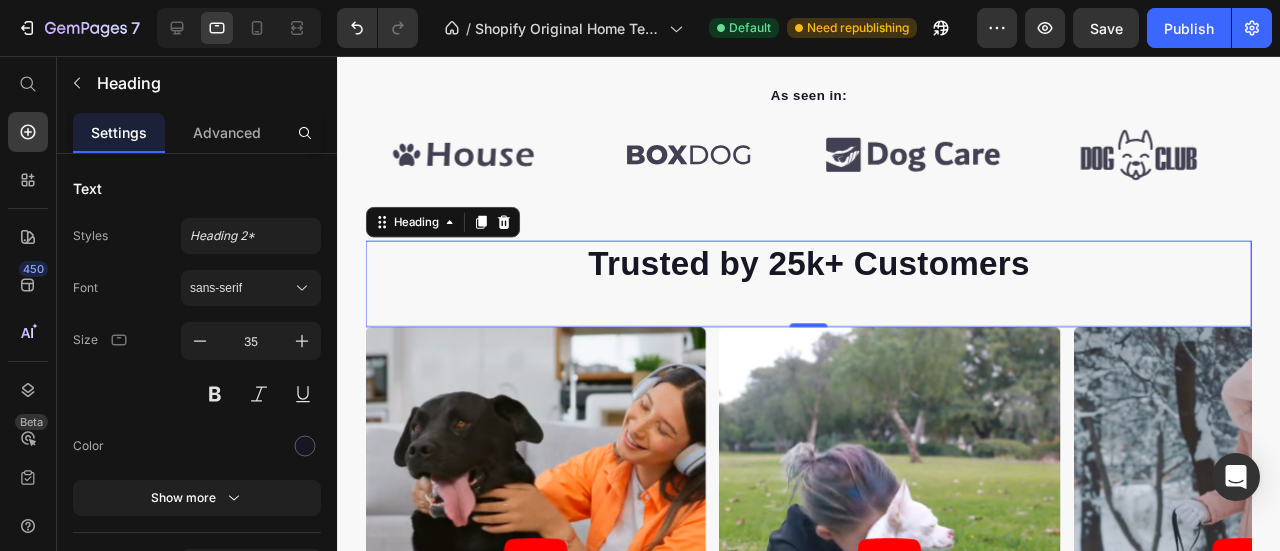 click on "Trusted by 25k+ Customers Heading   0" at bounding box center [833, 296] 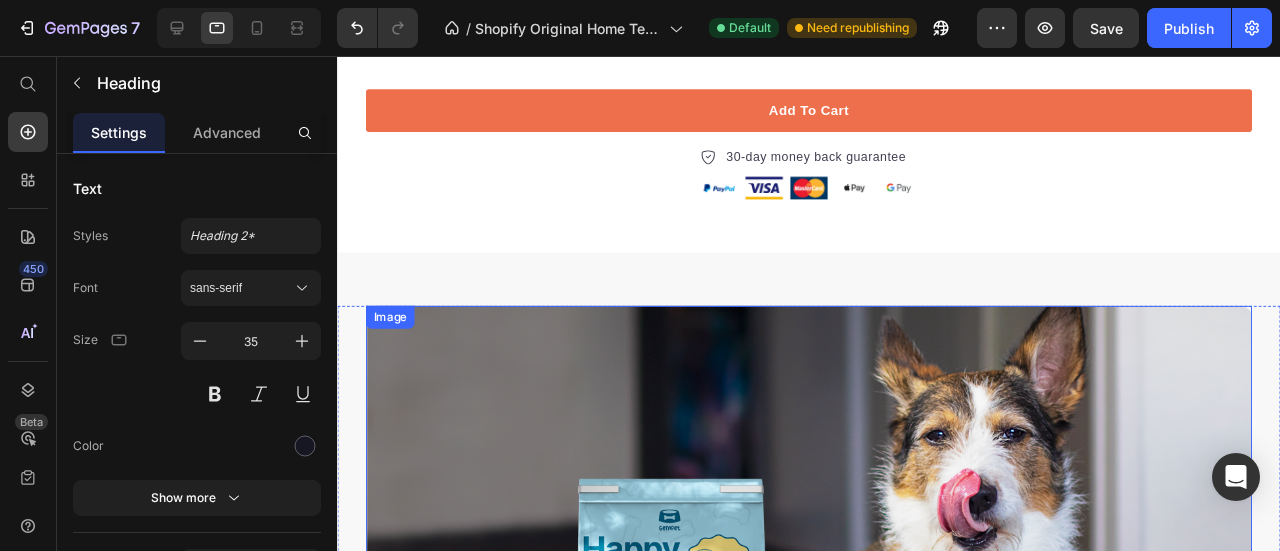 scroll, scrollTop: 2610, scrollLeft: 0, axis: vertical 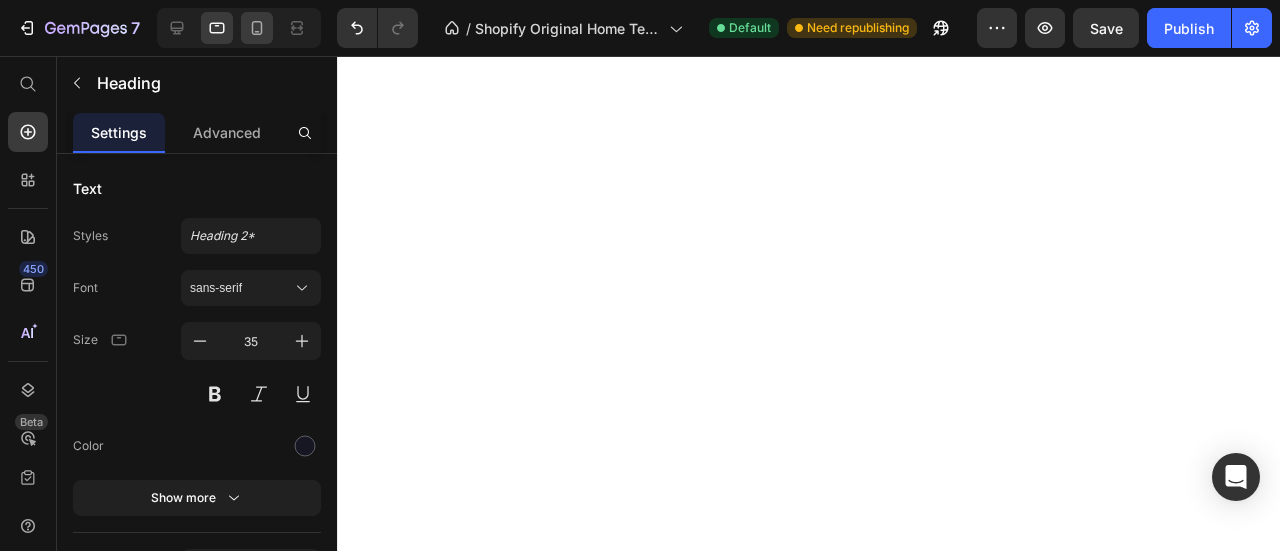 click 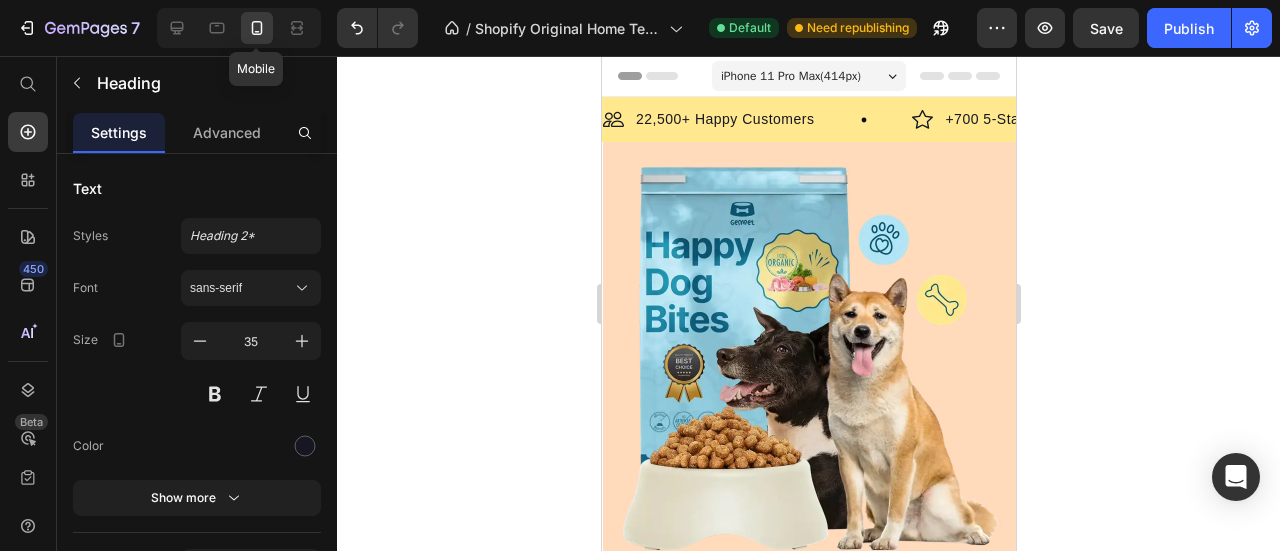 scroll, scrollTop: 447, scrollLeft: 0, axis: vertical 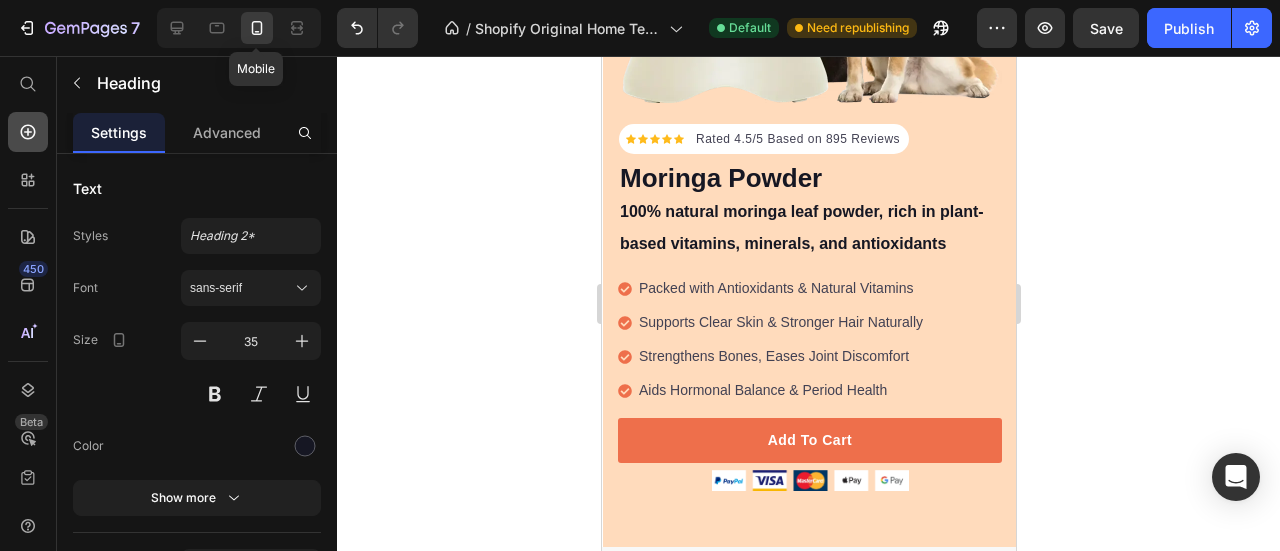 click 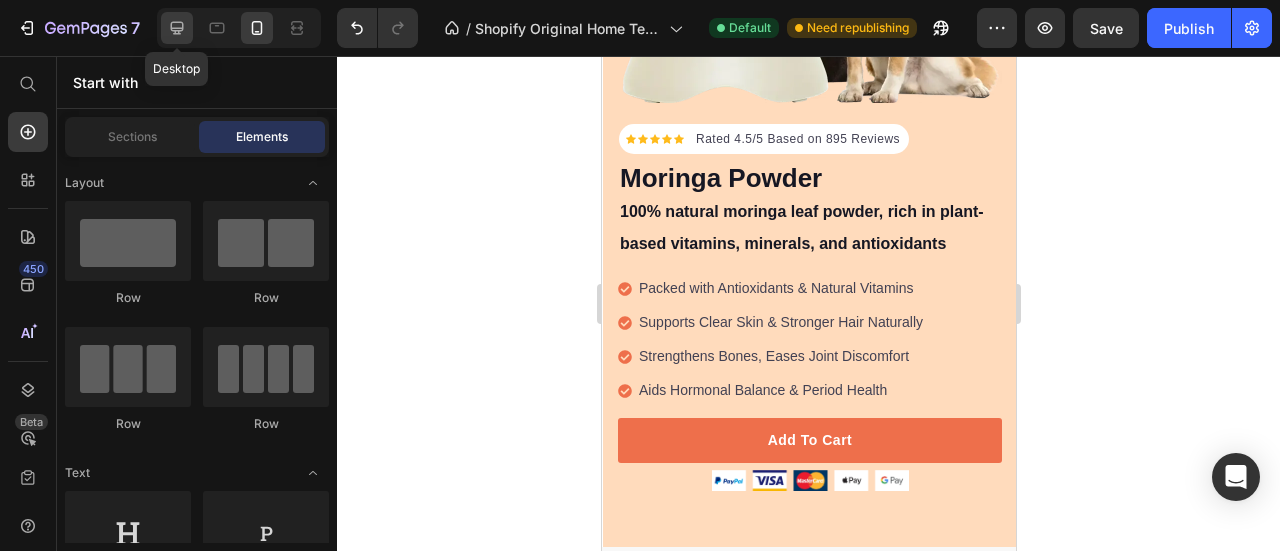 click 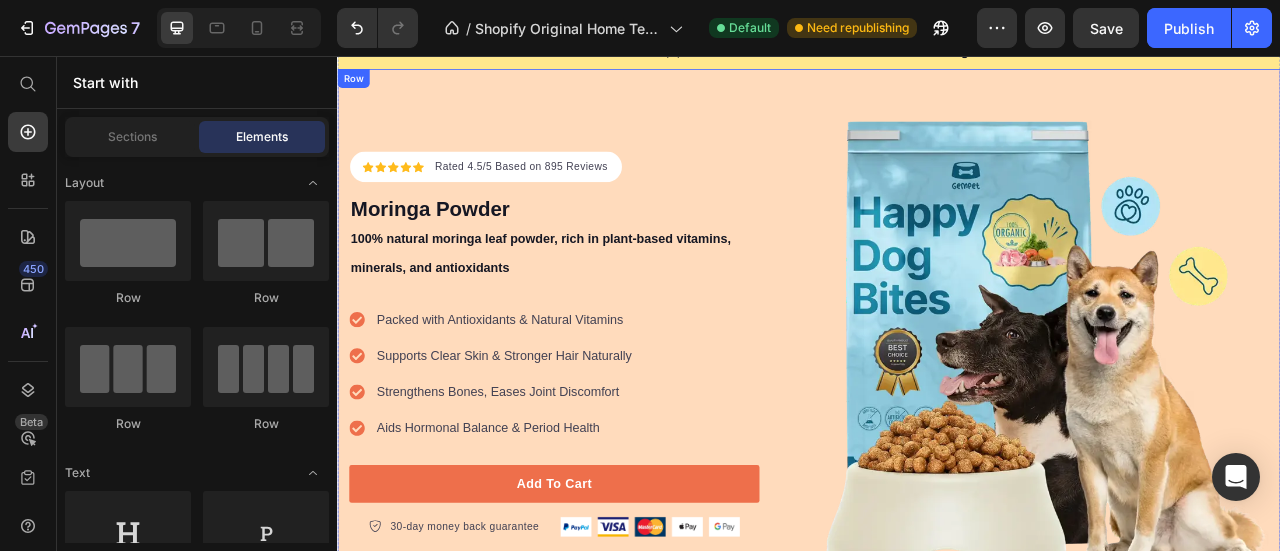 scroll, scrollTop: 76, scrollLeft: 0, axis: vertical 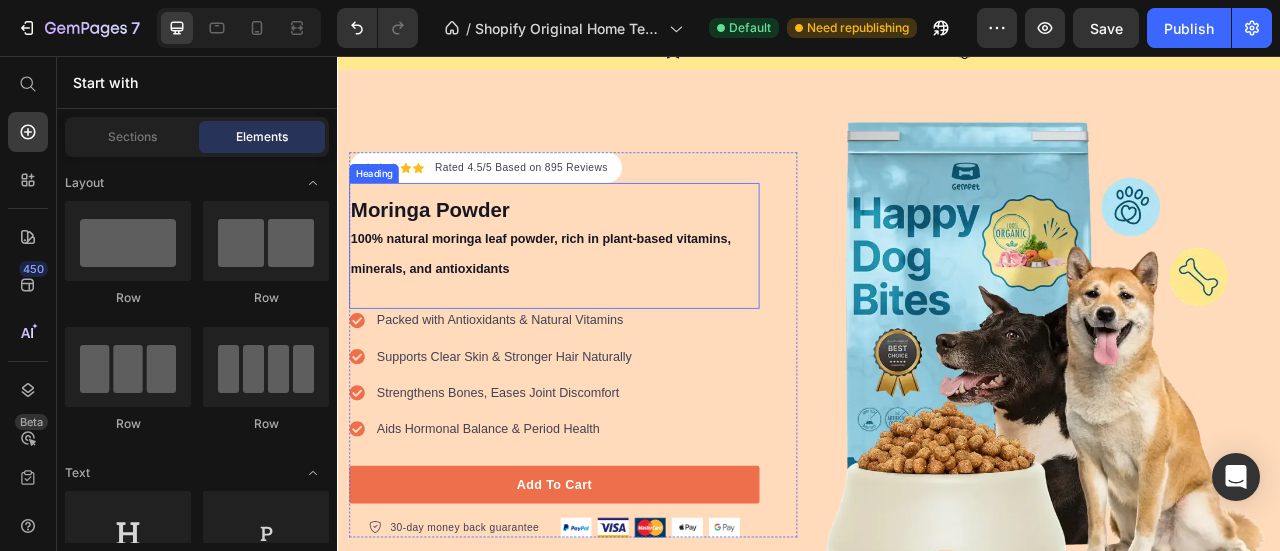click on "Moringa Powder 100% natural moringa leaf powder, rich in plant-based vitamins, minerals, and antioxidants Heading" at bounding box center [613, 296] 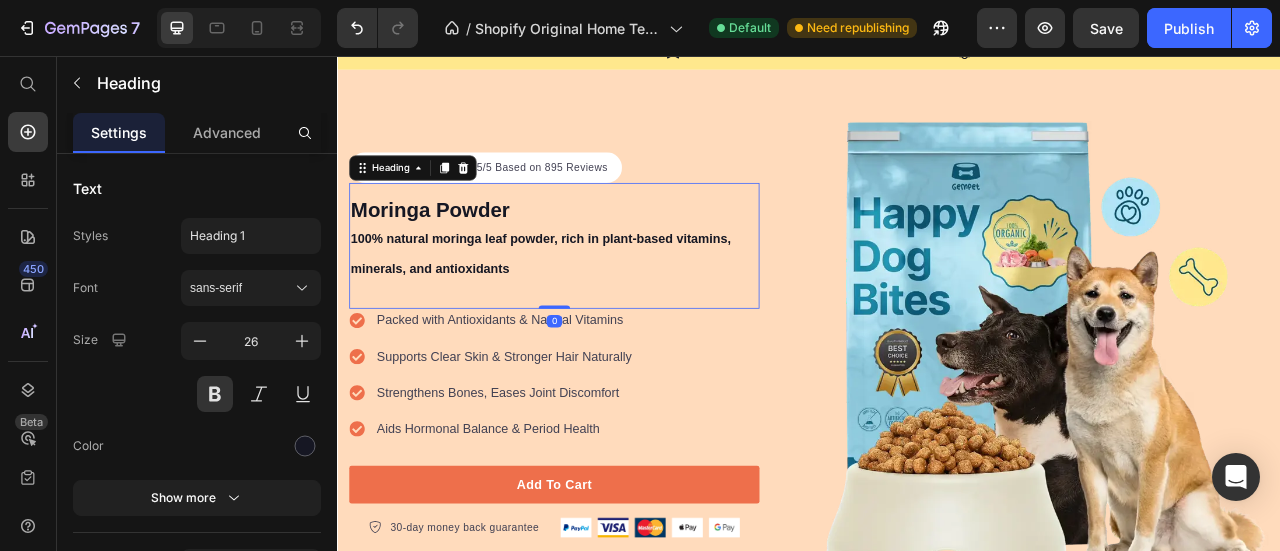 click on "Moringa Powder 100% natural moringa leaf powder, rich in plant-based vitamins, minerals, and antioxidants Heading   0" at bounding box center [613, 296] 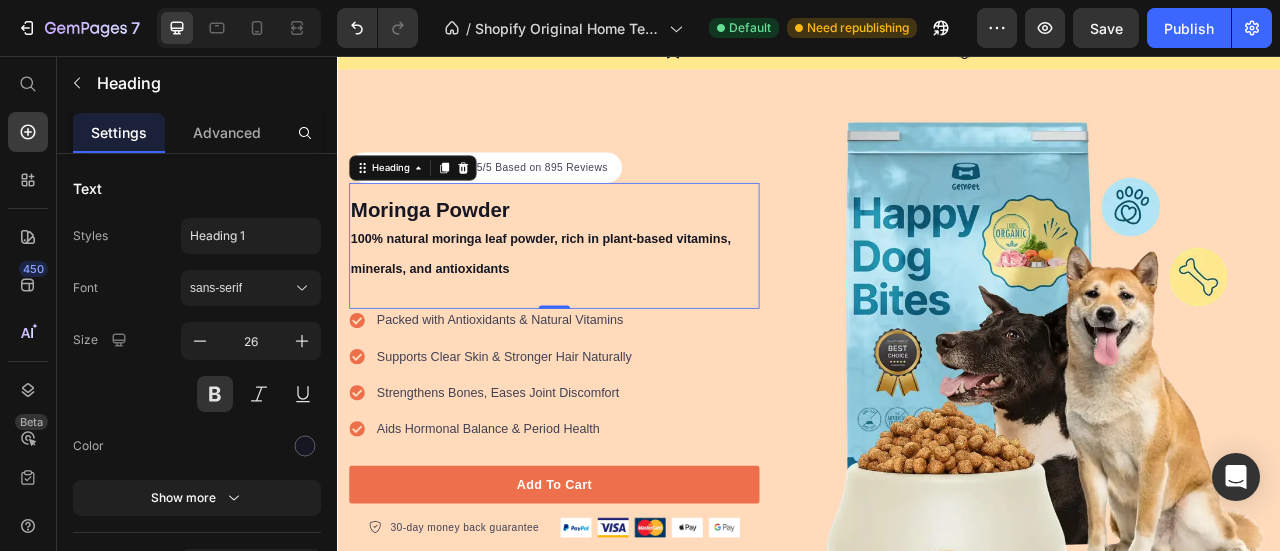 scroll, scrollTop: 39, scrollLeft: 0, axis: vertical 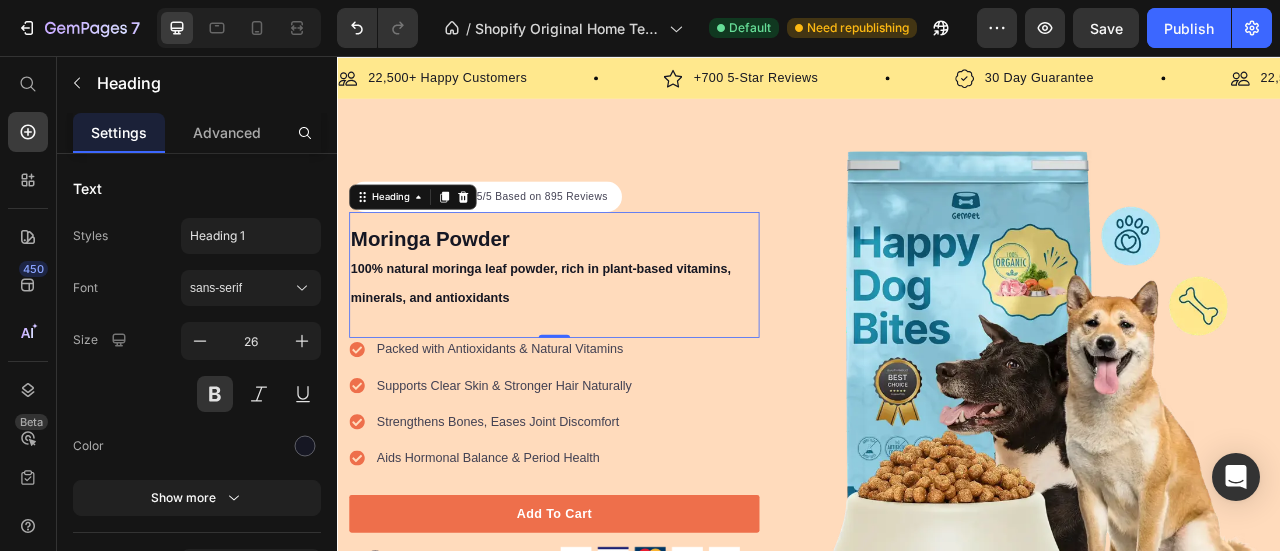 click on "Moringa Powder 100% natural moringa leaf powder, rich in plant-based vitamins, minerals, and antioxidants Heading   0" at bounding box center (613, 333) 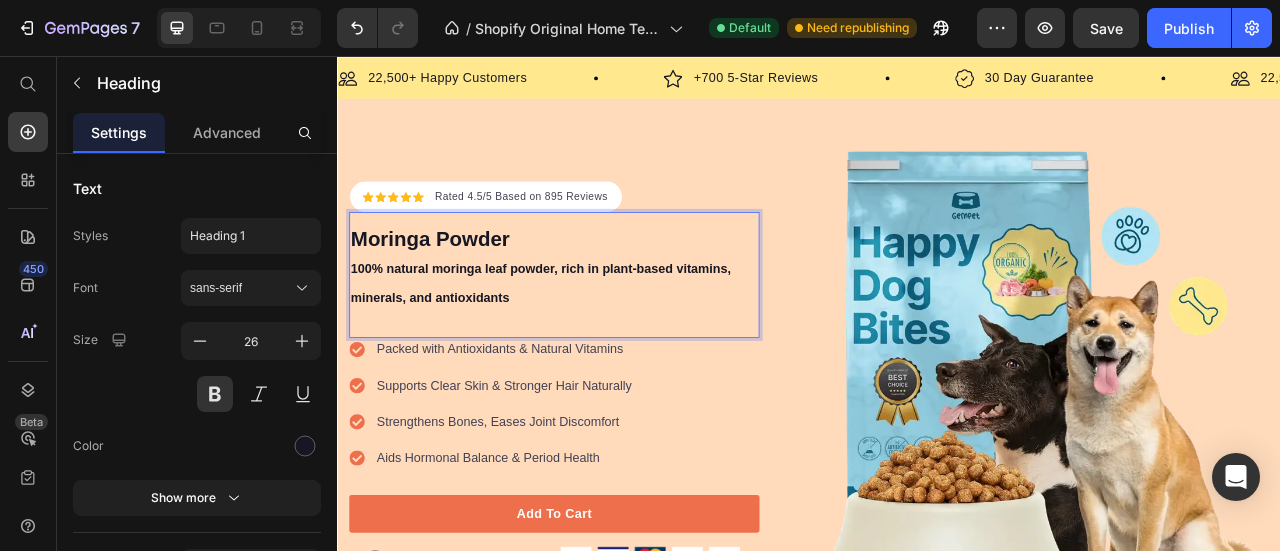 click on "Moringa Powder 100% natural moringa leaf powder, rich in plant-based vitamins, minerals, and antioxidants" at bounding box center (613, 325) 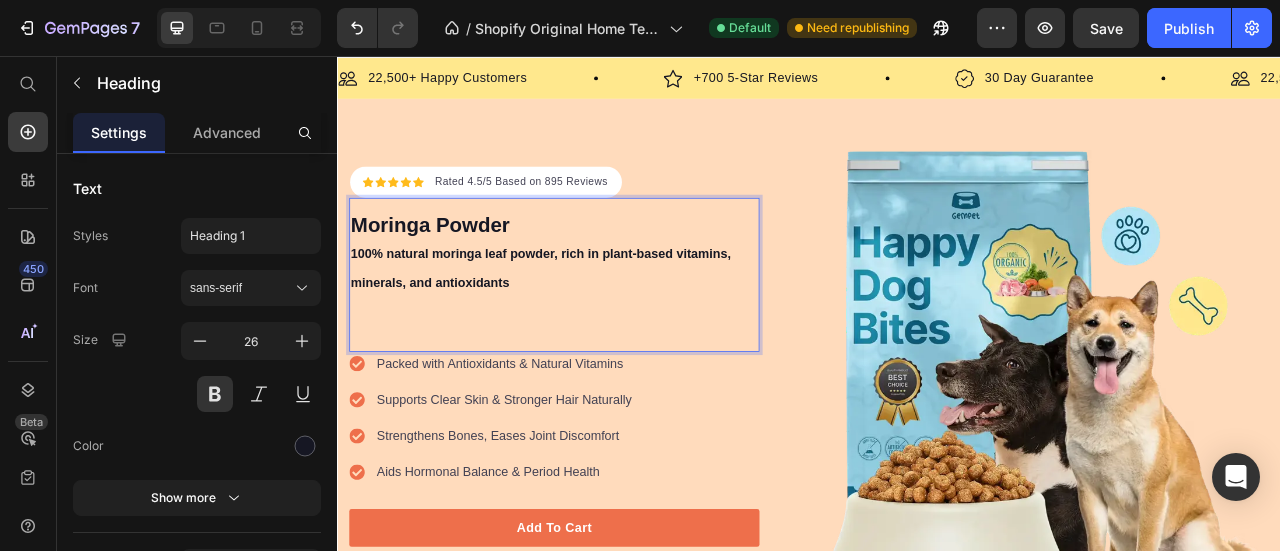 scroll, scrollTop: 20, scrollLeft: 0, axis: vertical 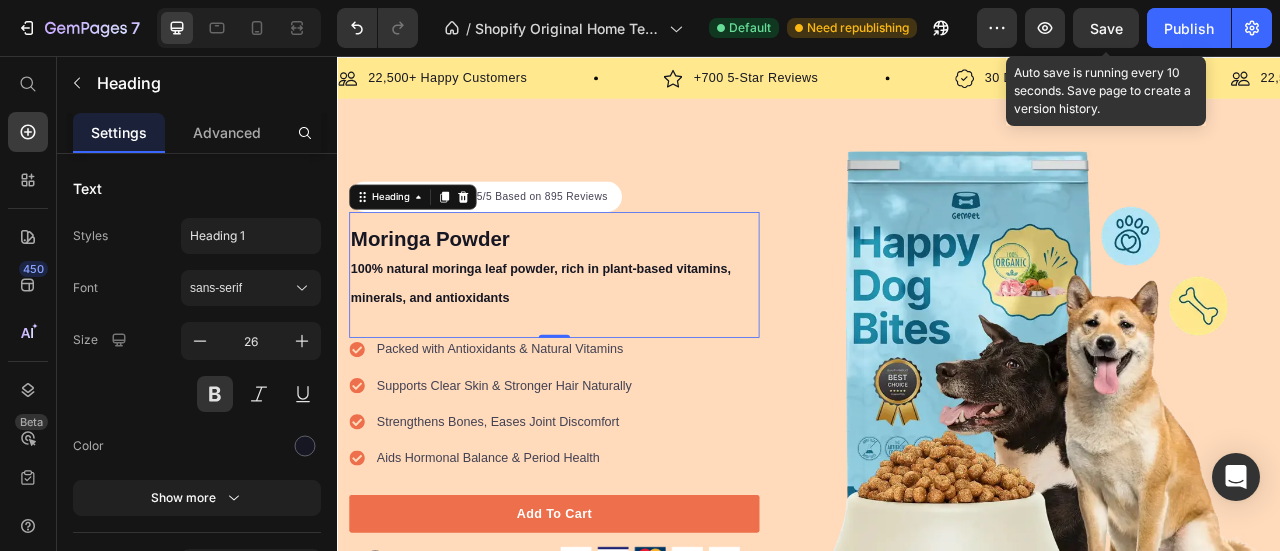 click on "Save" at bounding box center [1106, 28] 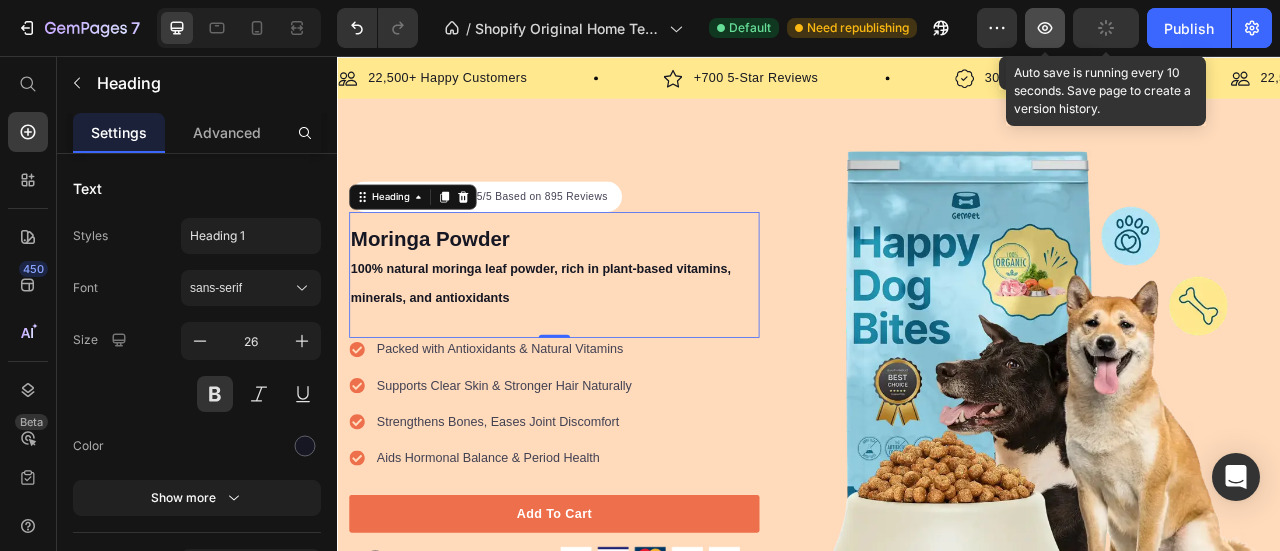 click 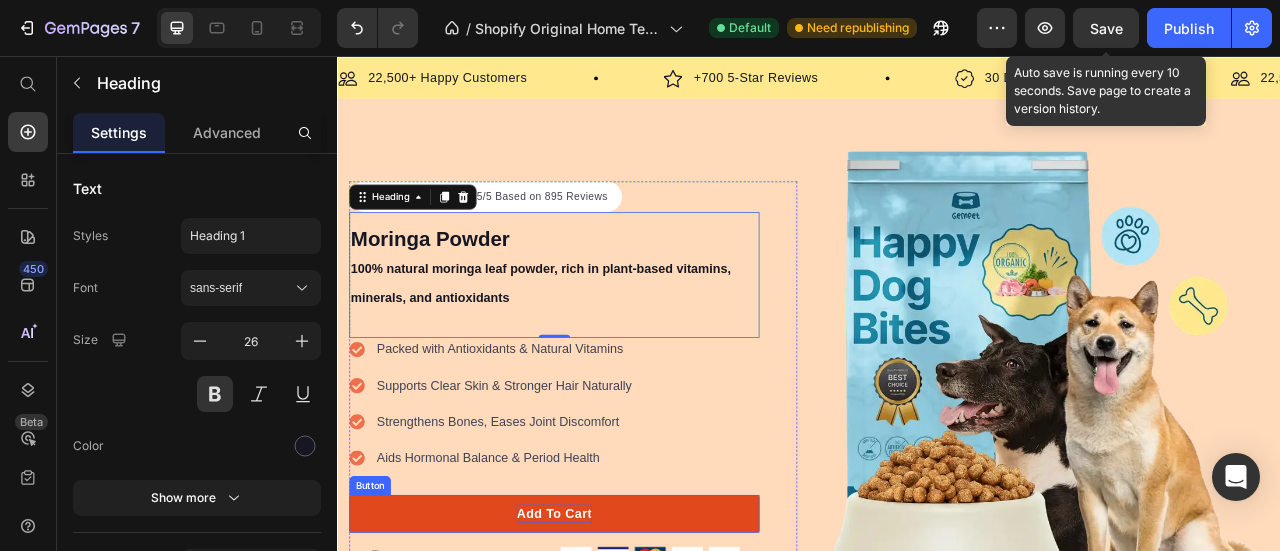 click on "Add To Cart" at bounding box center (613, 638) 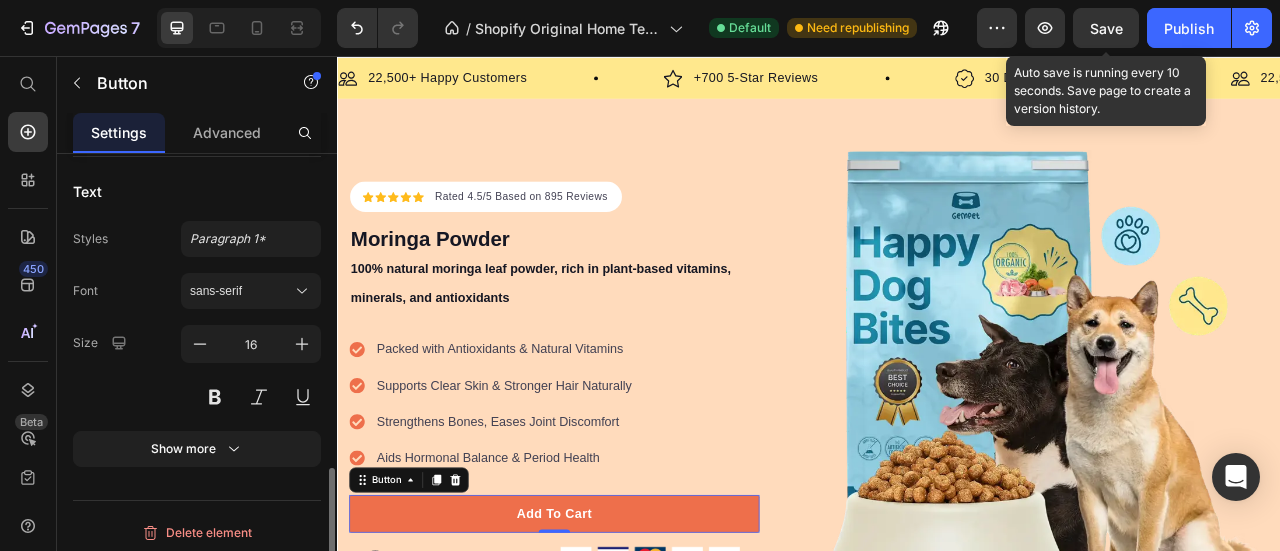 scroll, scrollTop: 974, scrollLeft: 0, axis: vertical 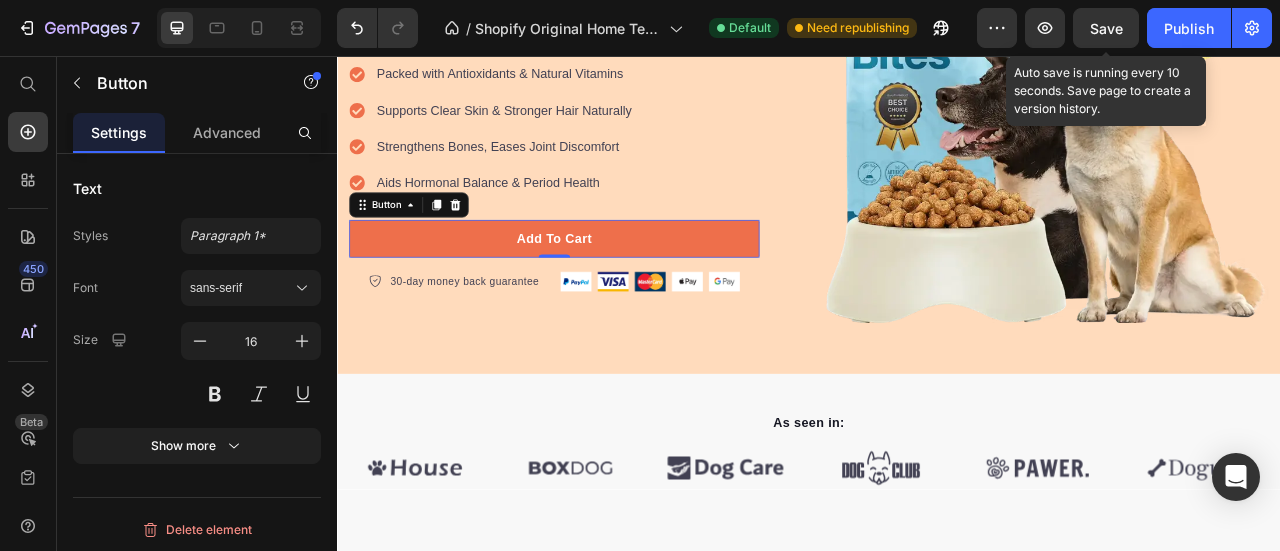 click on "Save" at bounding box center (1106, 28) 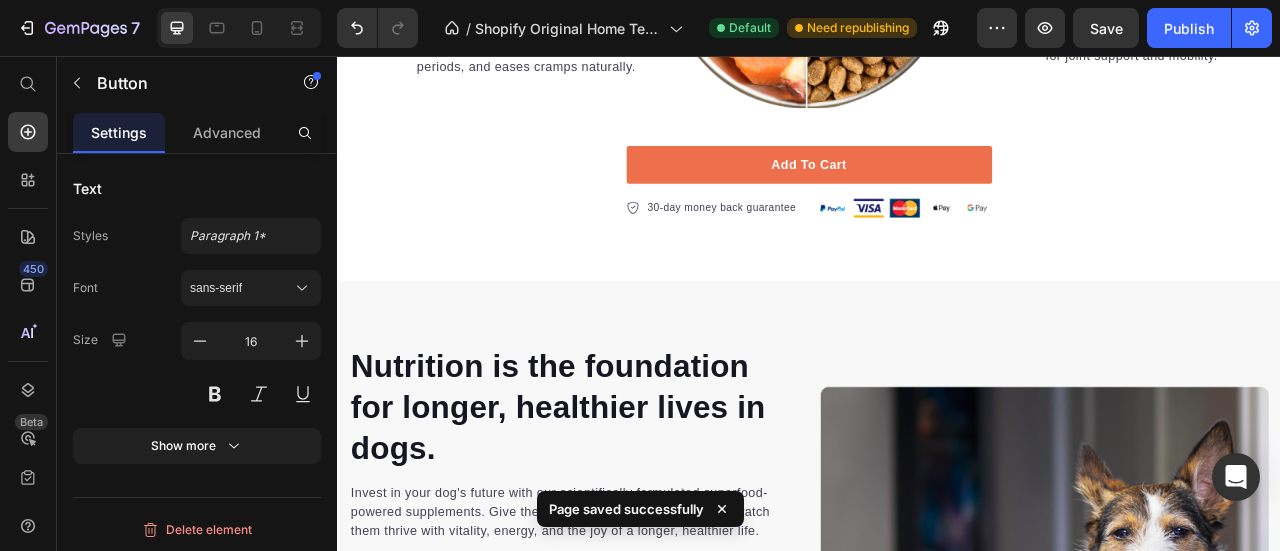 scroll, scrollTop: 1803, scrollLeft: 0, axis: vertical 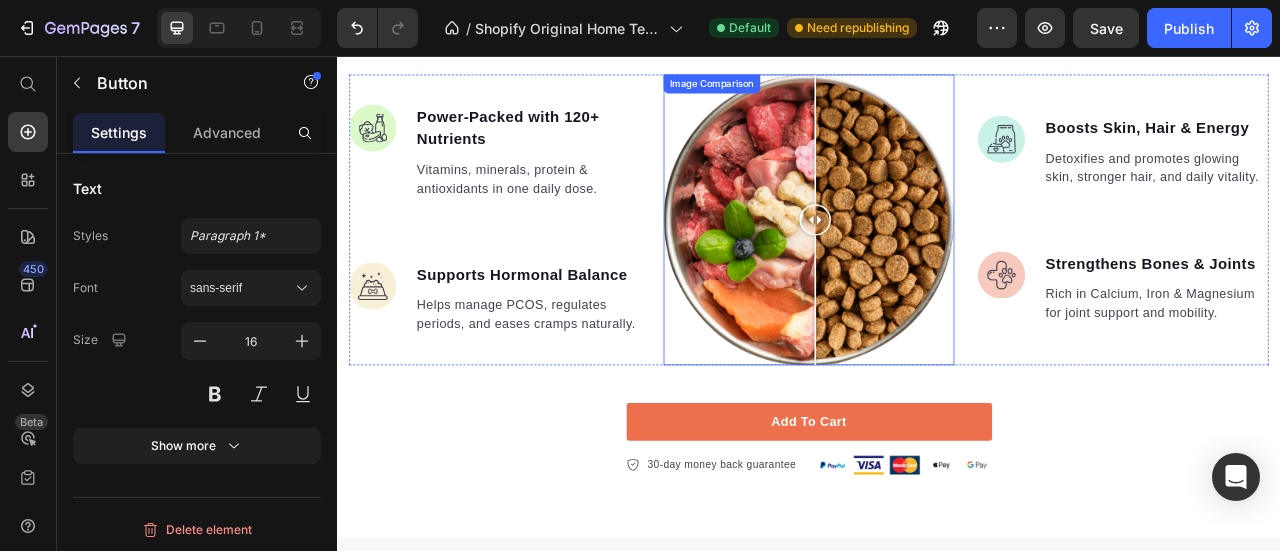 drag, startPoint x: 932, startPoint y: 260, endPoint x: 933, endPoint y: 244, distance: 16.03122 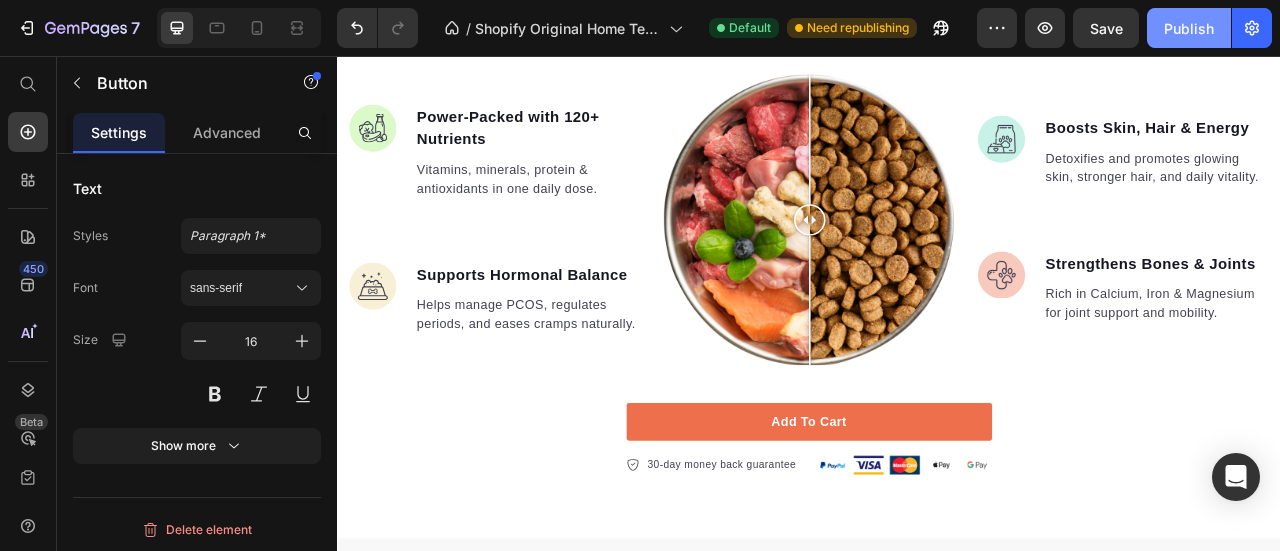click on "Publish" at bounding box center (1189, 28) 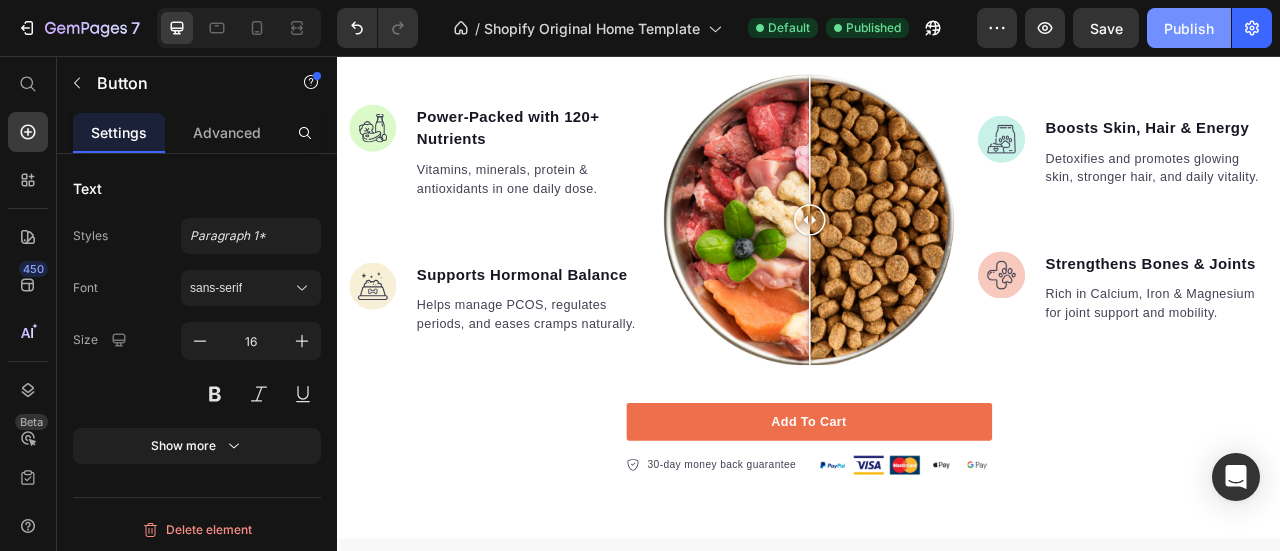 type 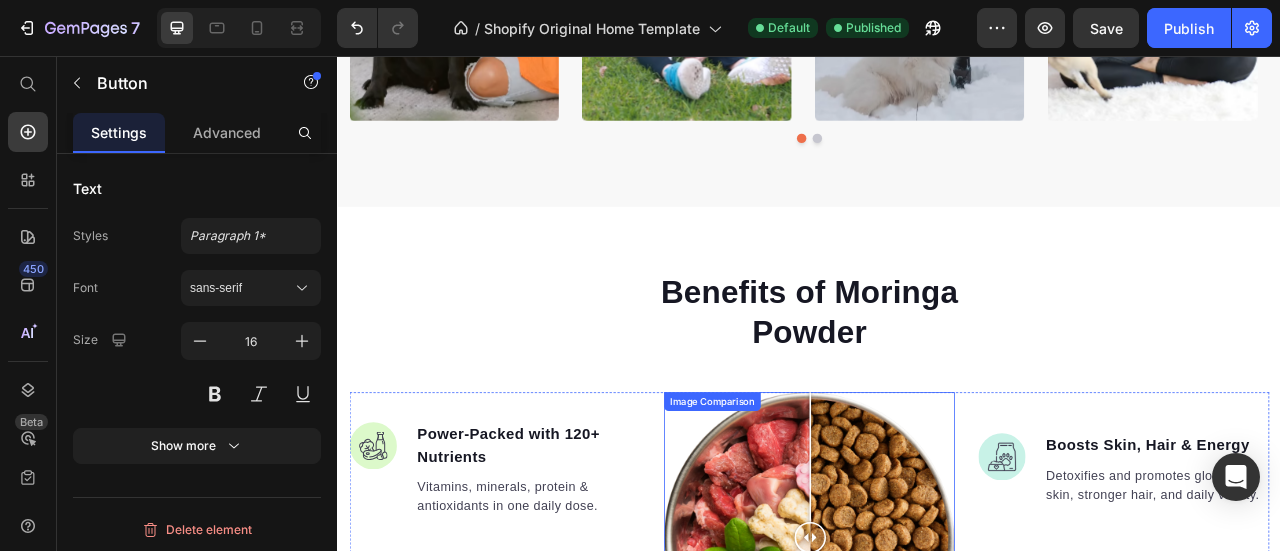 scroll, scrollTop: 0, scrollLeft: 0, axis: both 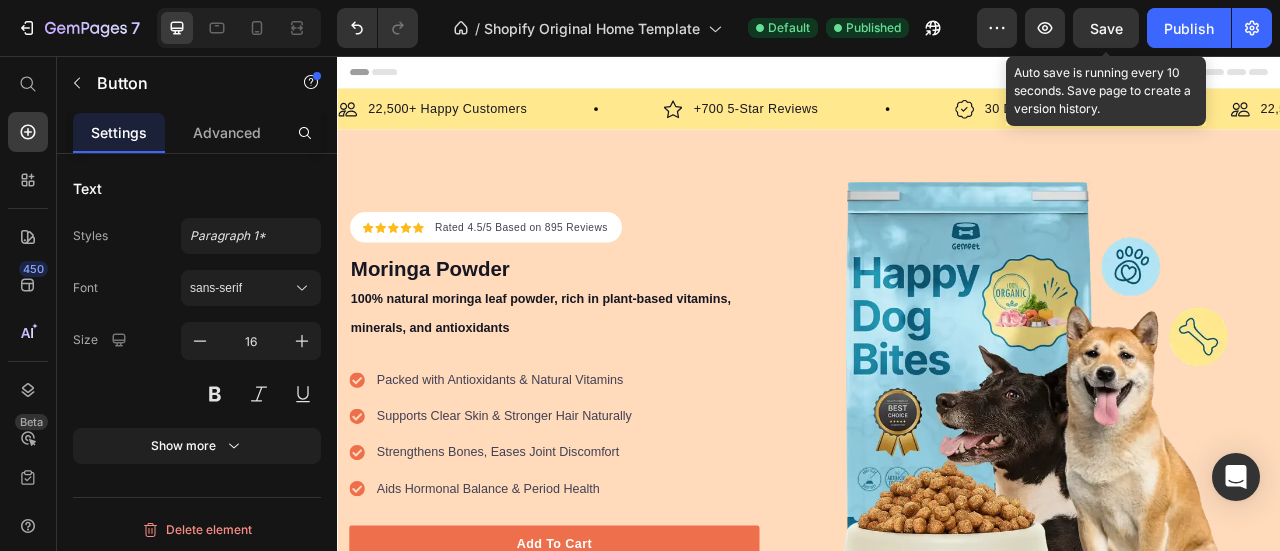 click on "Save" at bounding box center (1106, 28) 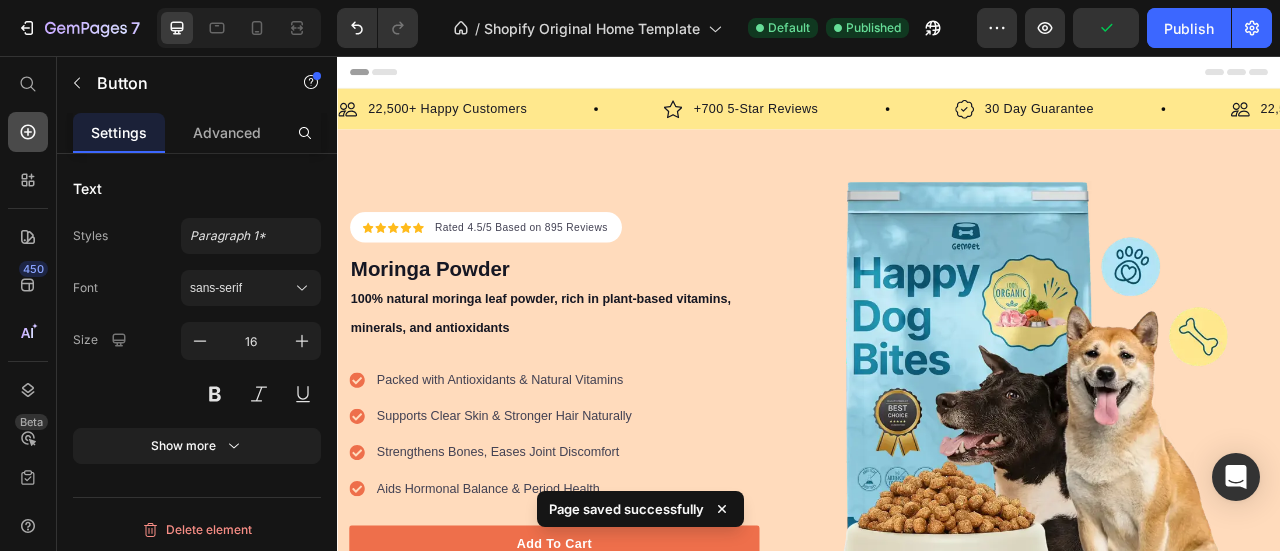 click 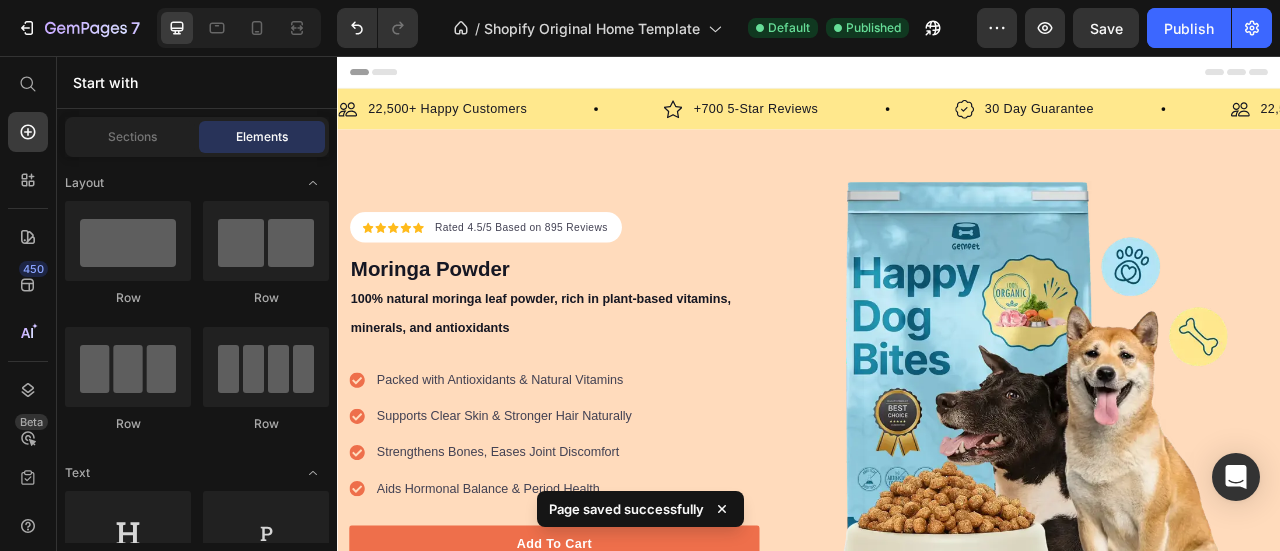 click on "Layout
Row
Row
Row
Row Text
Heading
Text Block Button
Button
Button
Sticky Back to top Media
Image
Image
Video
Video Banner" at bounding box center (197, 3246) 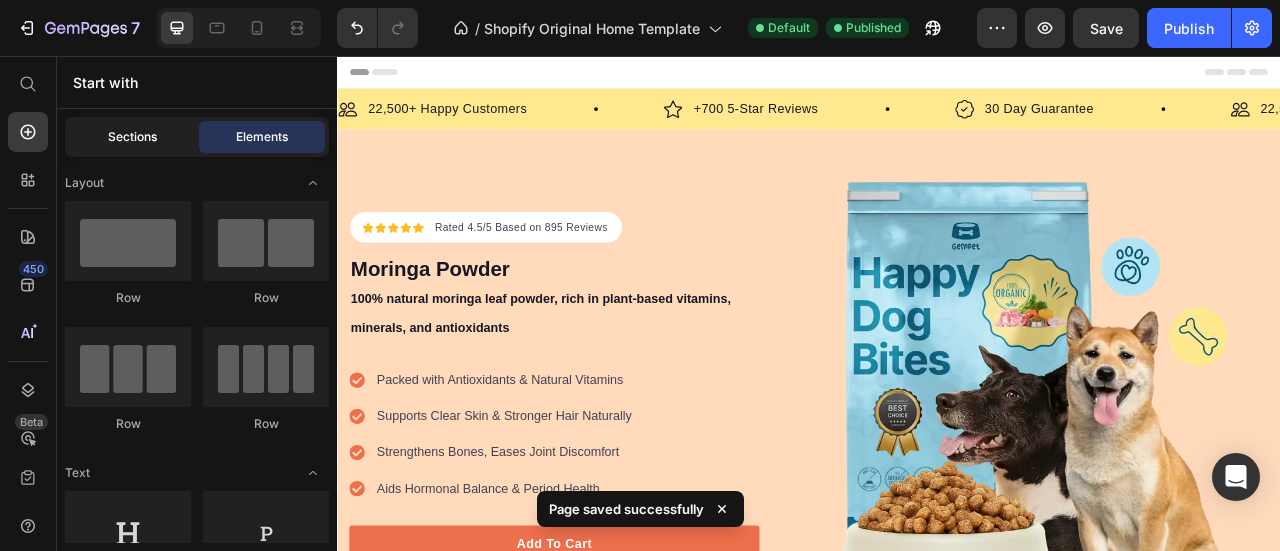 click on "Sections" 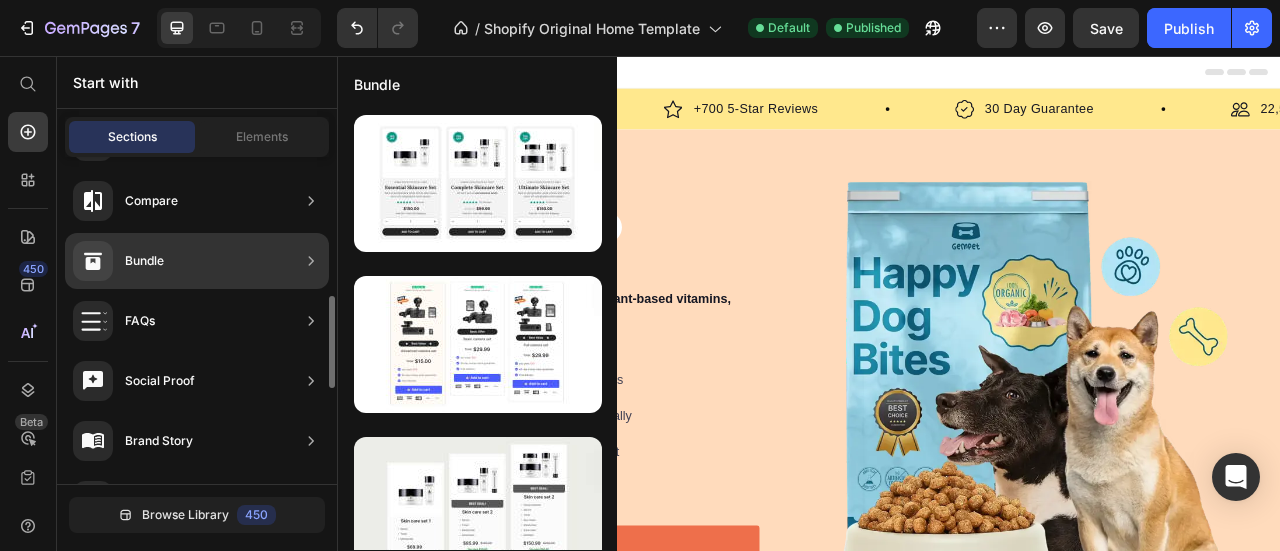 scroll, scrollTop: 483, scrollLeft: 0, axis: vertical 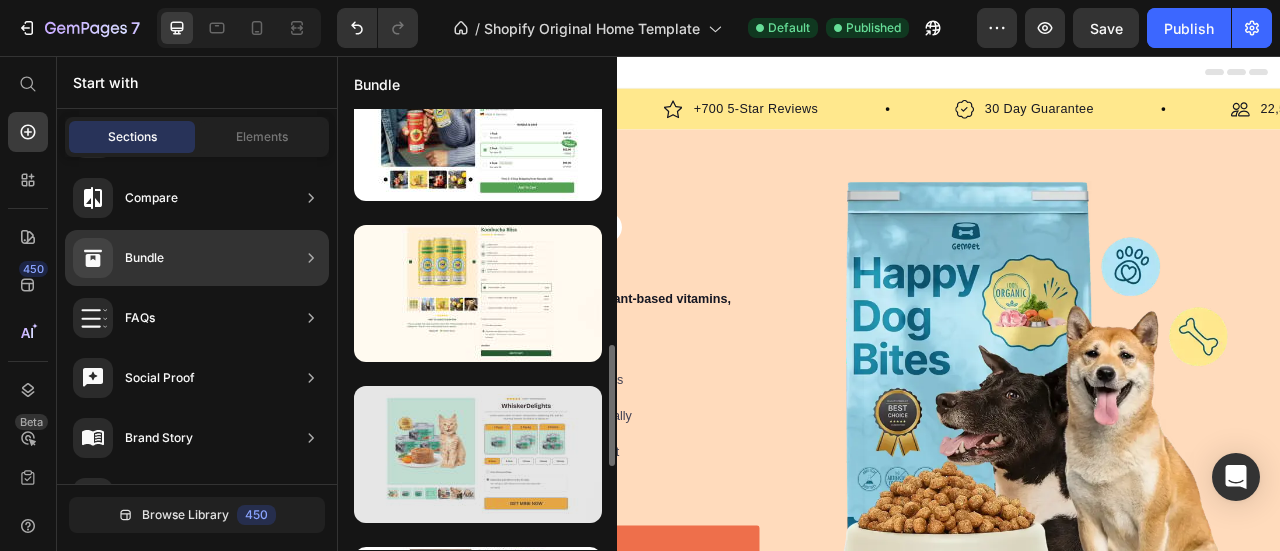click at bounding box center (478, 454) 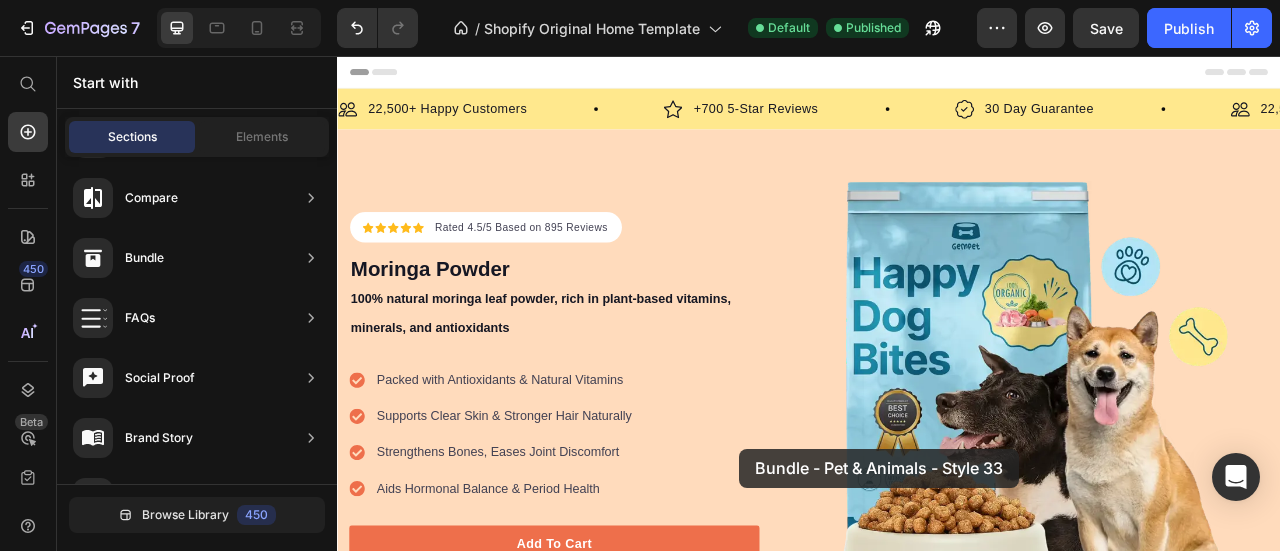 drag, startPoint x: 833, startPoint y: 526, endPoint x: 848, endPoint y: 555, distance: 32.649654 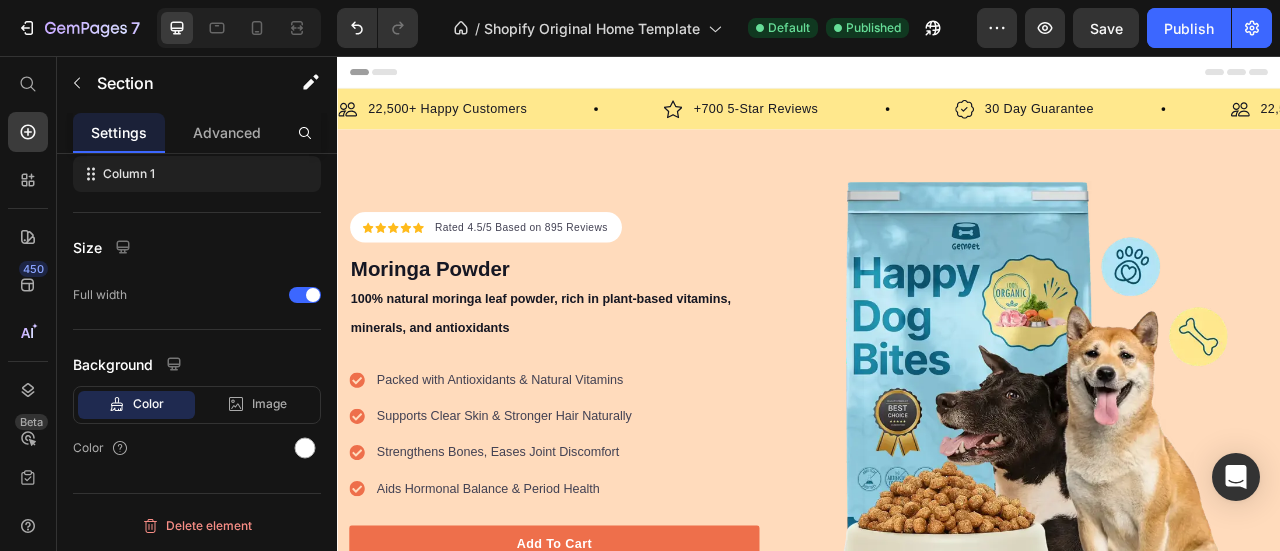 scroll, scrollTop: 0, scrollLeft: 0, axis: both 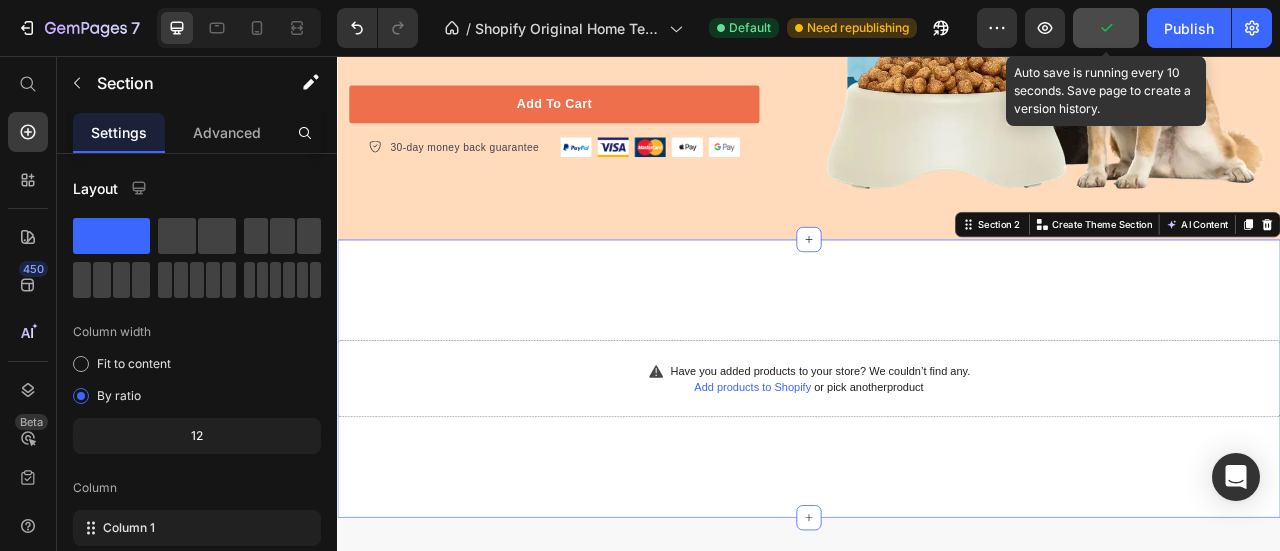 click 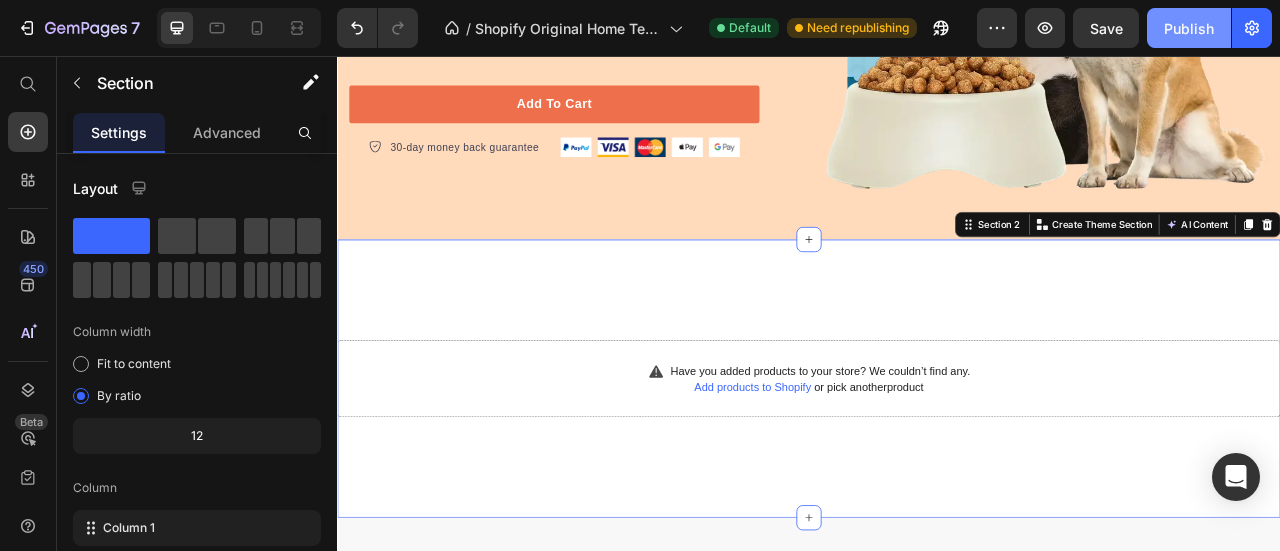click on "Publish" 